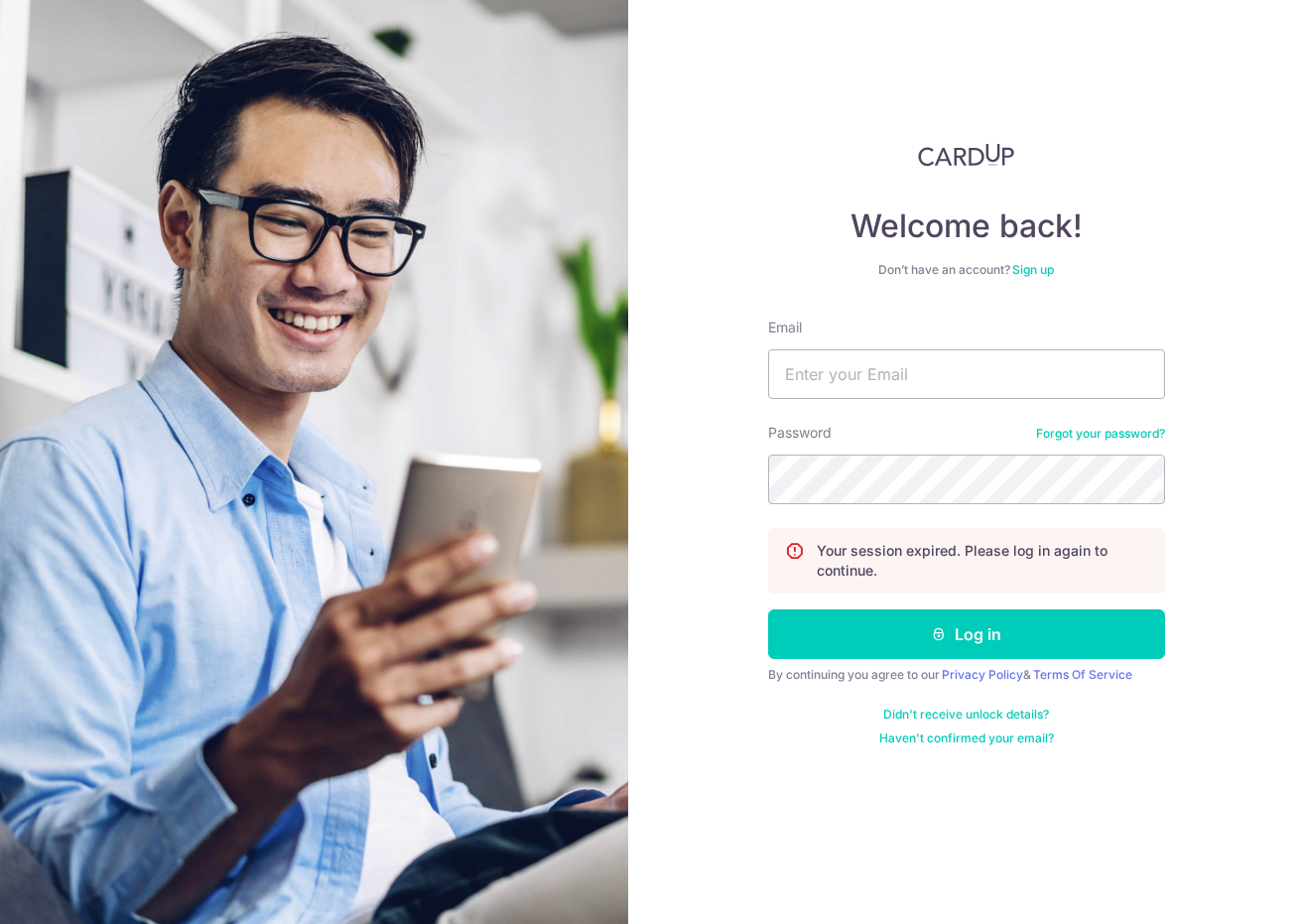 scroll, scrollTop: 0, scrollLeft: 0, axis: both 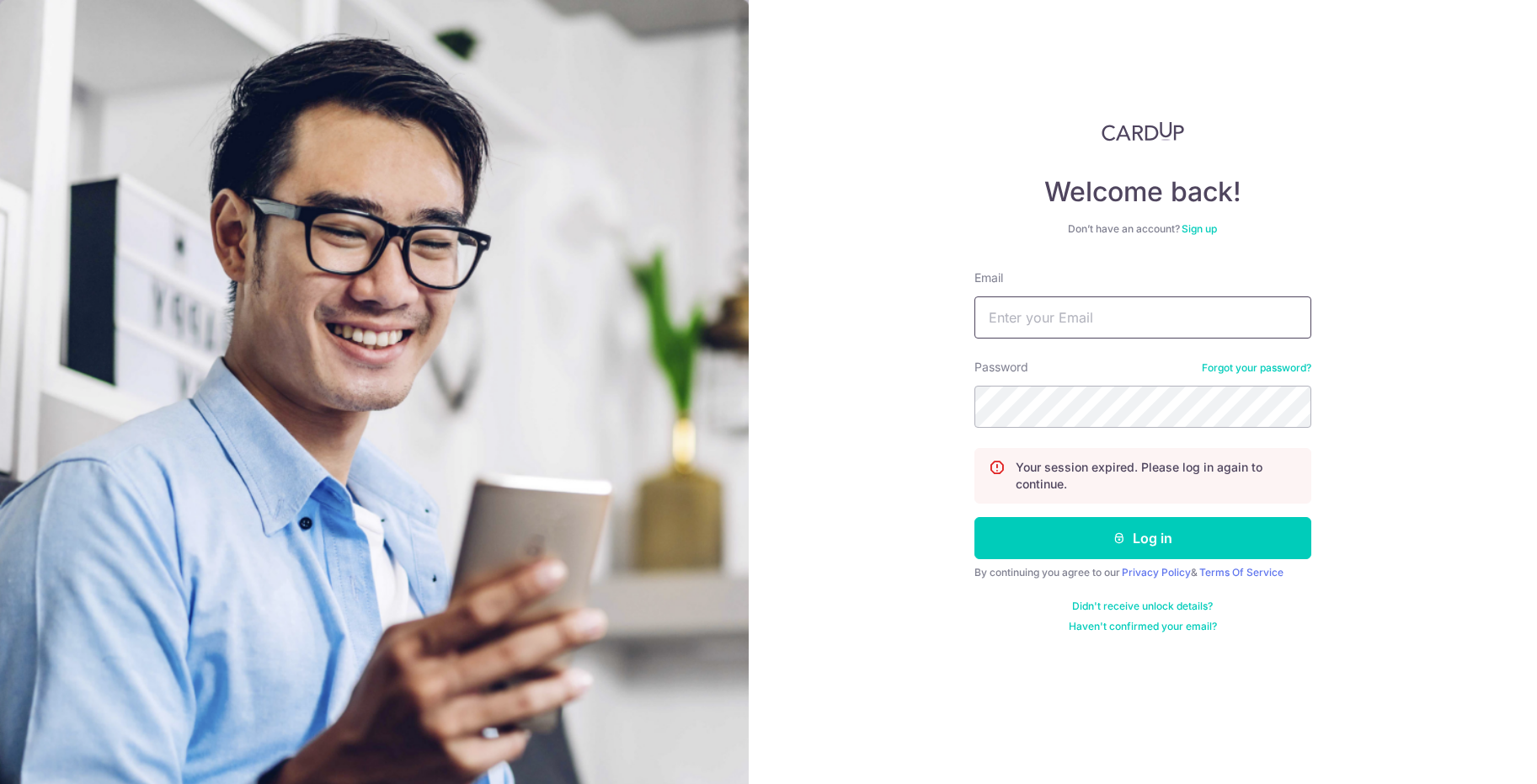 click on "Email" at bounding box center [1143, 317] 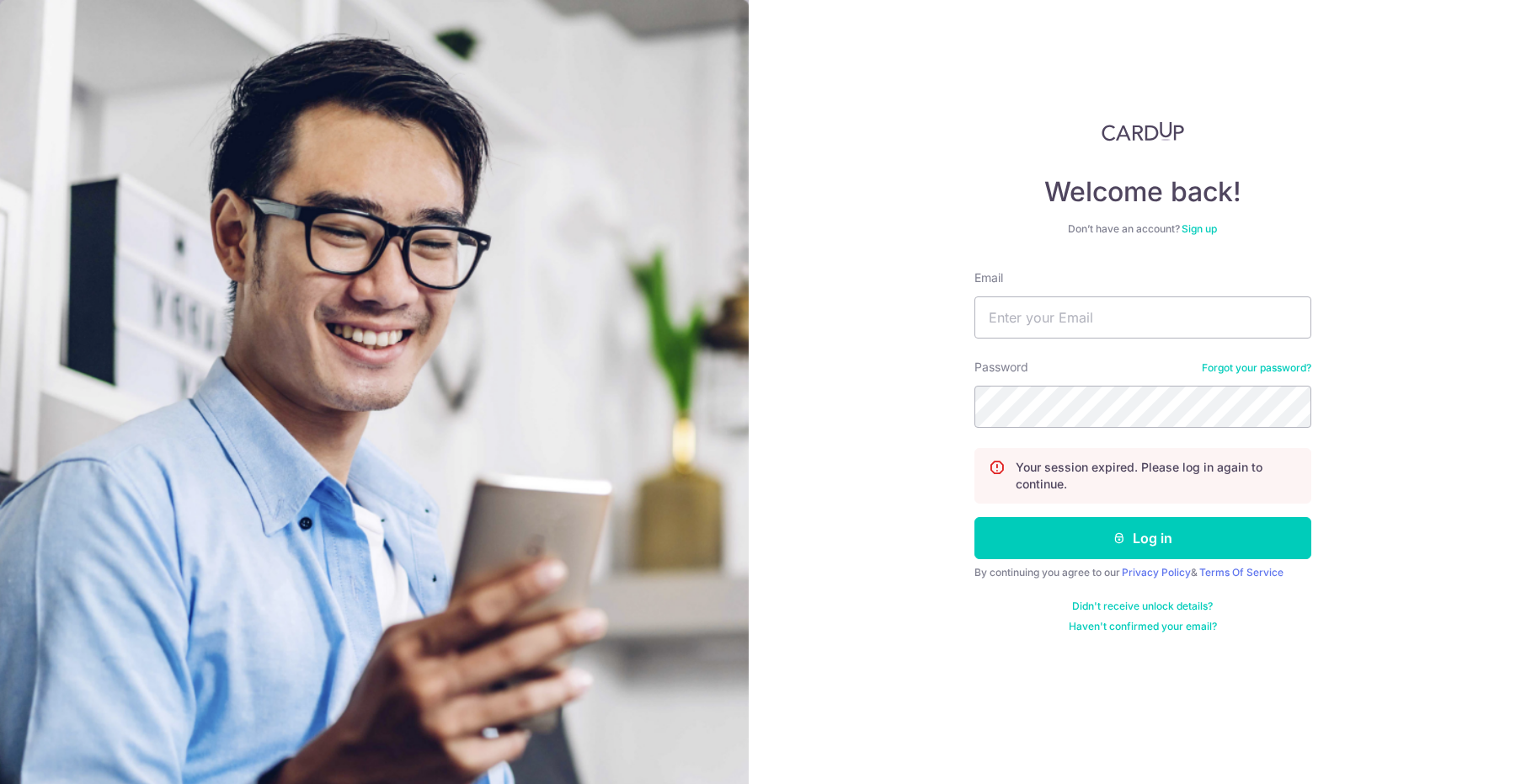 click on "Welcome back!
Don’t have an account?  Sign up
Email
Password
Forgot your password?
Your session expired. Please log in again to continue.
Log in
By continuing you agree to our
Privacy Policy
&  Terms Of Service
Didn't receive unlock details?
Haven't confirmed your email?" at bounding box center (1143, 392) 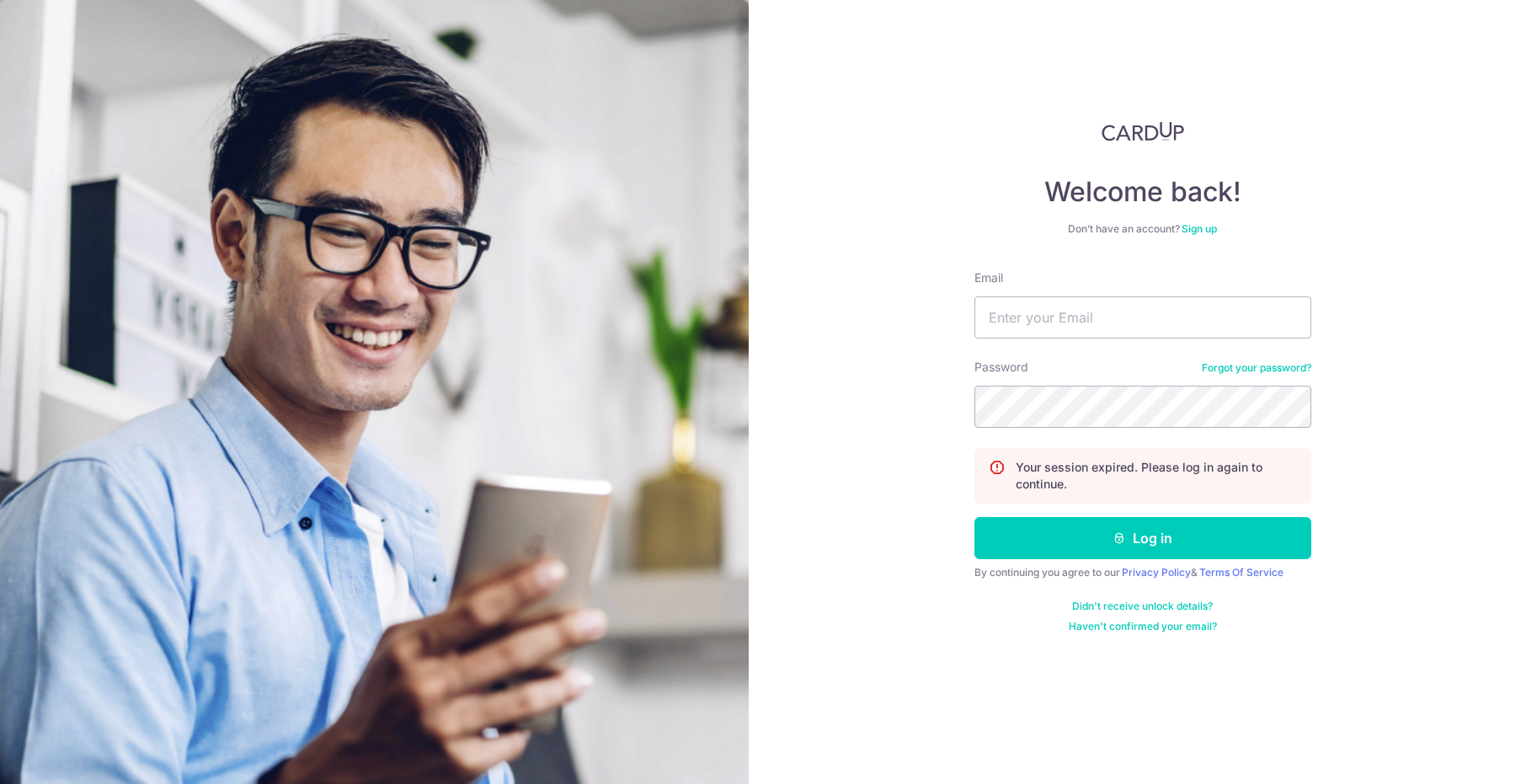 type on "moseshng@[EMAIL]" 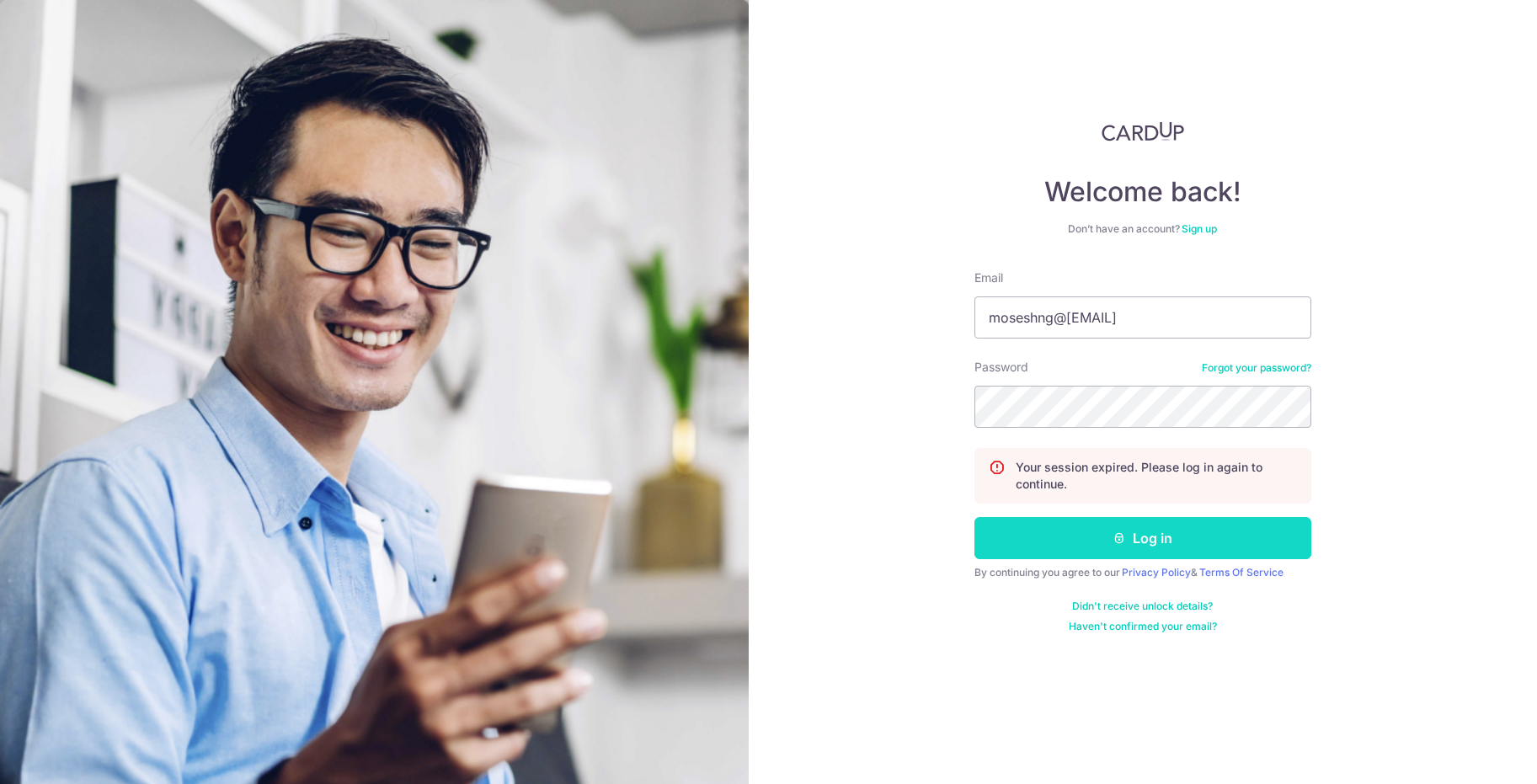 click on "Log in" at bounding box center [1143, 538] 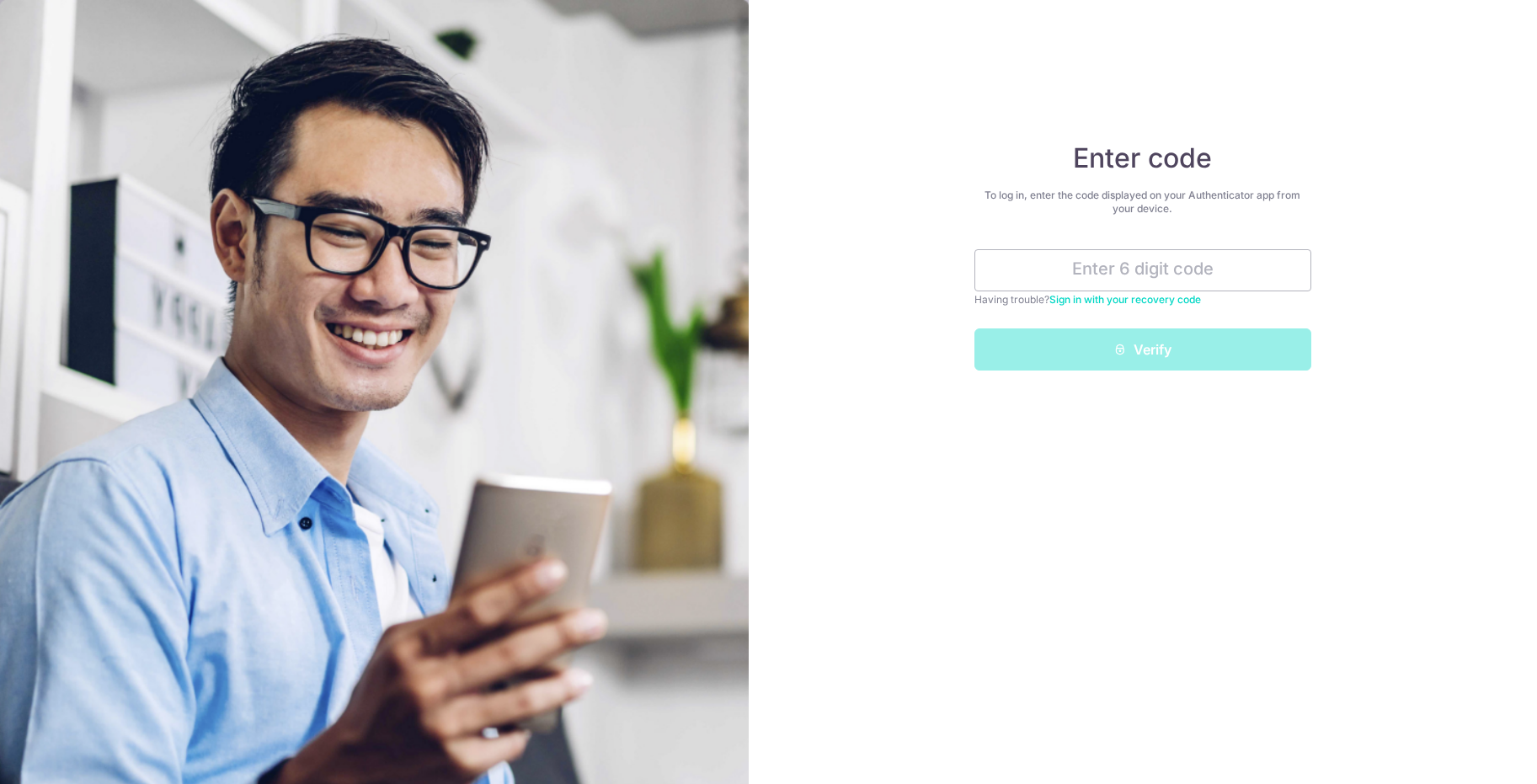 scroll, scrollTop: 0, scrollLeft: 0, axis: both 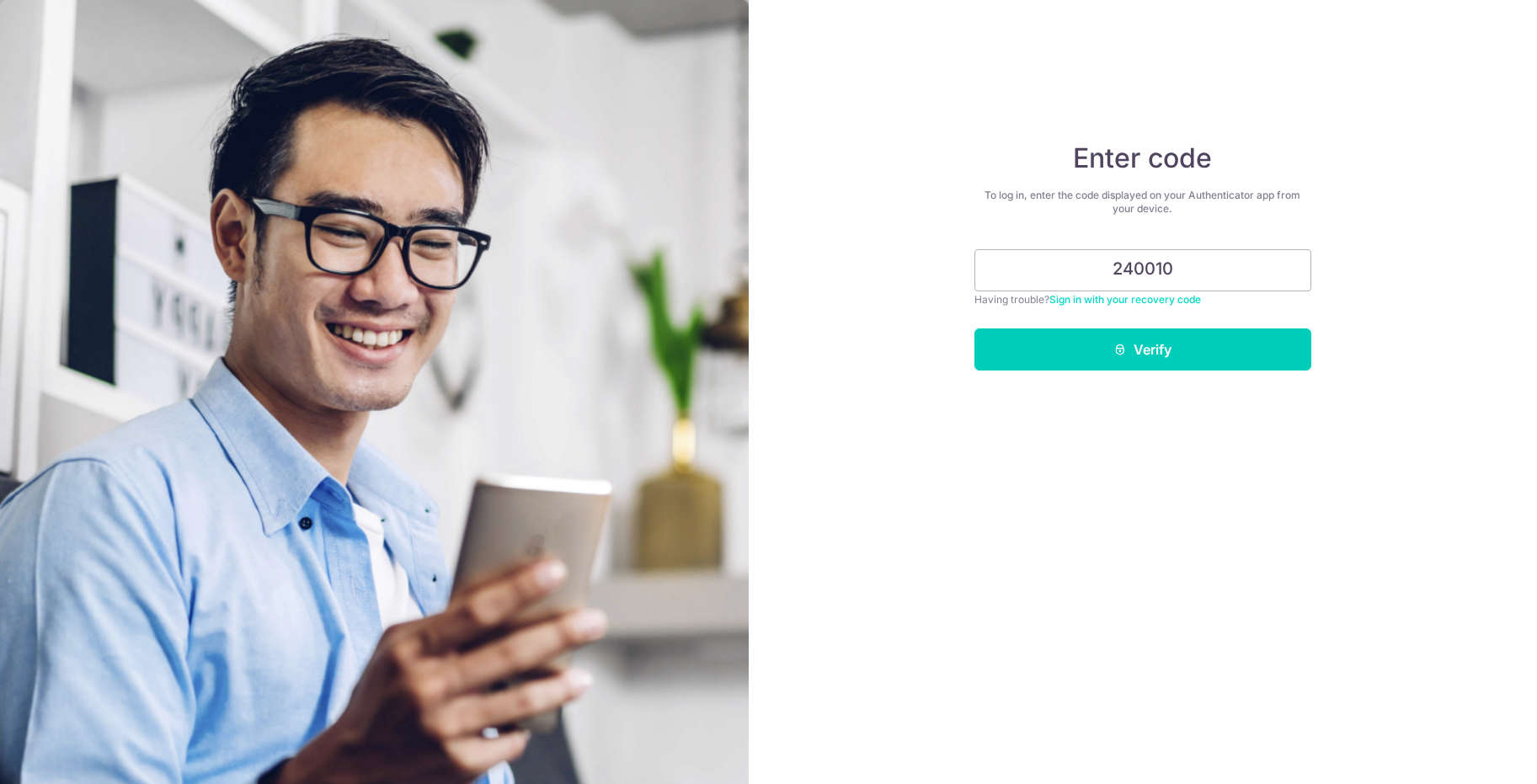 type on "240010" 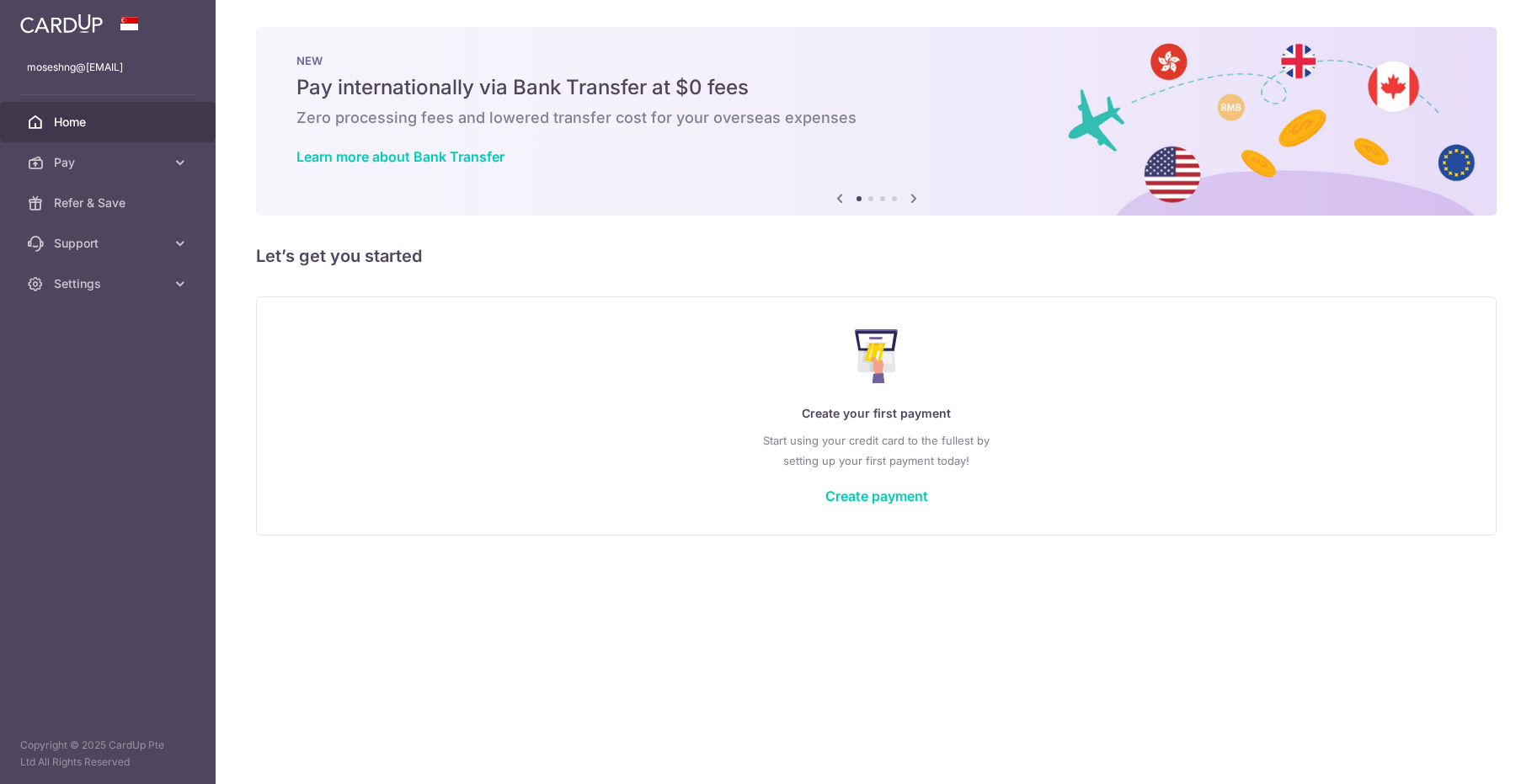 scroll, scrollTop: 0, scrollLeft: 0, axis: both 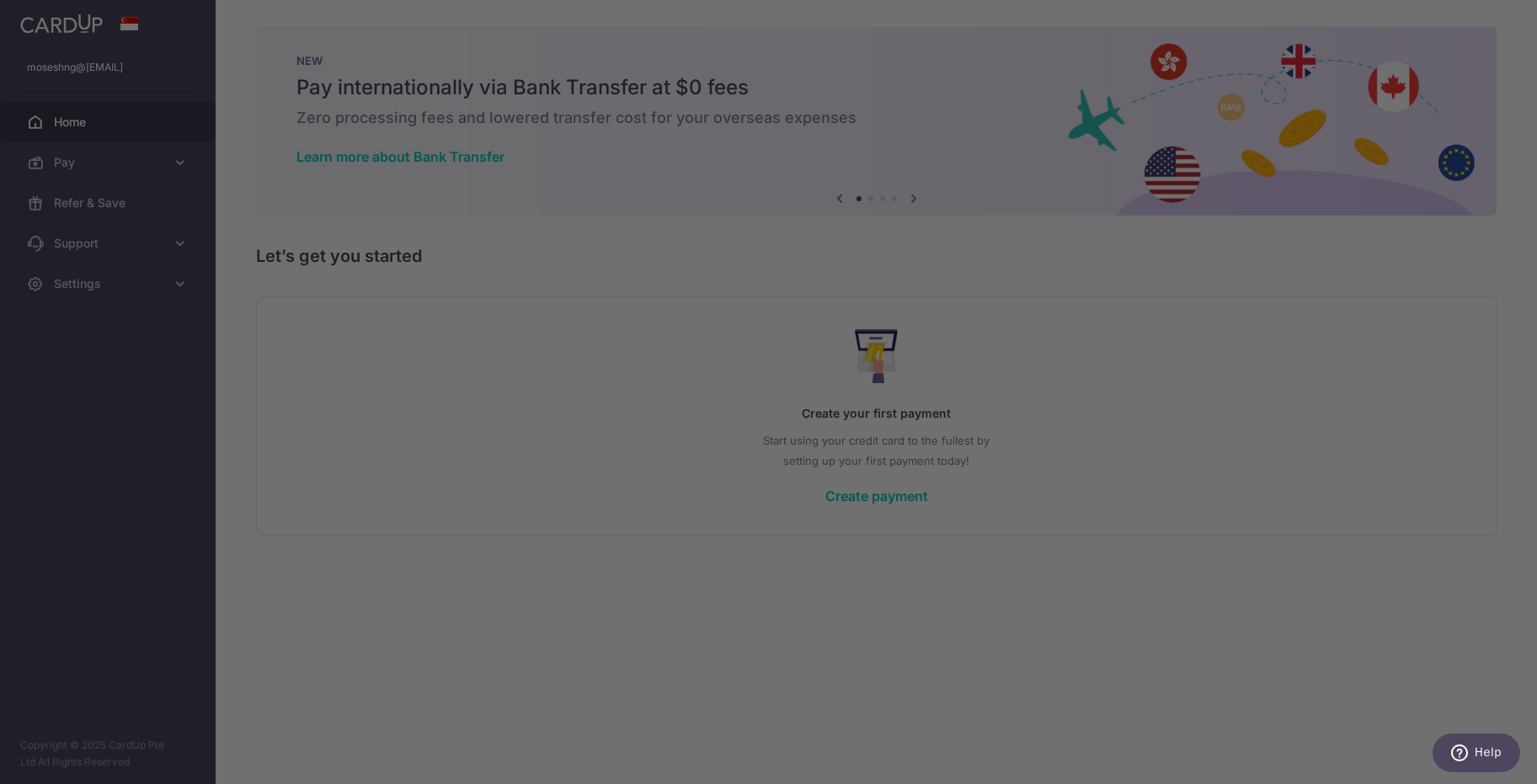 click at bounding box center (776, 396) 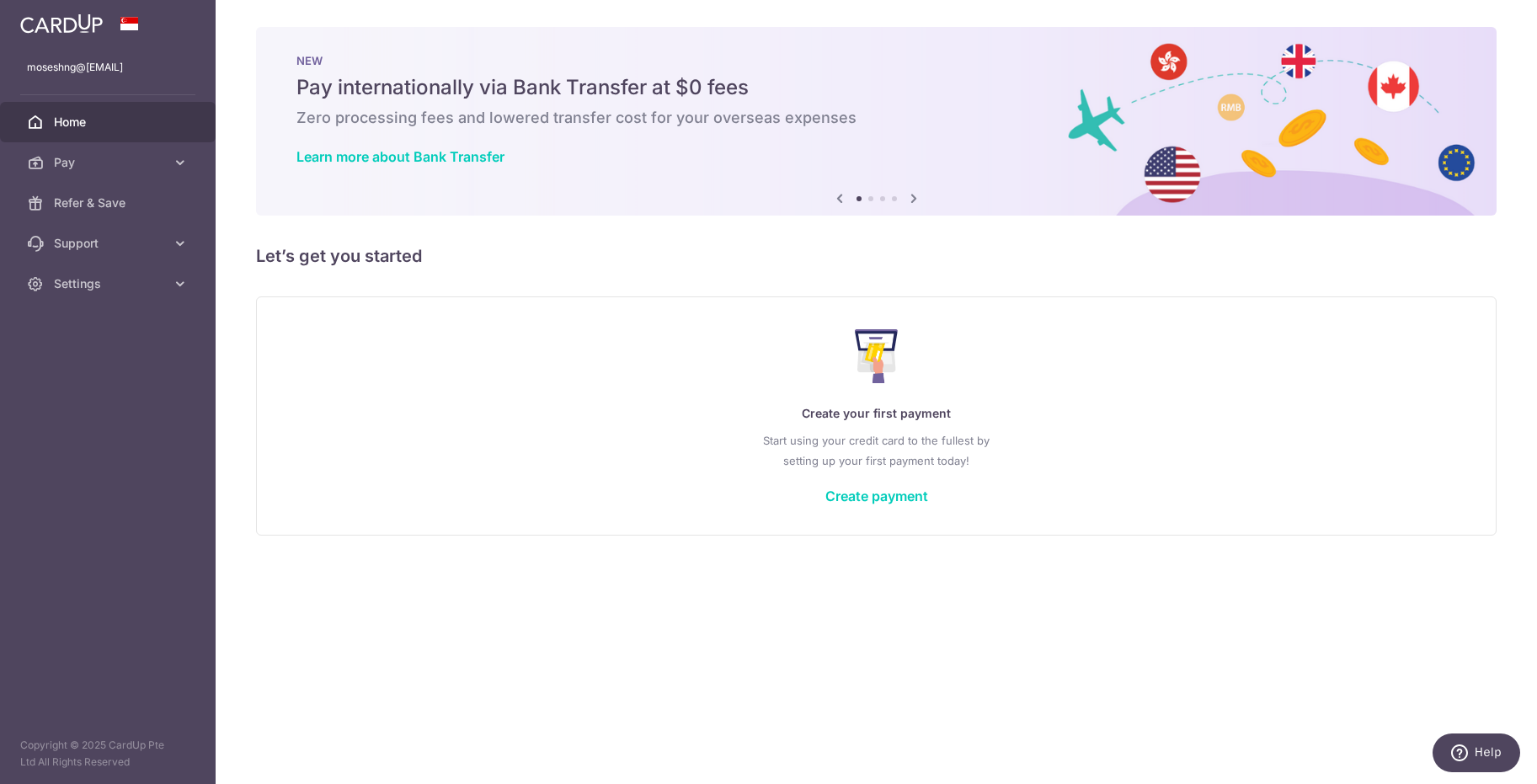 click on "Create your first payment
Start using your credit card to the fullest by   setting up your first payment today!
Create payment" at bounding box center [876, 415] 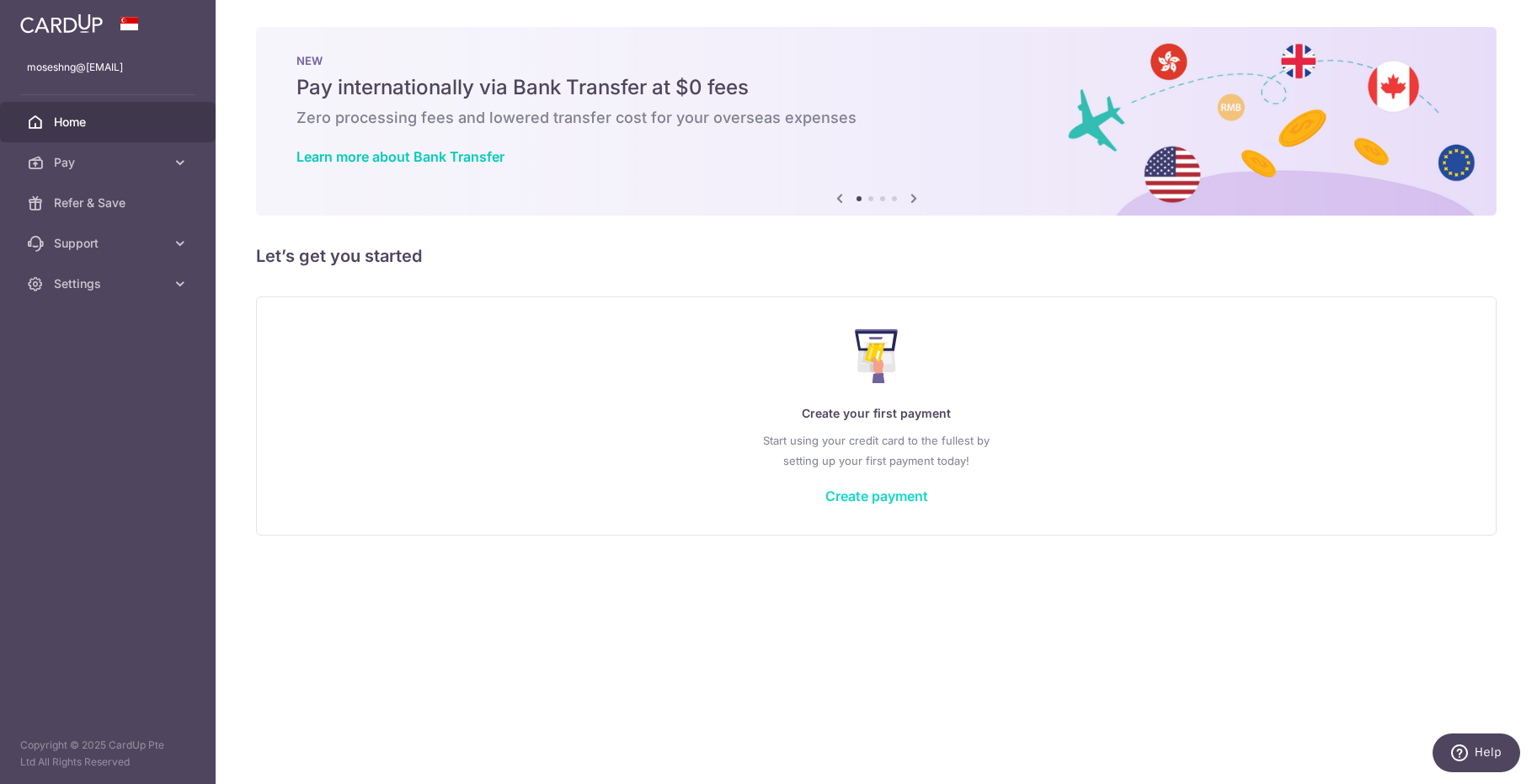 click on "Create payment" at bounding box center (877, 496) 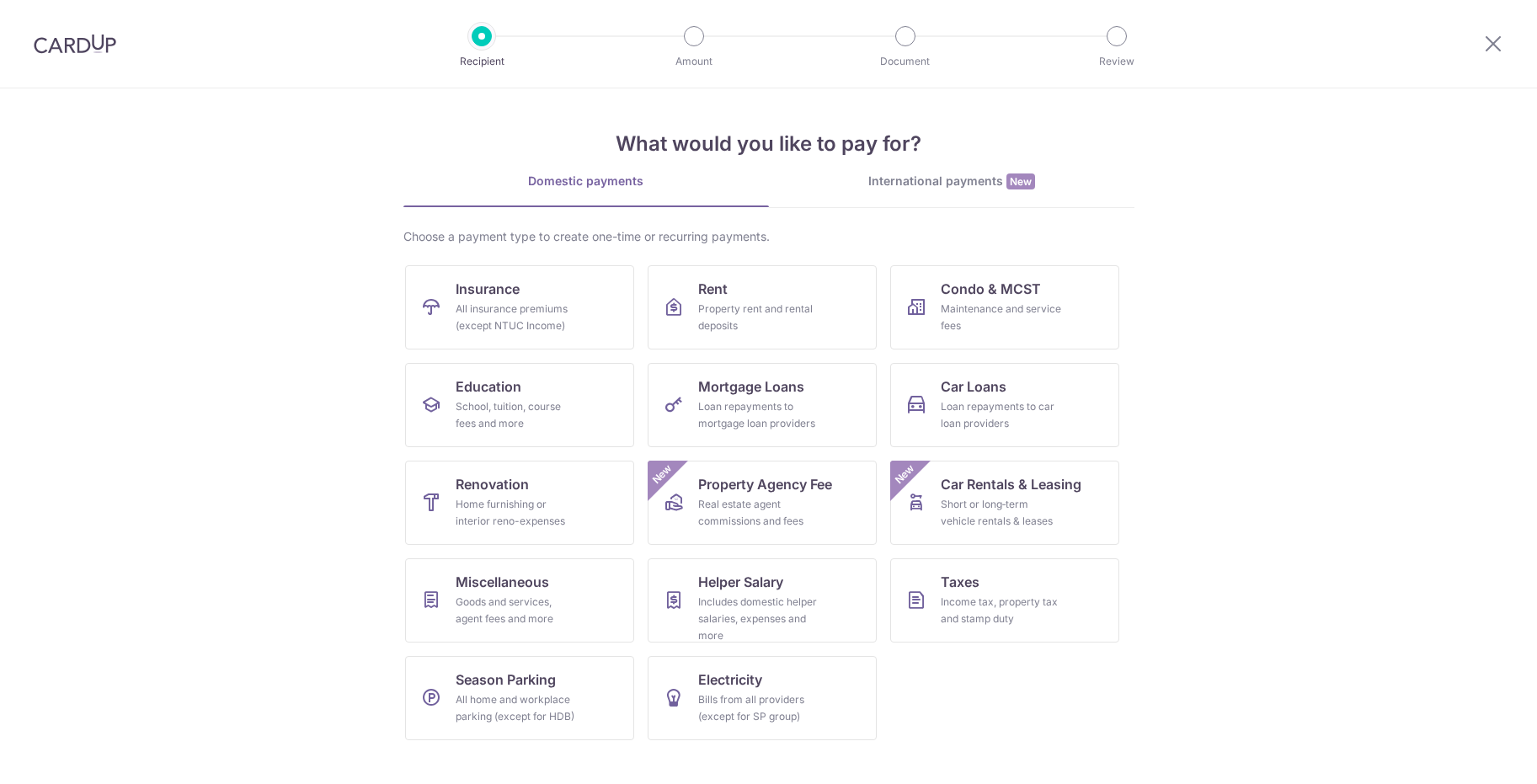 scroll, scrollTop: 0, scrollLeft: 0, axis: both 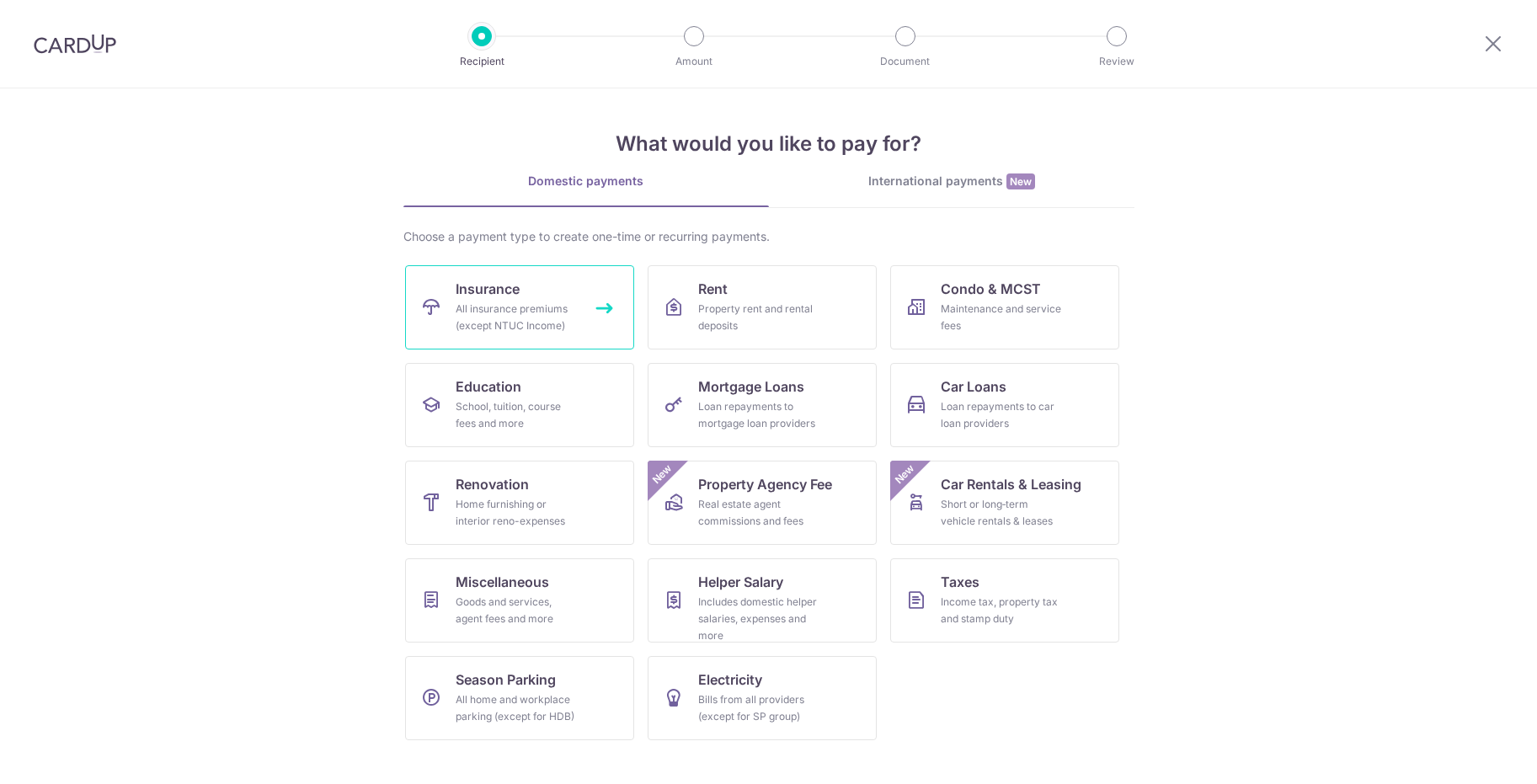 click on "All insurance premiums (except NTUC Income)" at bounding box center (516, 317) 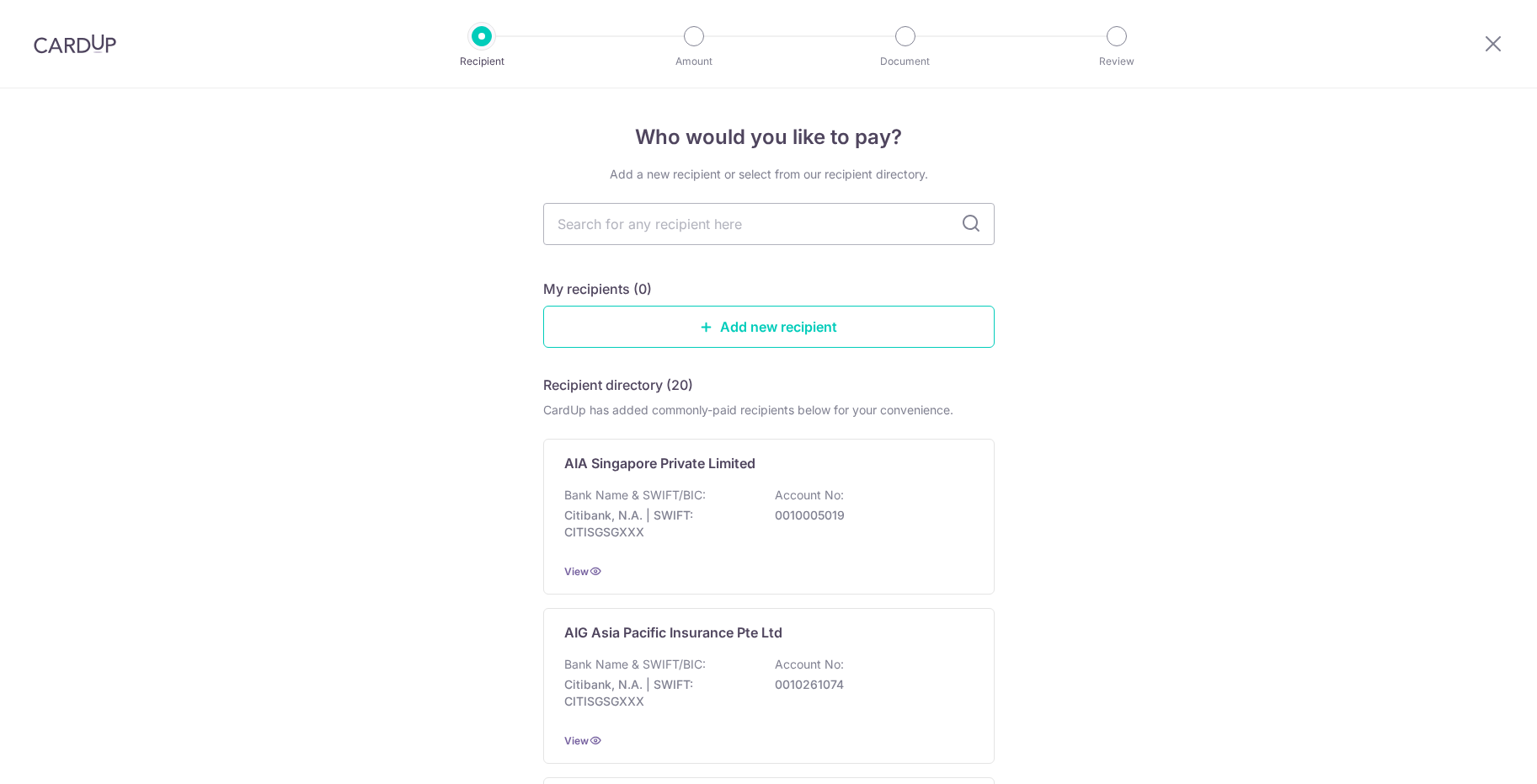 scroll, scrollTop: 0, scrollLeft: 0, axis: both 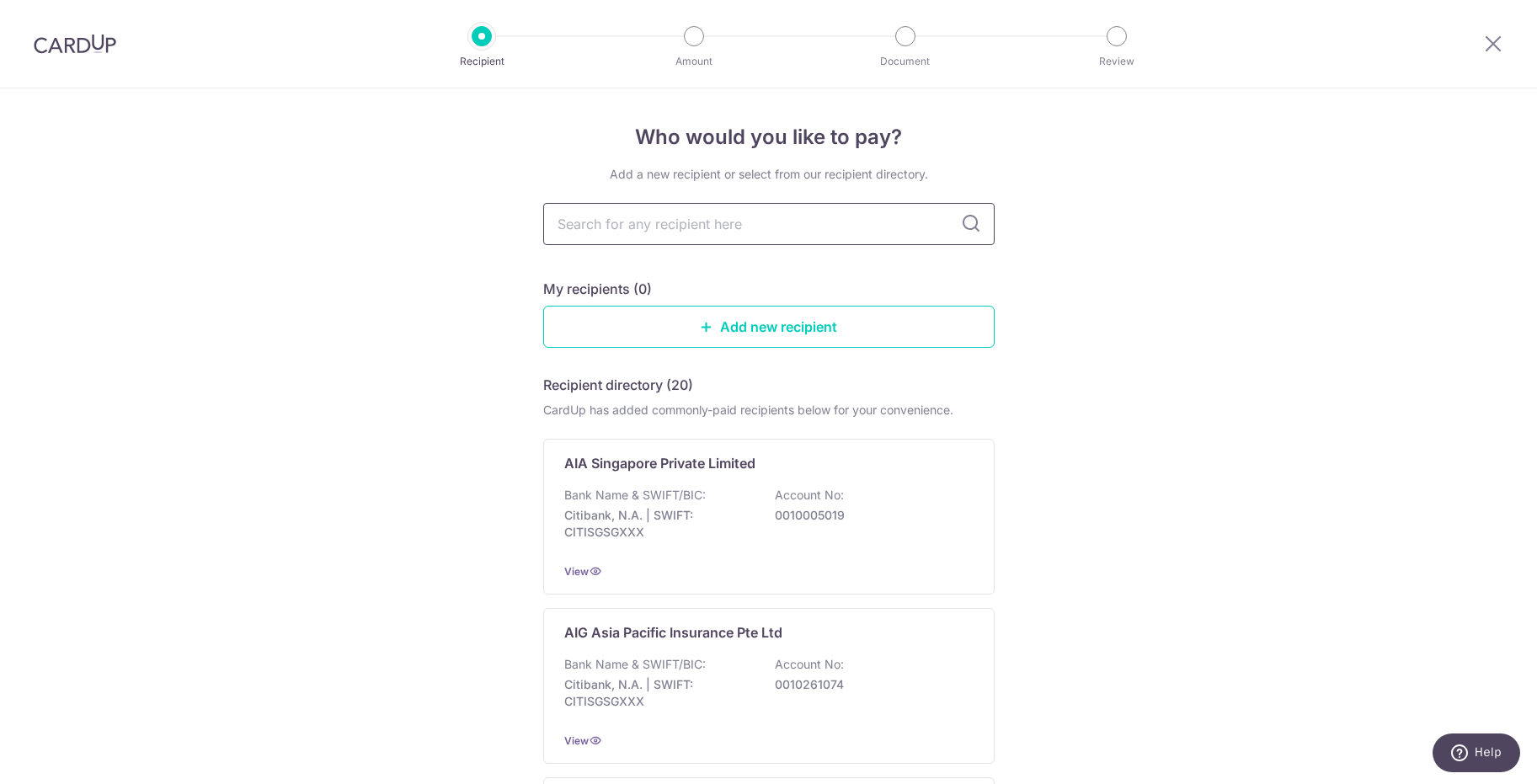 click at bounding box center [769, 224] 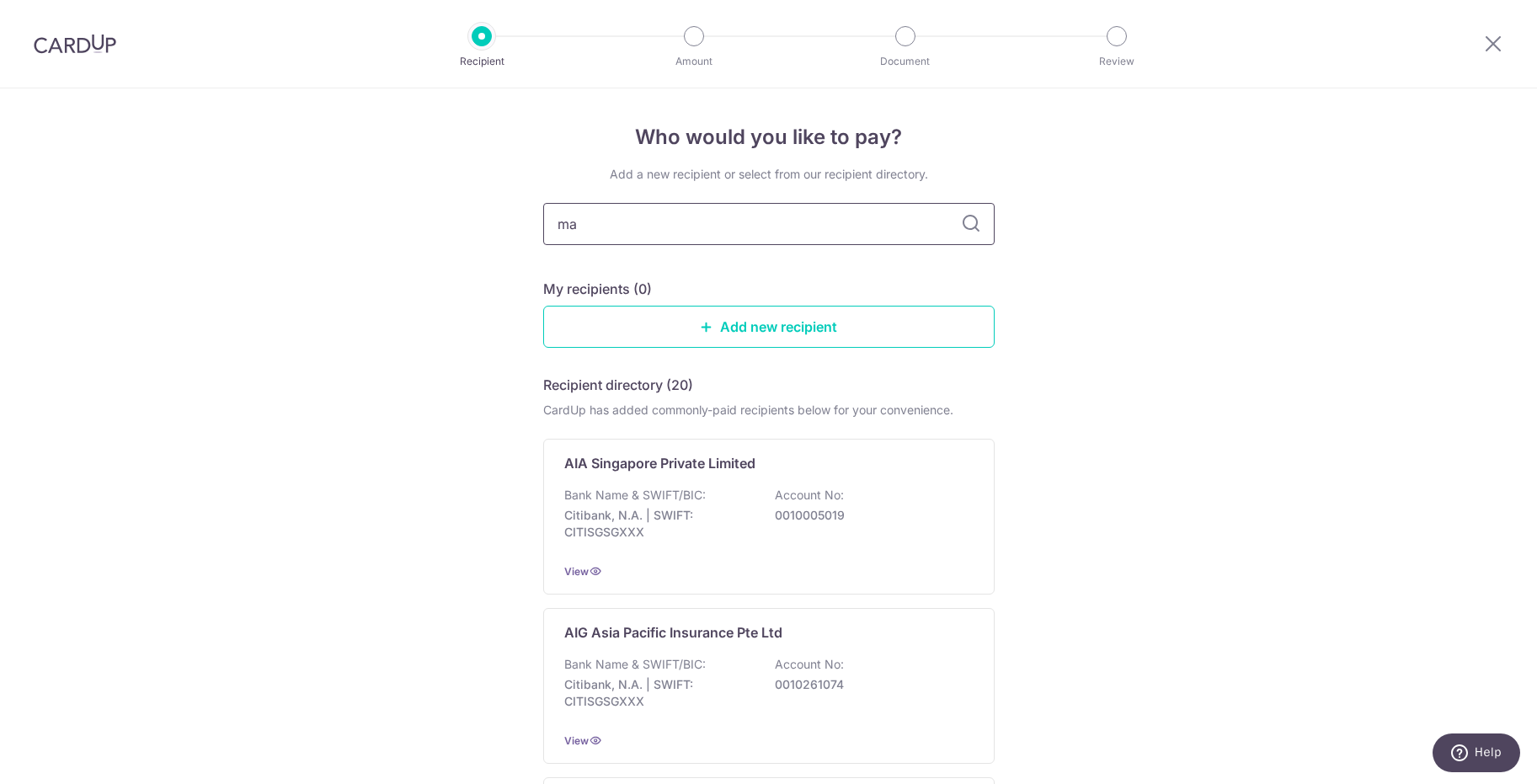 type on "m" 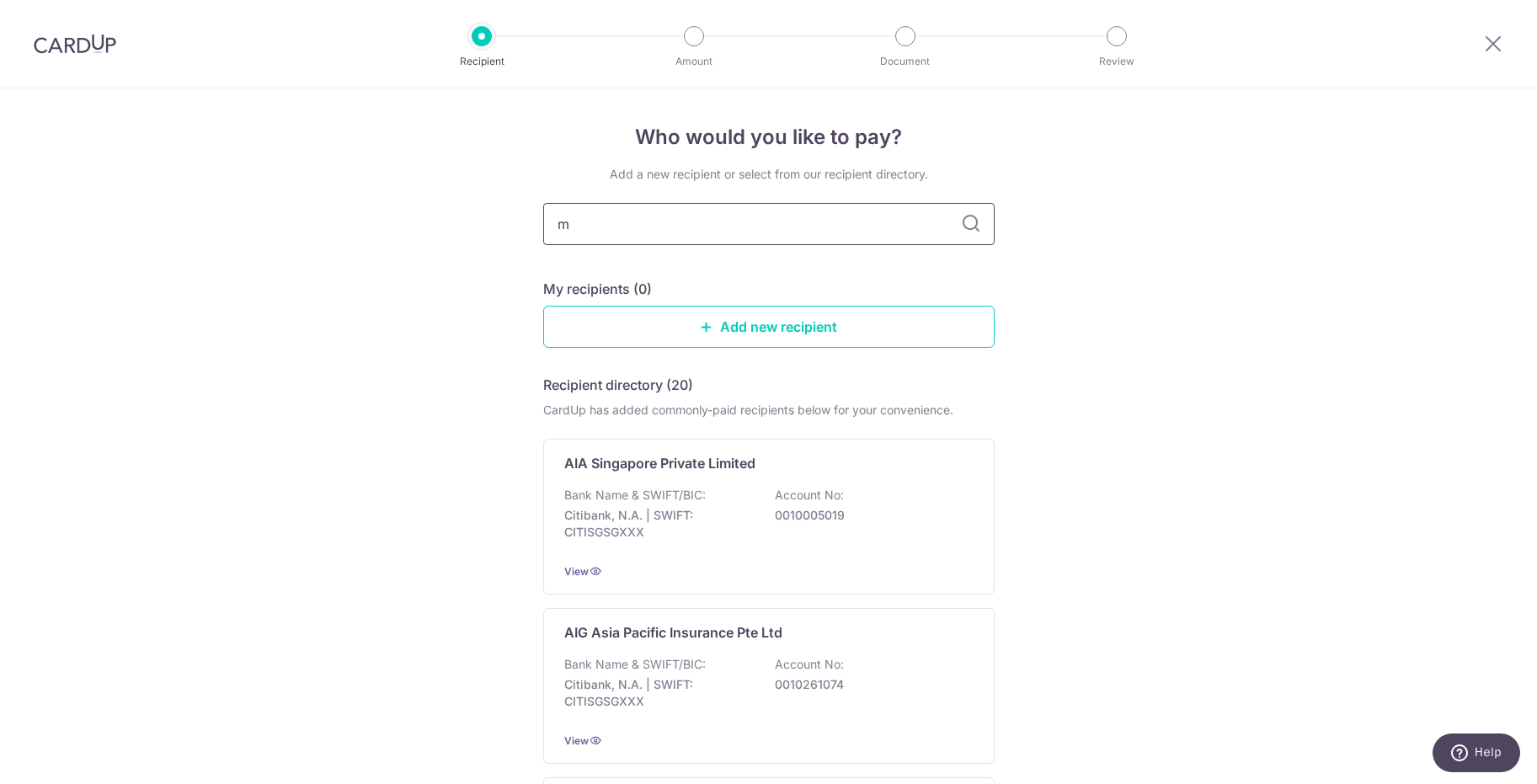type 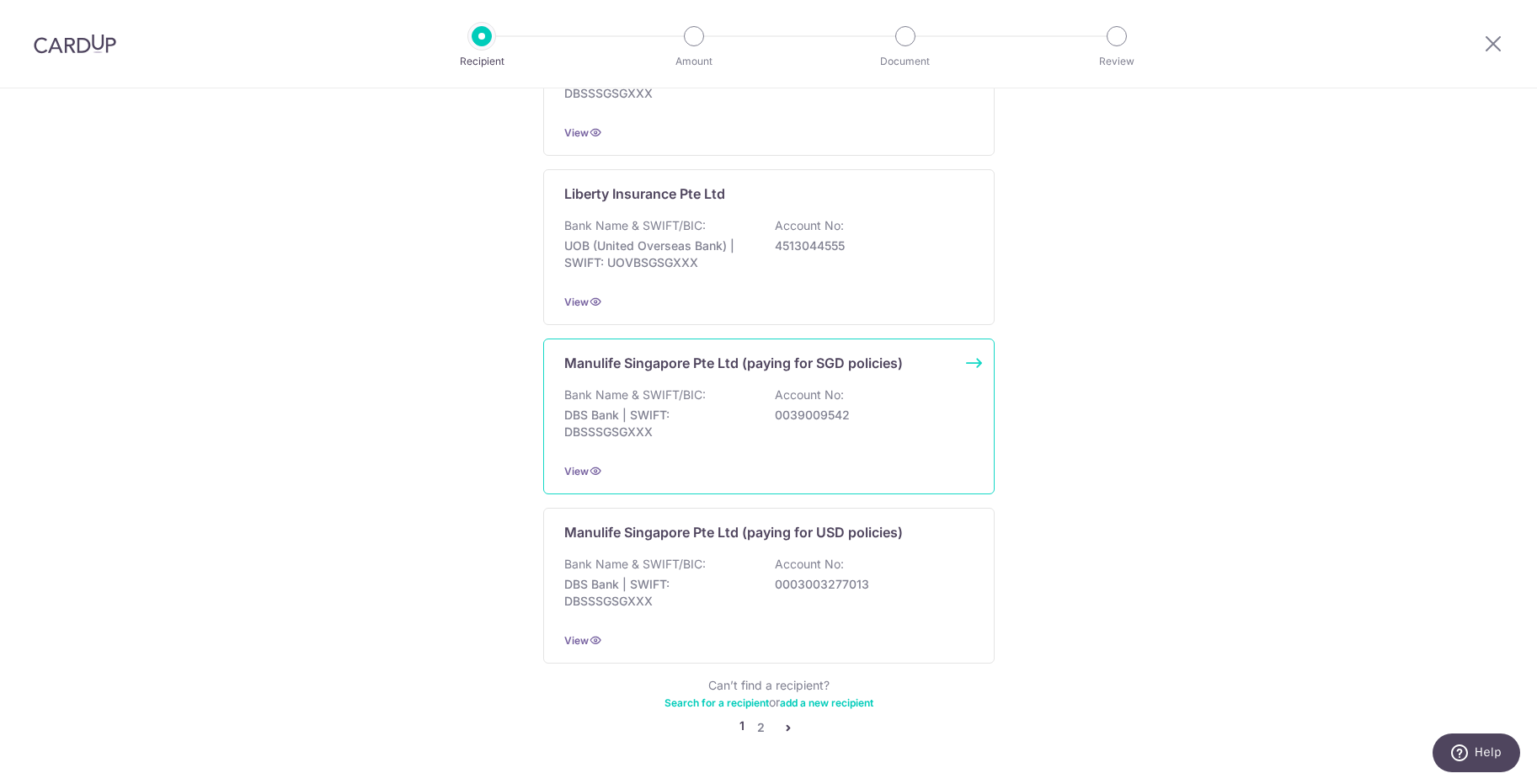 scroll, scrollTop: 1471, scrollLeft: 0, axis: vertical 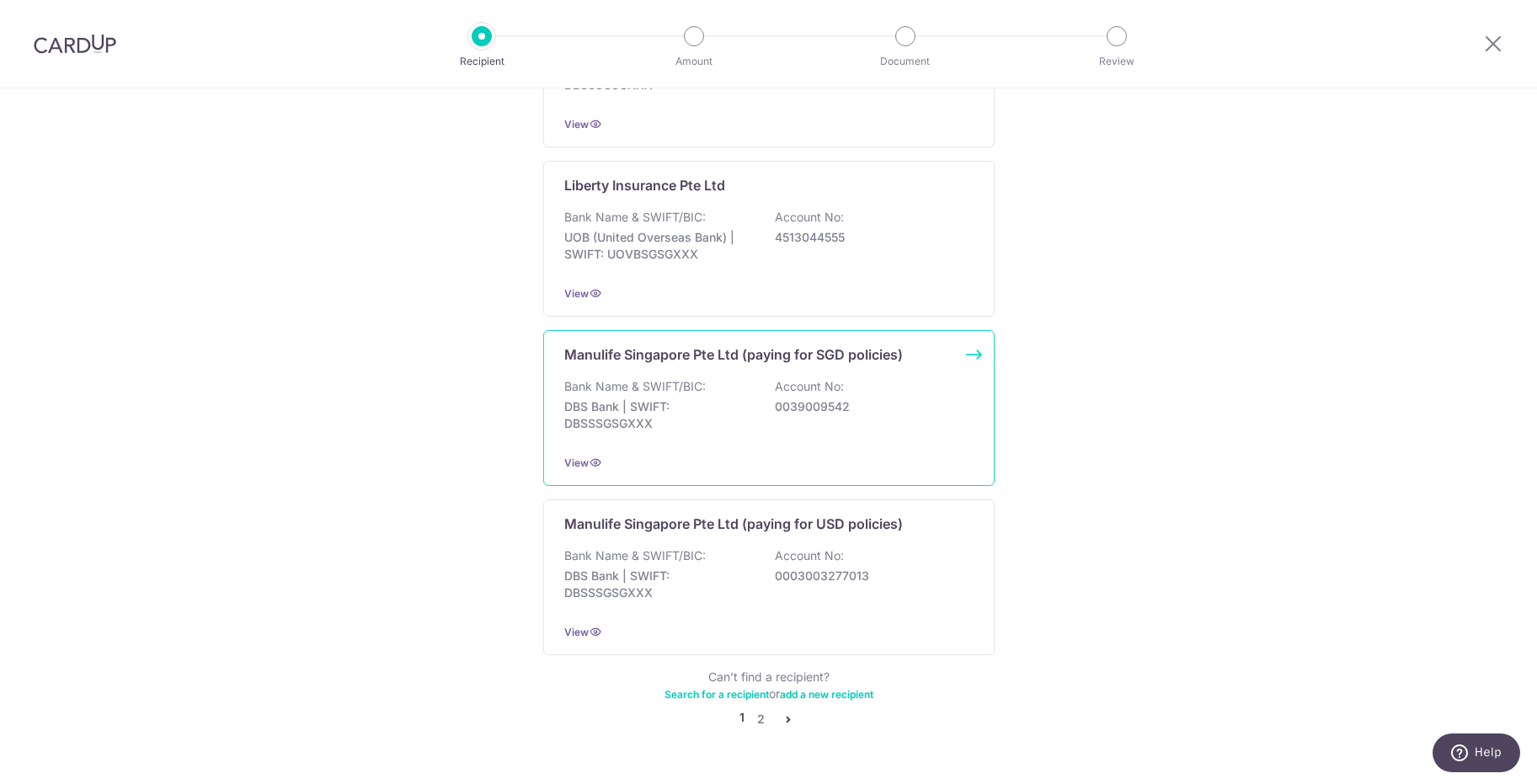 click on "Manulife Singapore Pte Ltd (paying for SGD policies)
Bank Name & SWIFT/BIC:
DBS Bank | SWIFT: DBSSSGSGXXX
Account No:
0039009542
View" at bounding box center [769, 408] 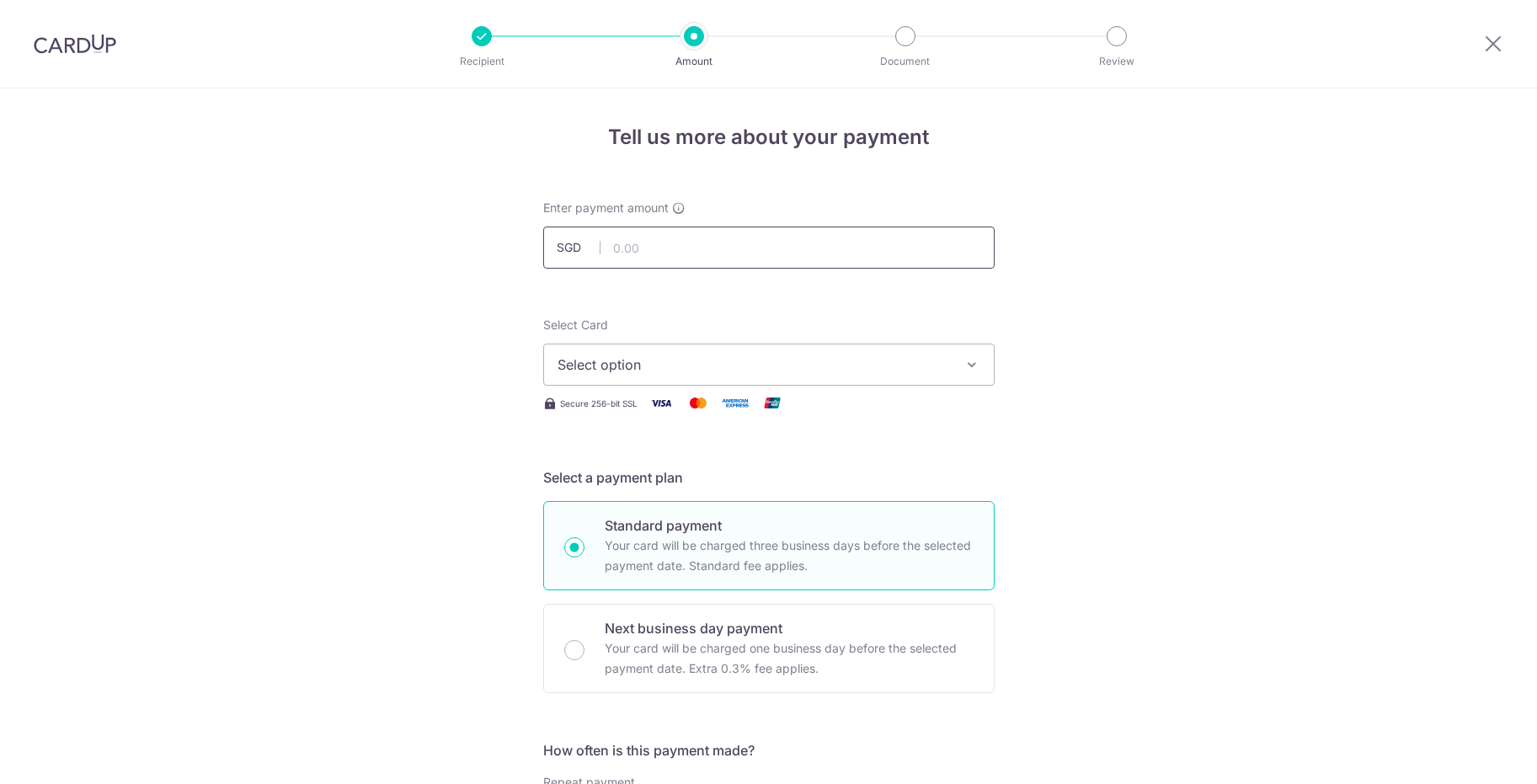 scroll, scrollTop: 0, scrollLeft: 0, axis: both 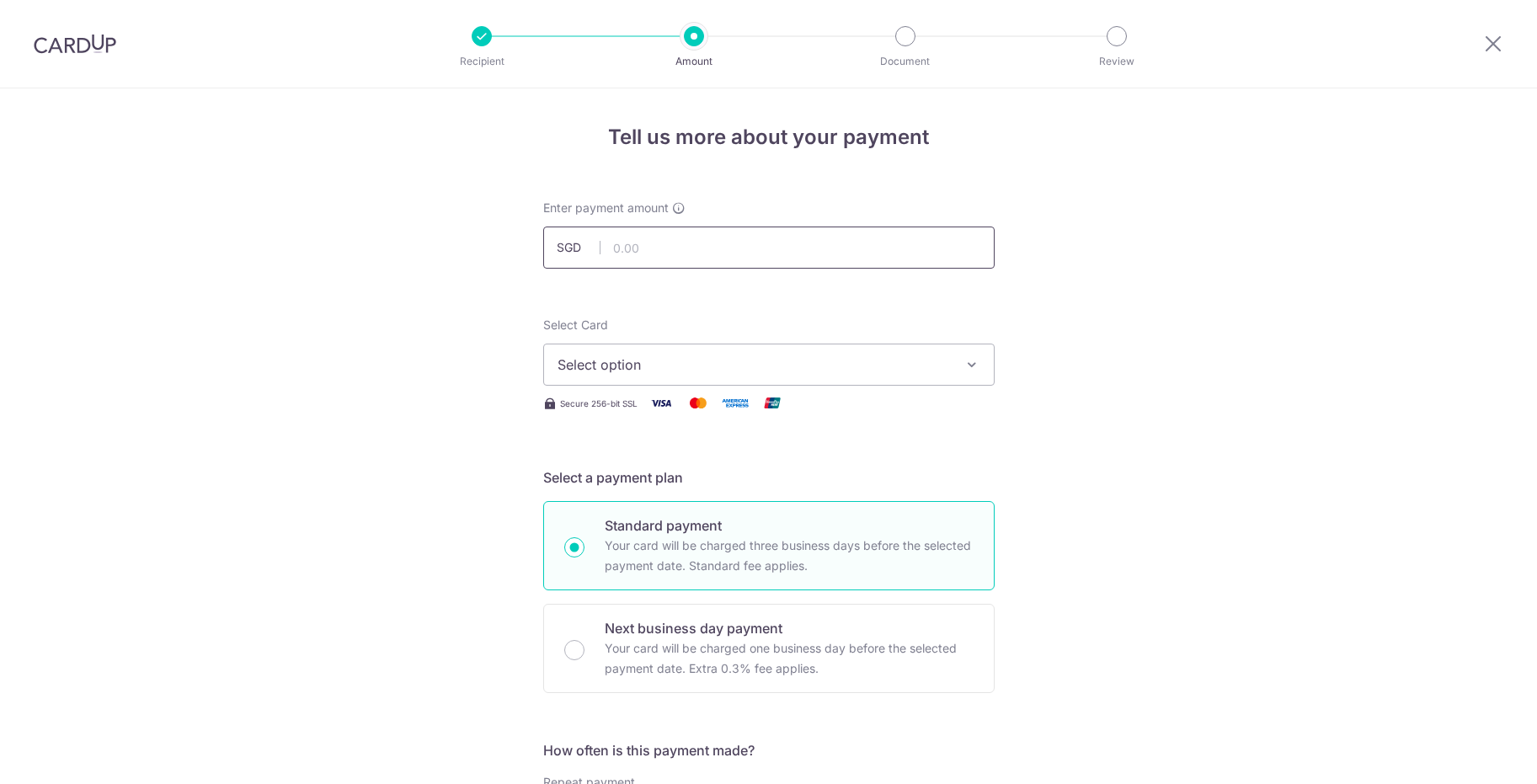 click at bounding box center (769, 248) 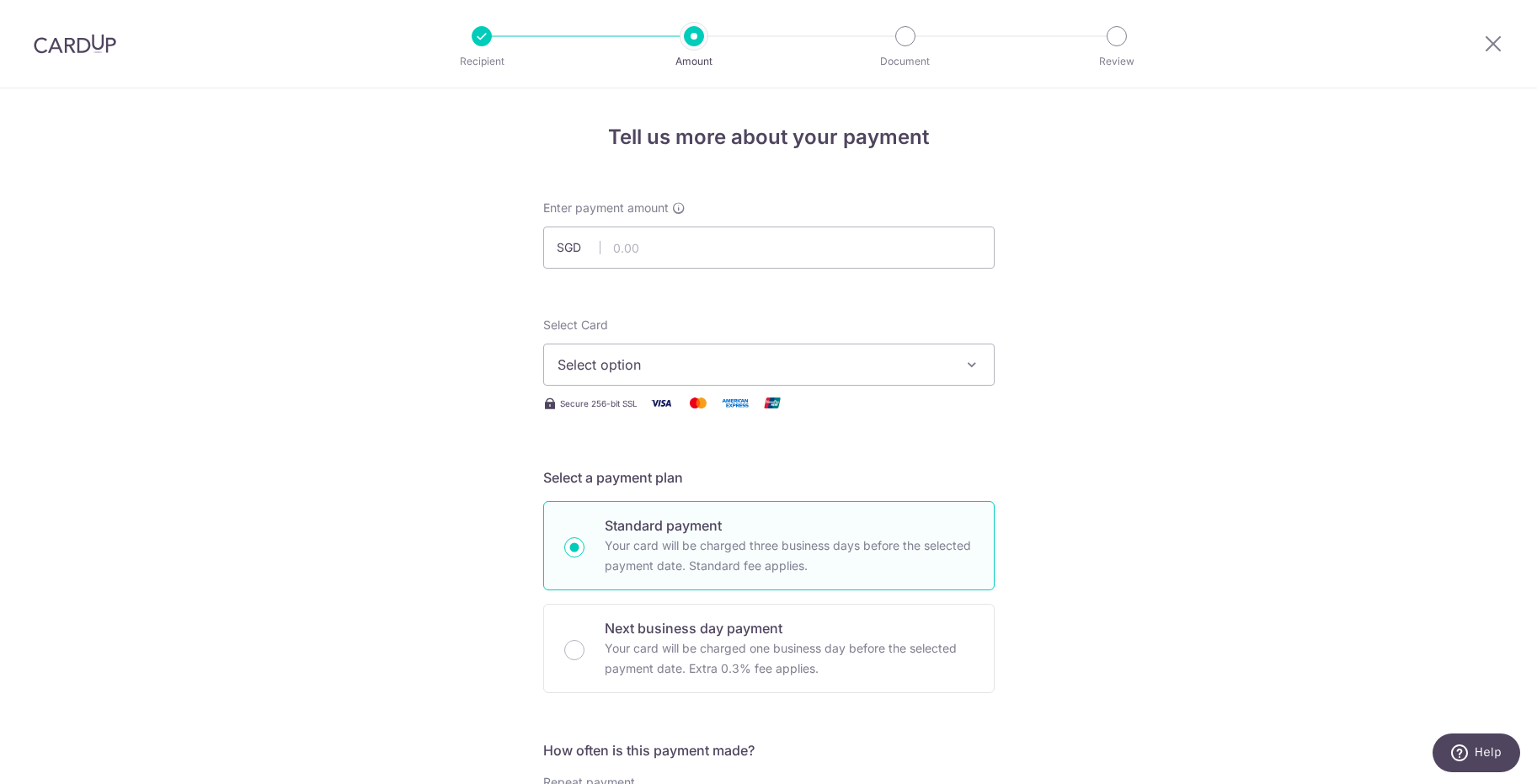 click on "Select option" at bounding box center [754, 365] 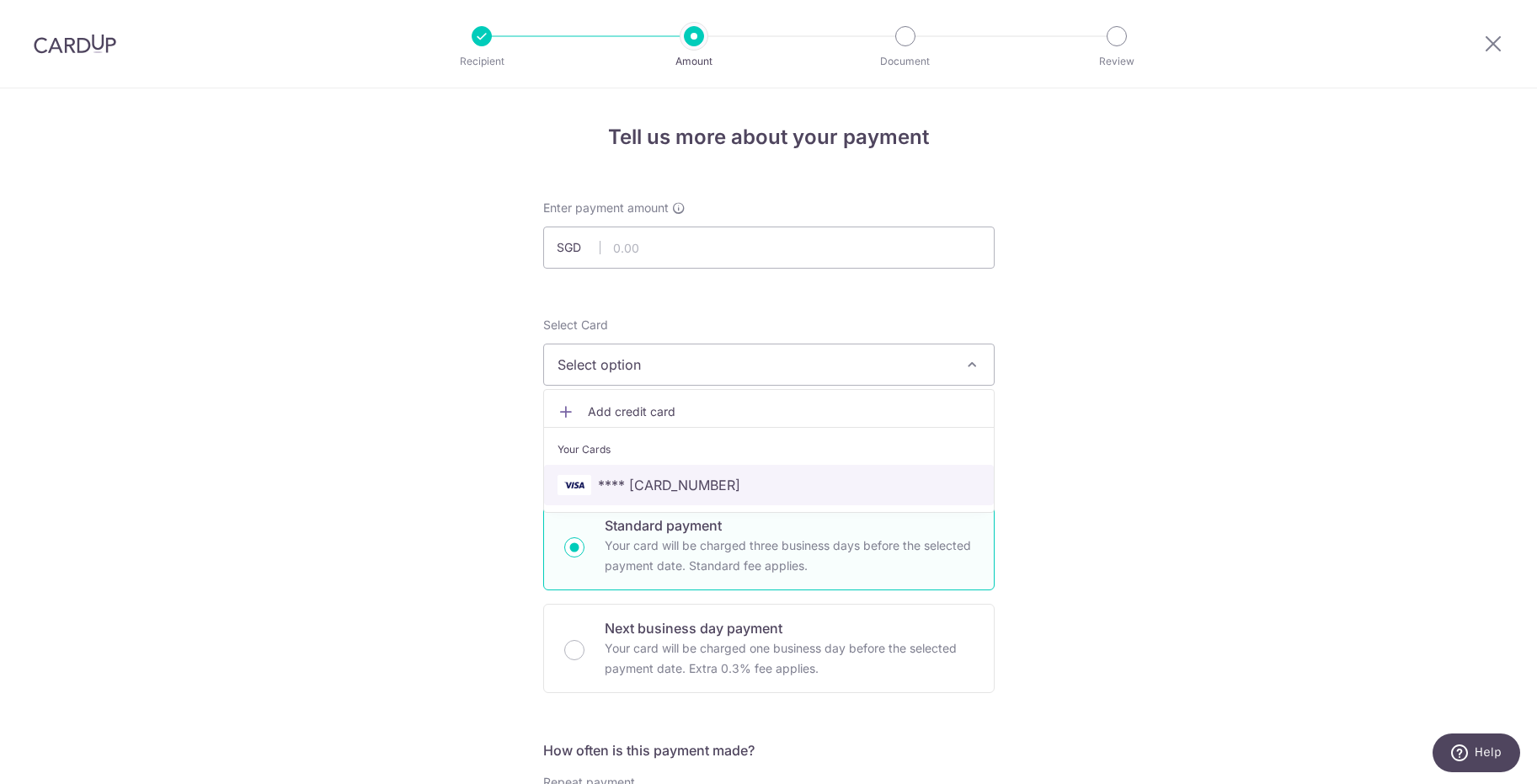click on "**** 2569" at bounding box center (769, 485) 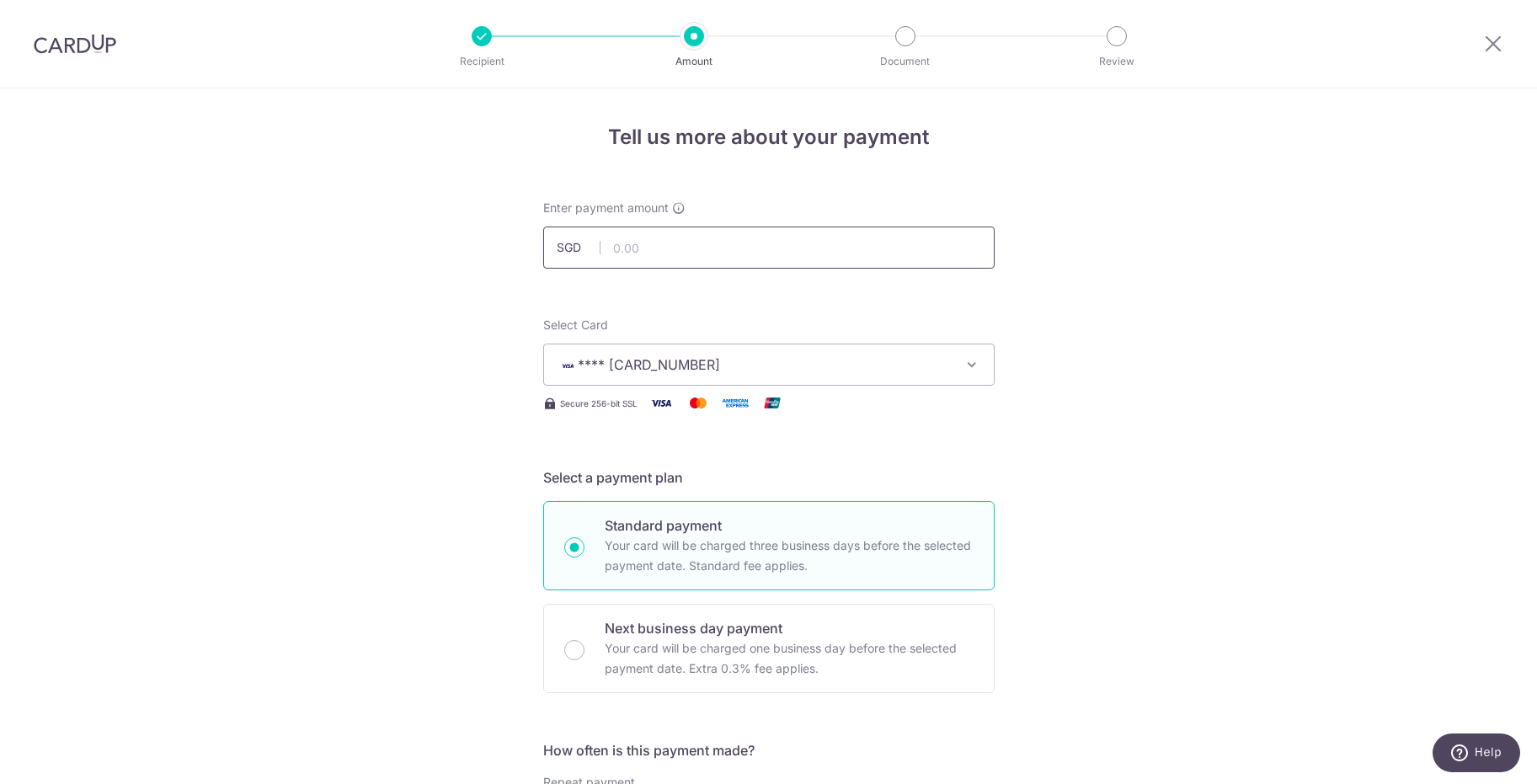 click at bounding box center (769, 248) 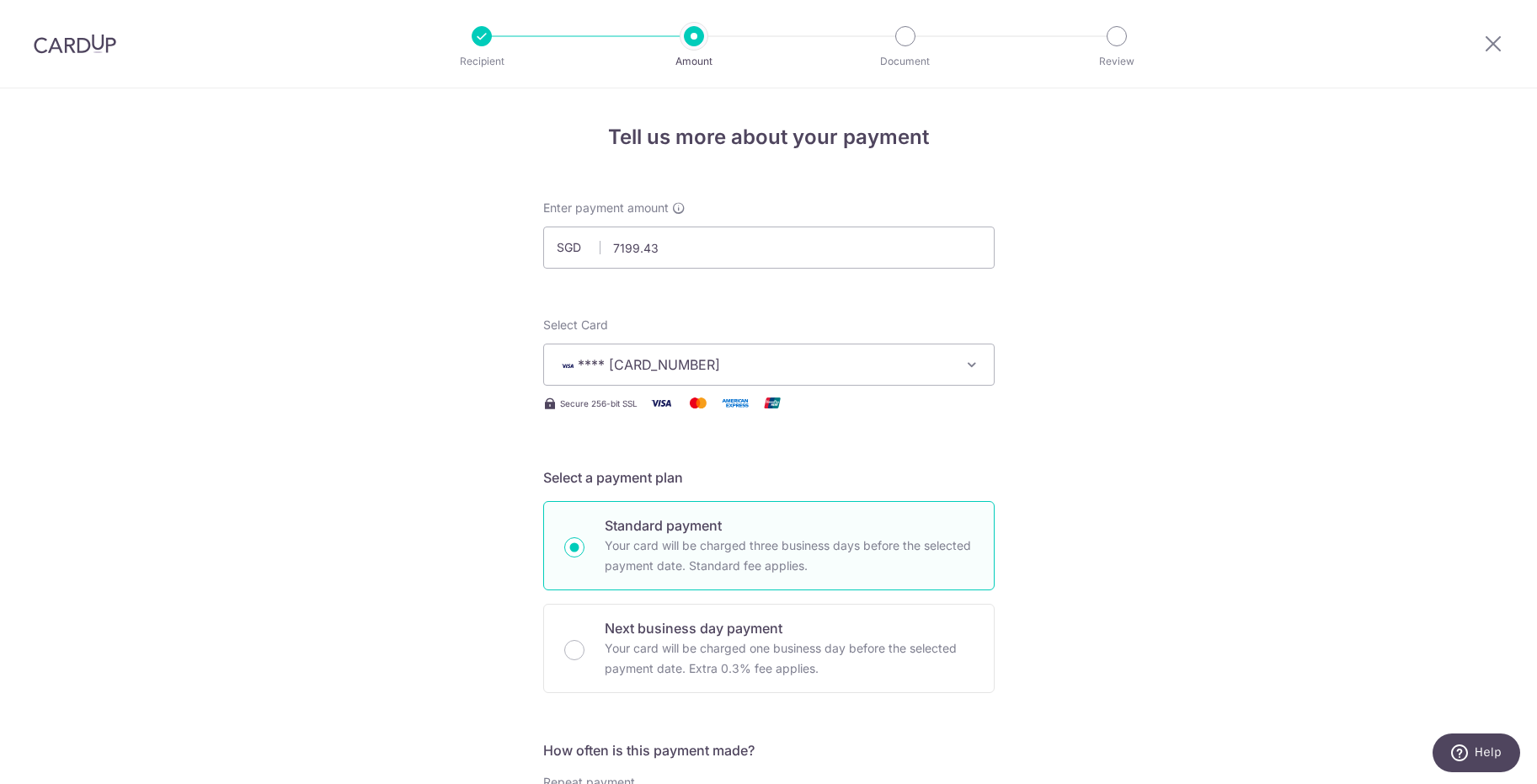 click on "Enter payment amount
SGD
7199.43
Select Card
**** 2569
Add credit card
Your Cards
**** 2569
Secure 256-bit SSL
Text
New card details
Card
Secure 256-bit SSL" at bounding box center (769, 866) 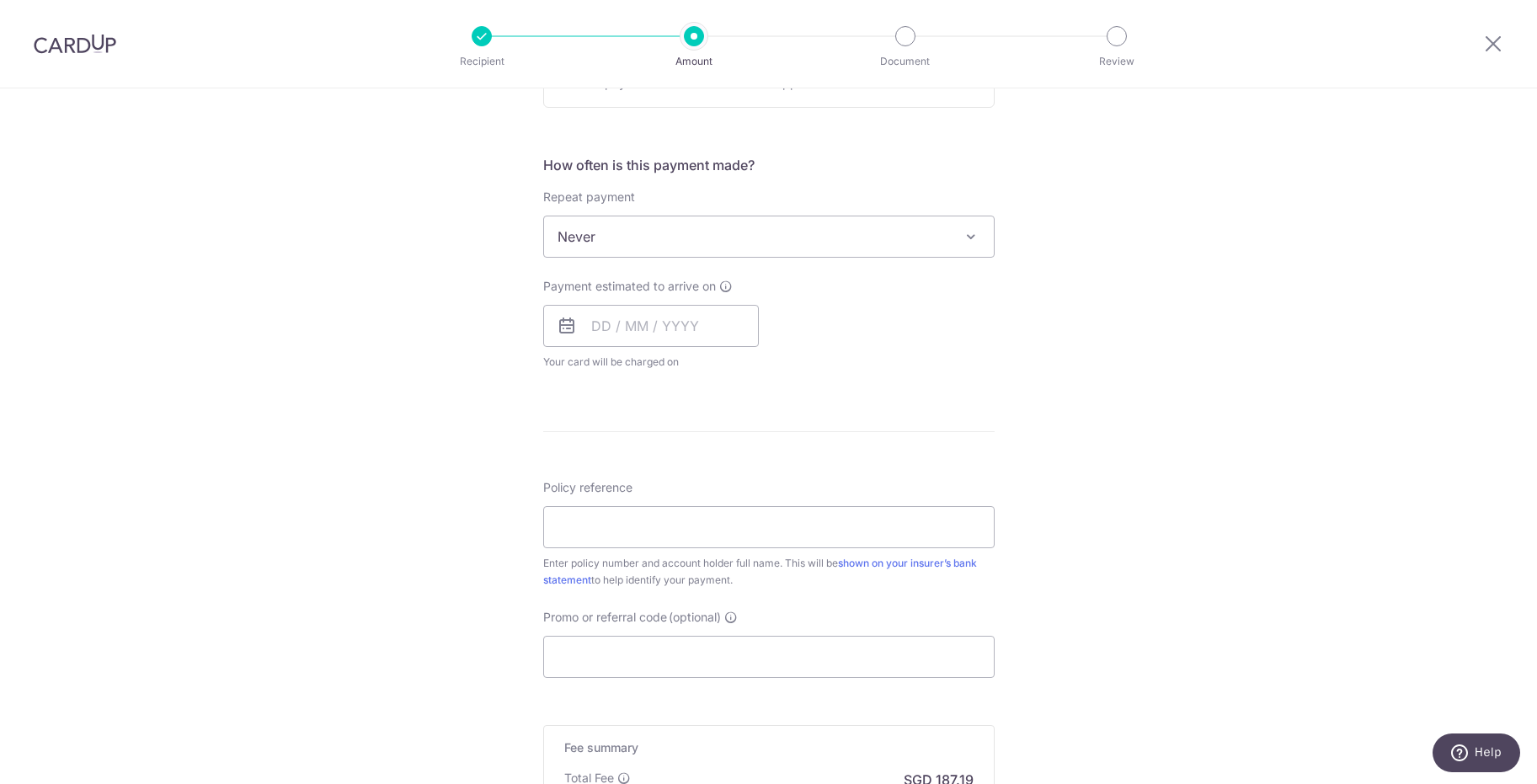 scroll, scrollTop: 608, scrollLeft: 0, axis: vertical 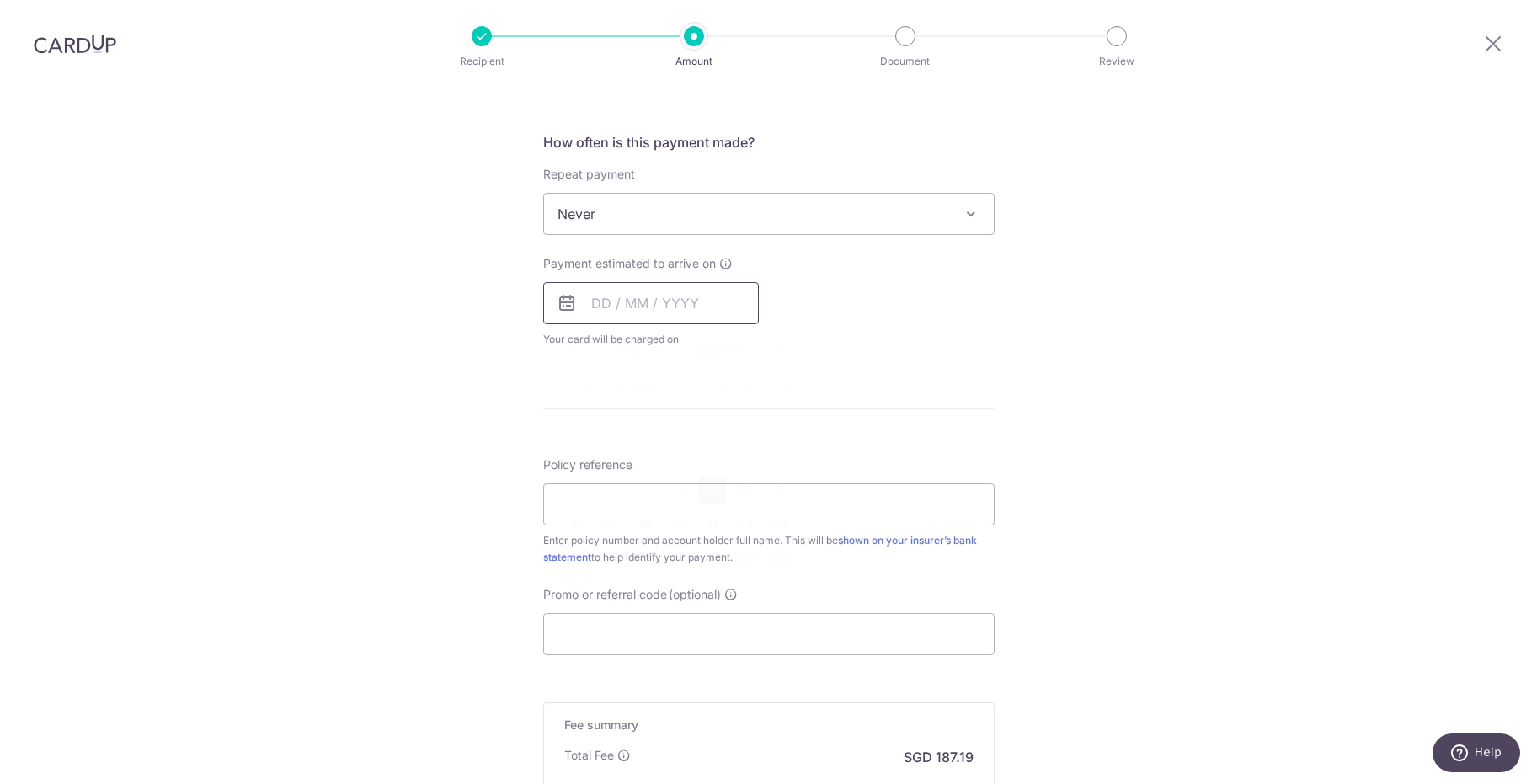 click at bounding box center (651, 303) 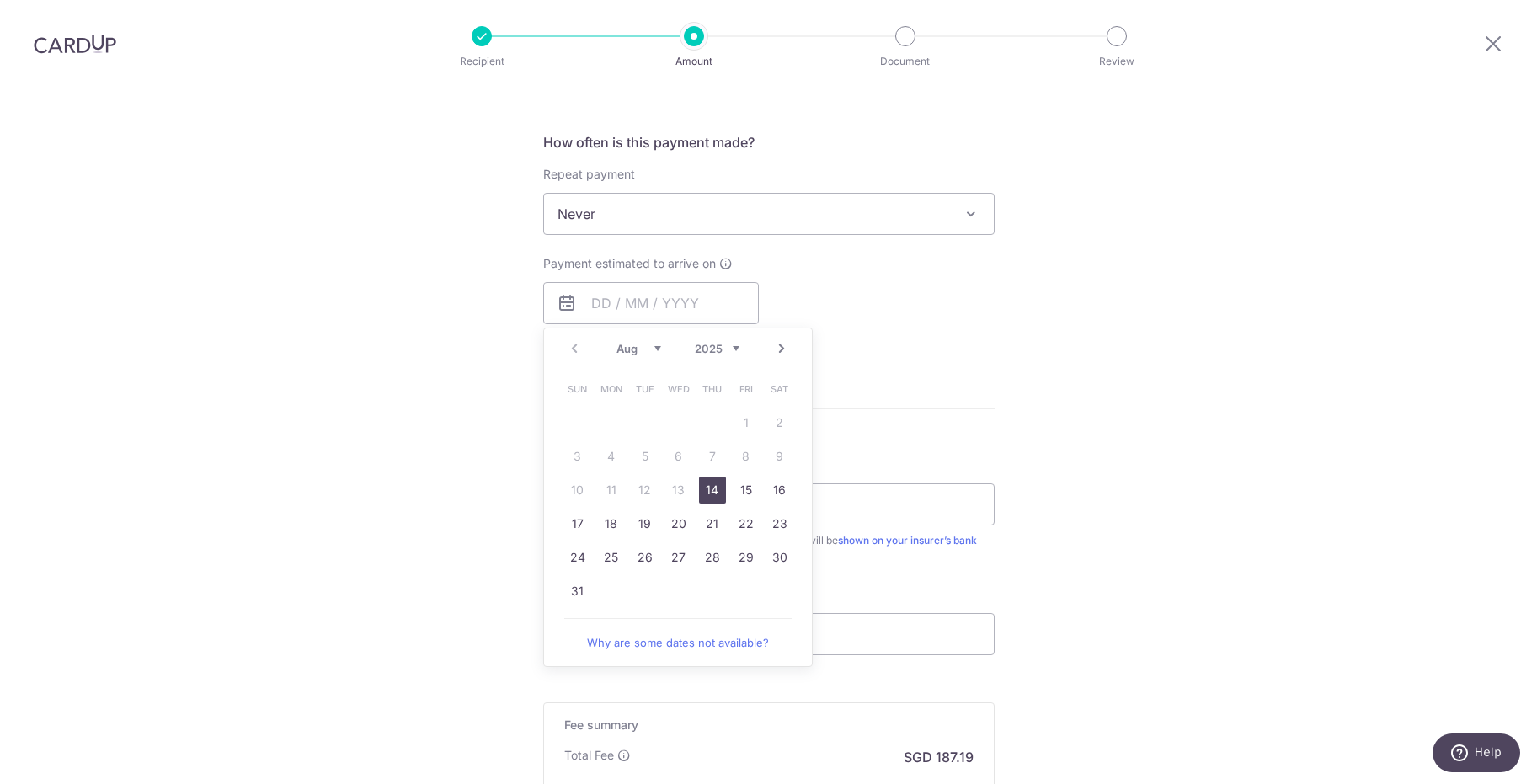 click on "14" at bounding box center [712, 490] 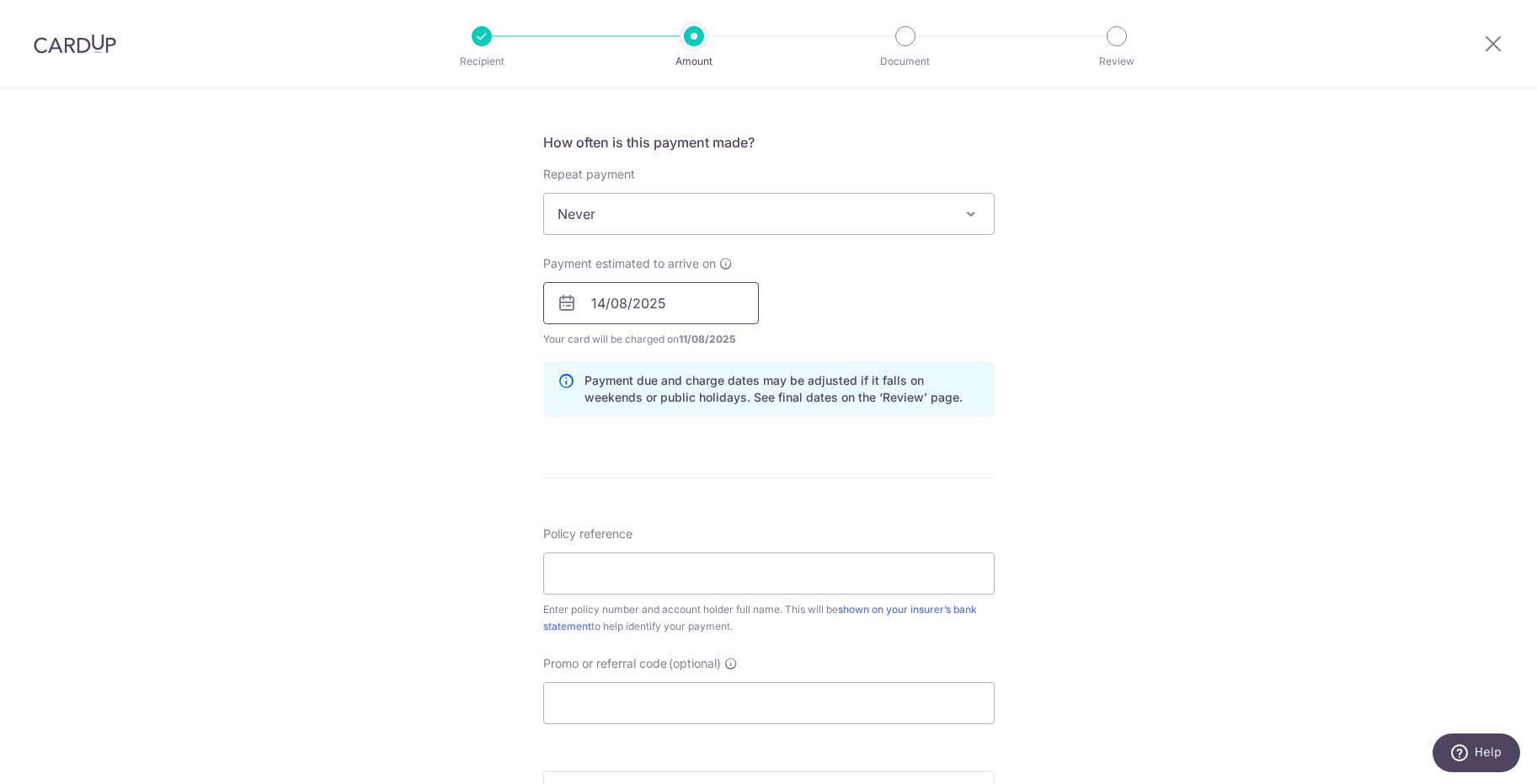 click on "14/08/2025" at bounding box center (651, 303) 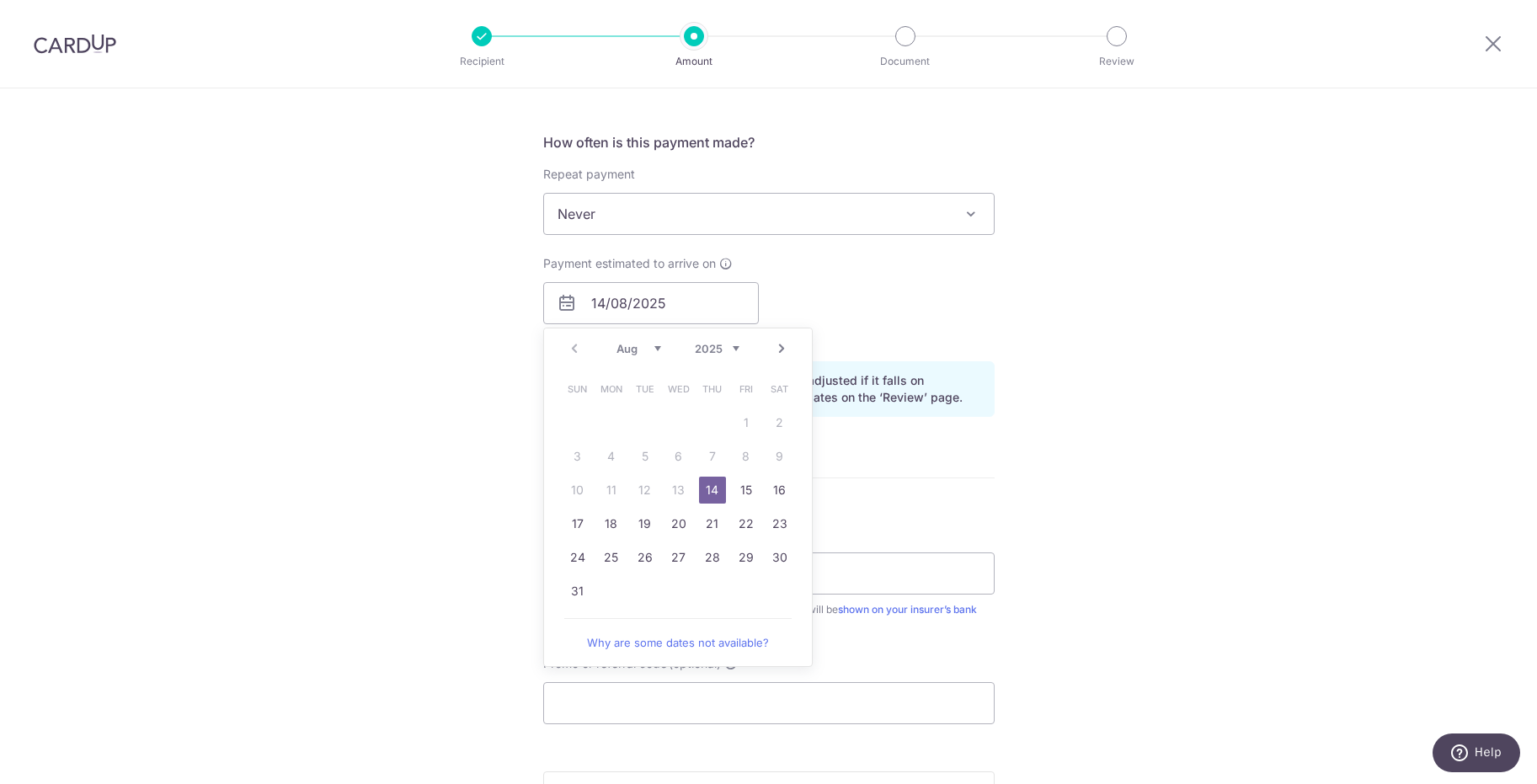 click on "Enter payment amount
SGD
7,199.43
7199.43
Select Card
**** 2569
Add credit card
Your Cards
**** 2569
Secure 256-bit SSL
Text
New card details
Card
Secure 256-bit SSL" at bounding box center (769, 292) 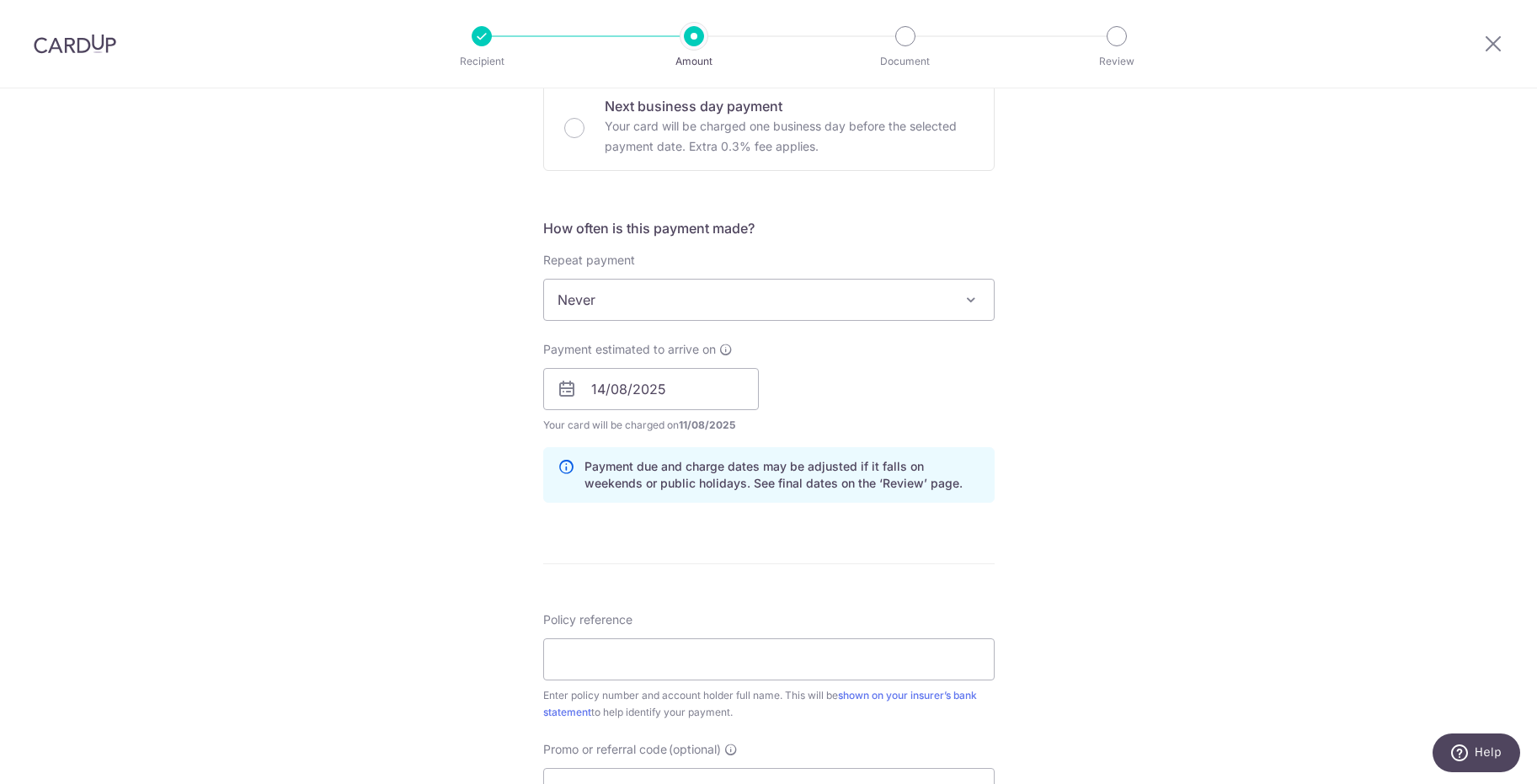 scroll, scrollTop: 262, scrollLeft: 0, axis: vertical 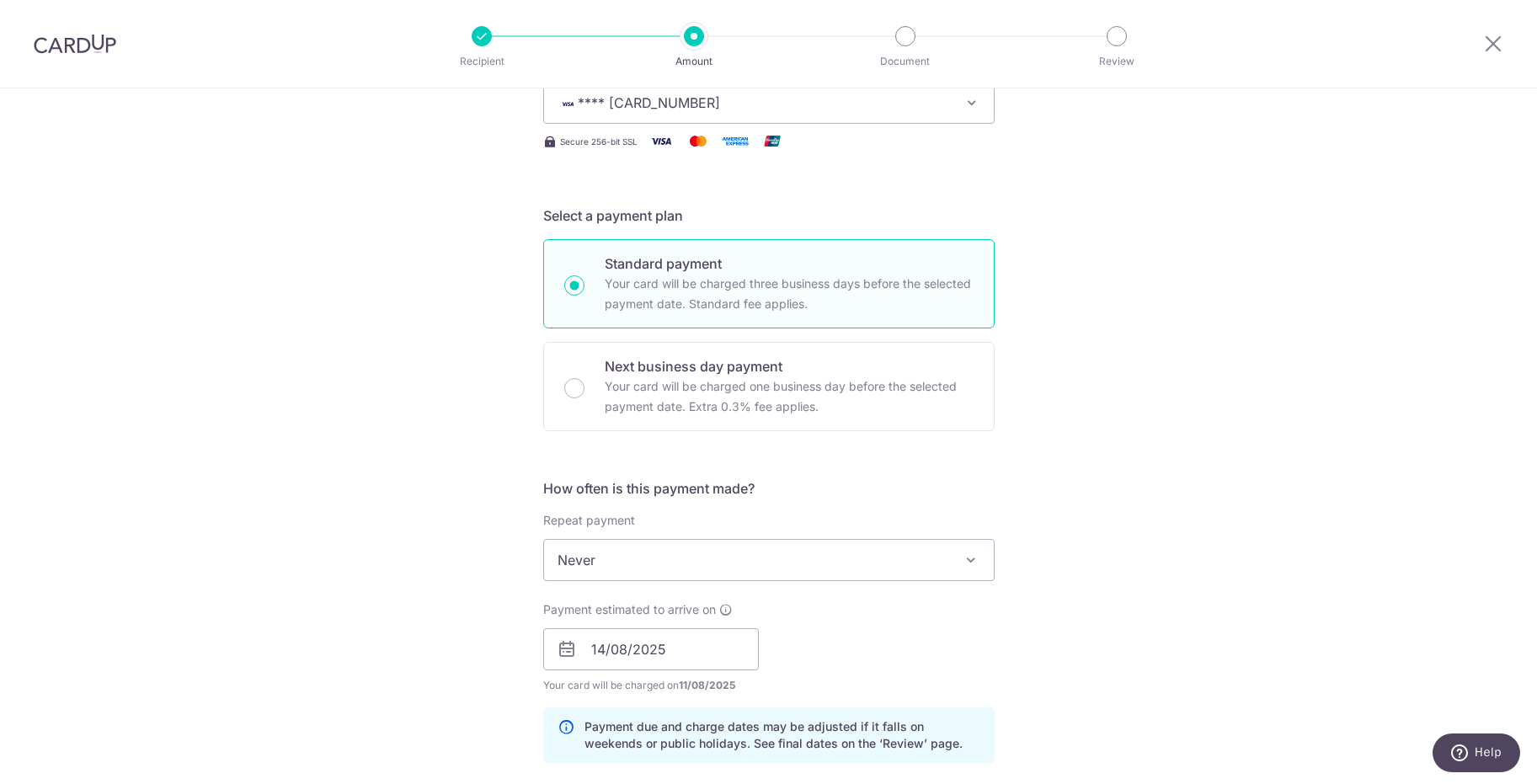 click on "Never" at bounding box center (769, 560) 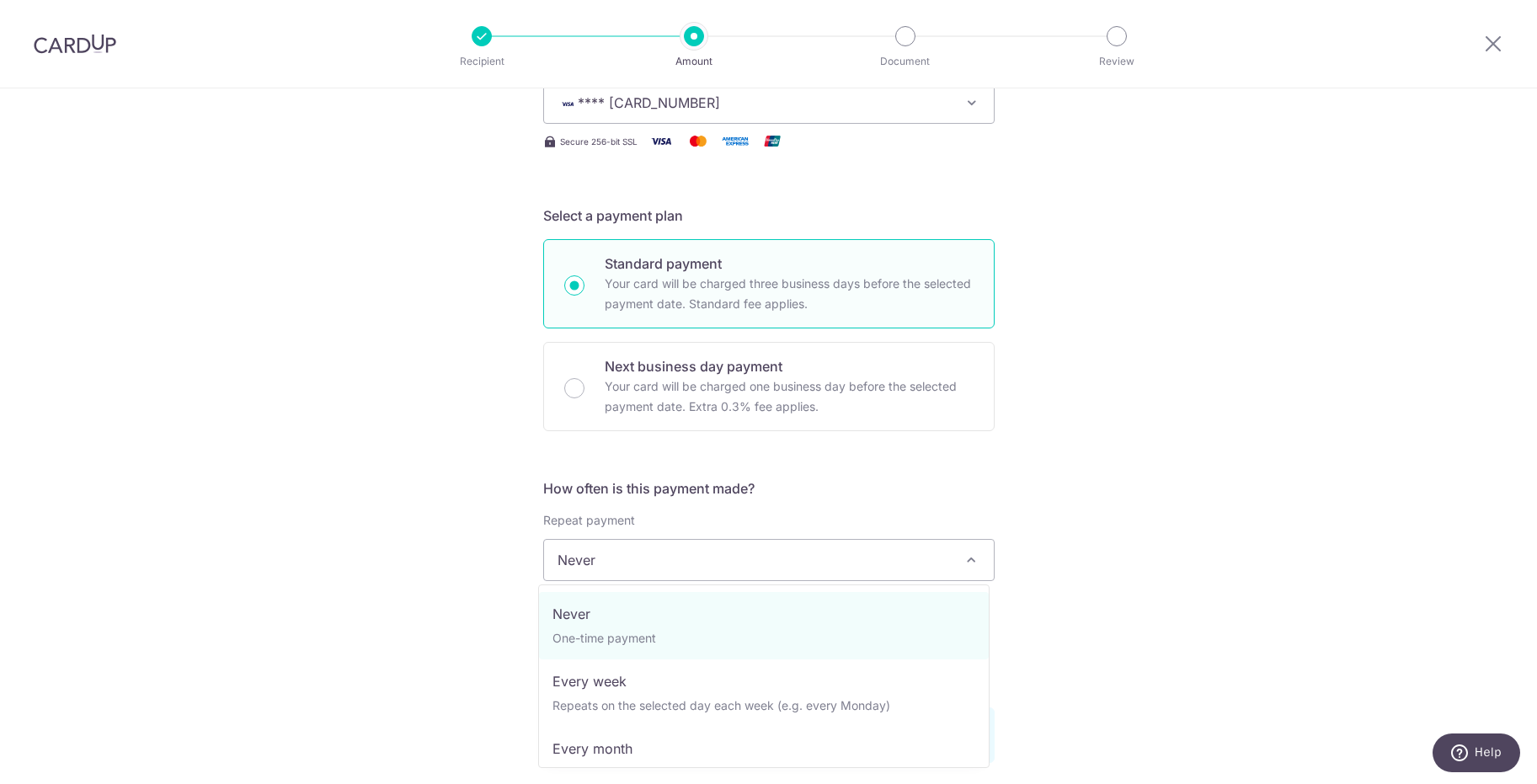 click on "How often is this payment made?" at bounding box center [769, 488] 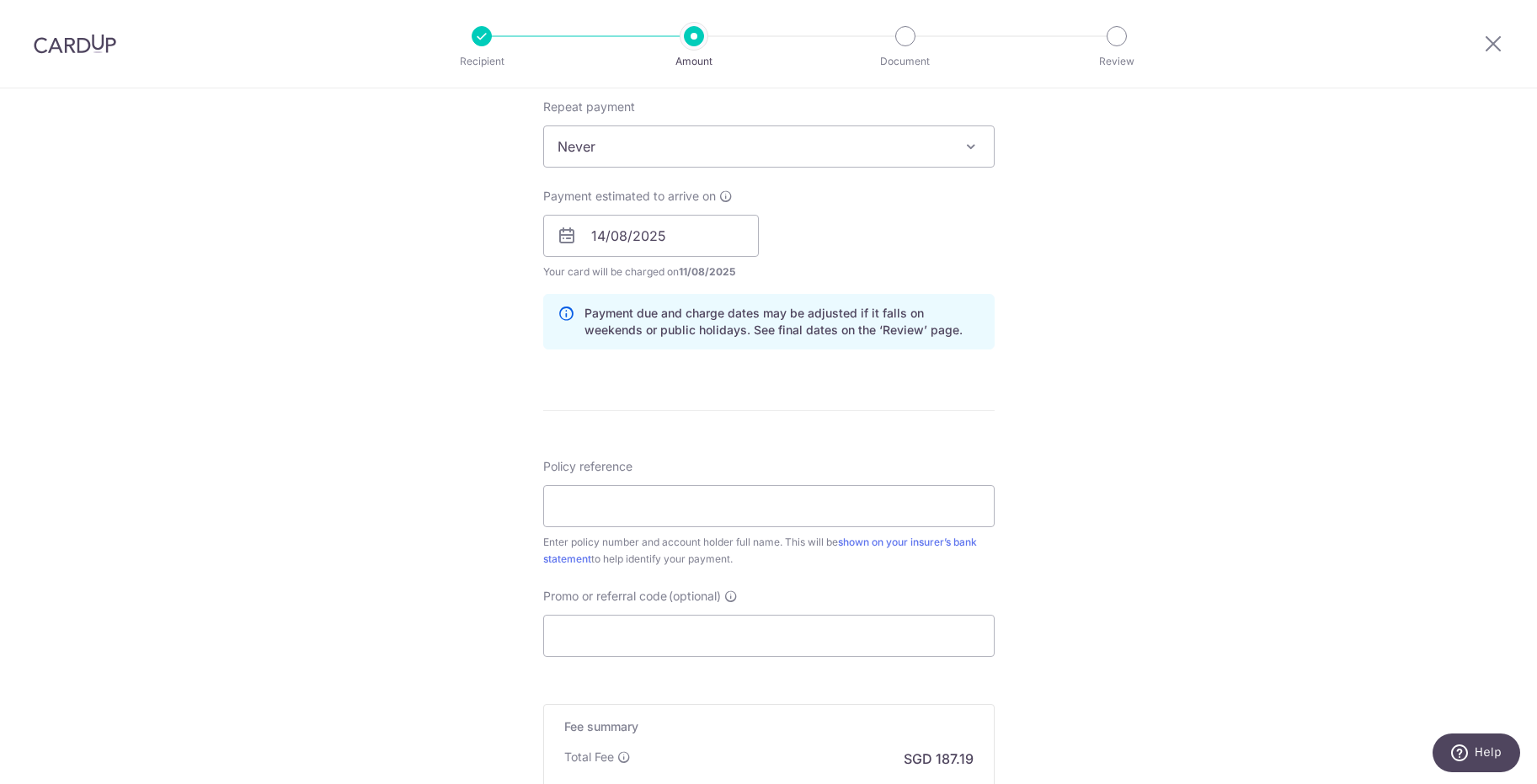 scroll, scrollTop: 676, scrollLeft: 0, axis: vertical 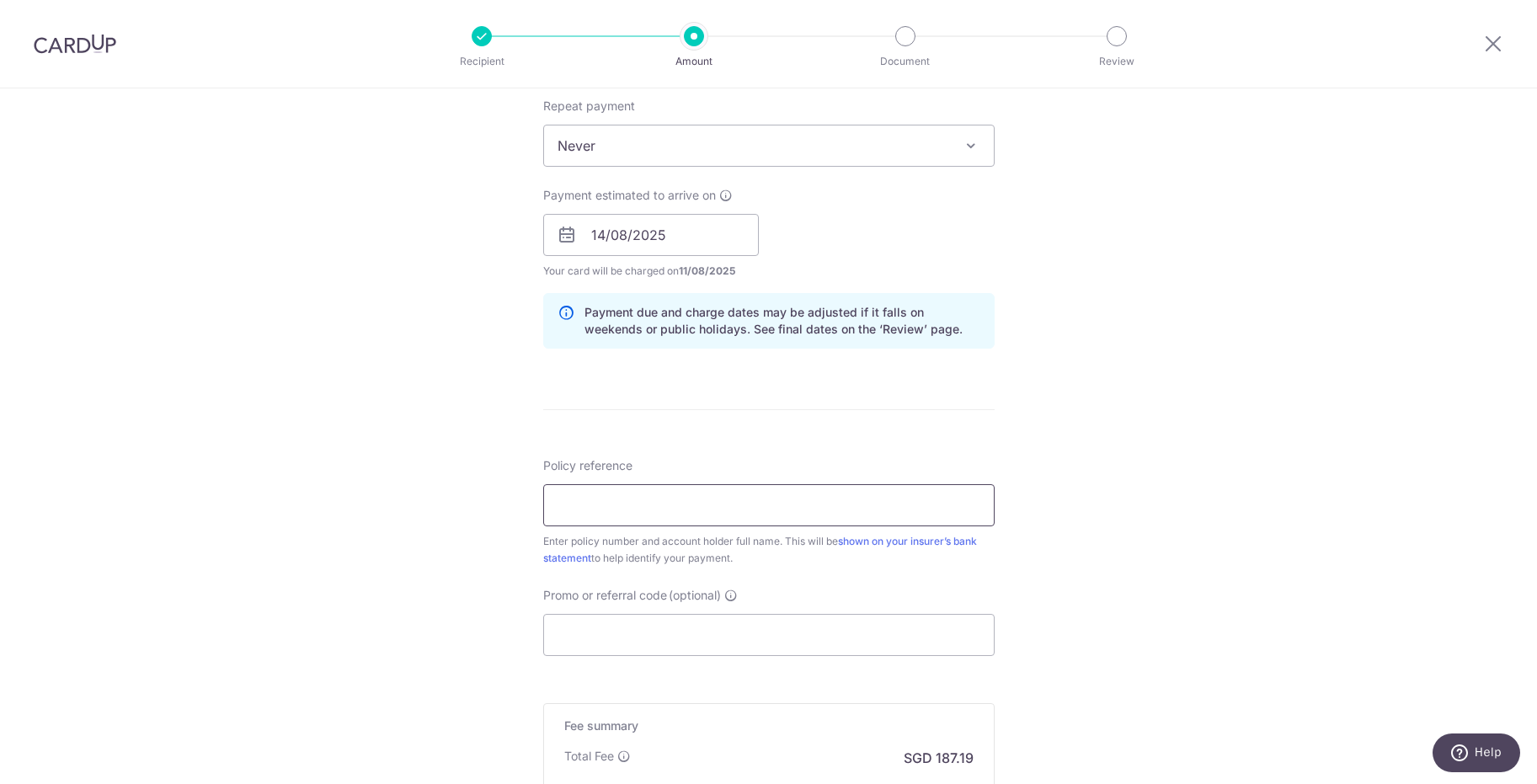 click on "Policy reference" at bounding box center [769, 505] 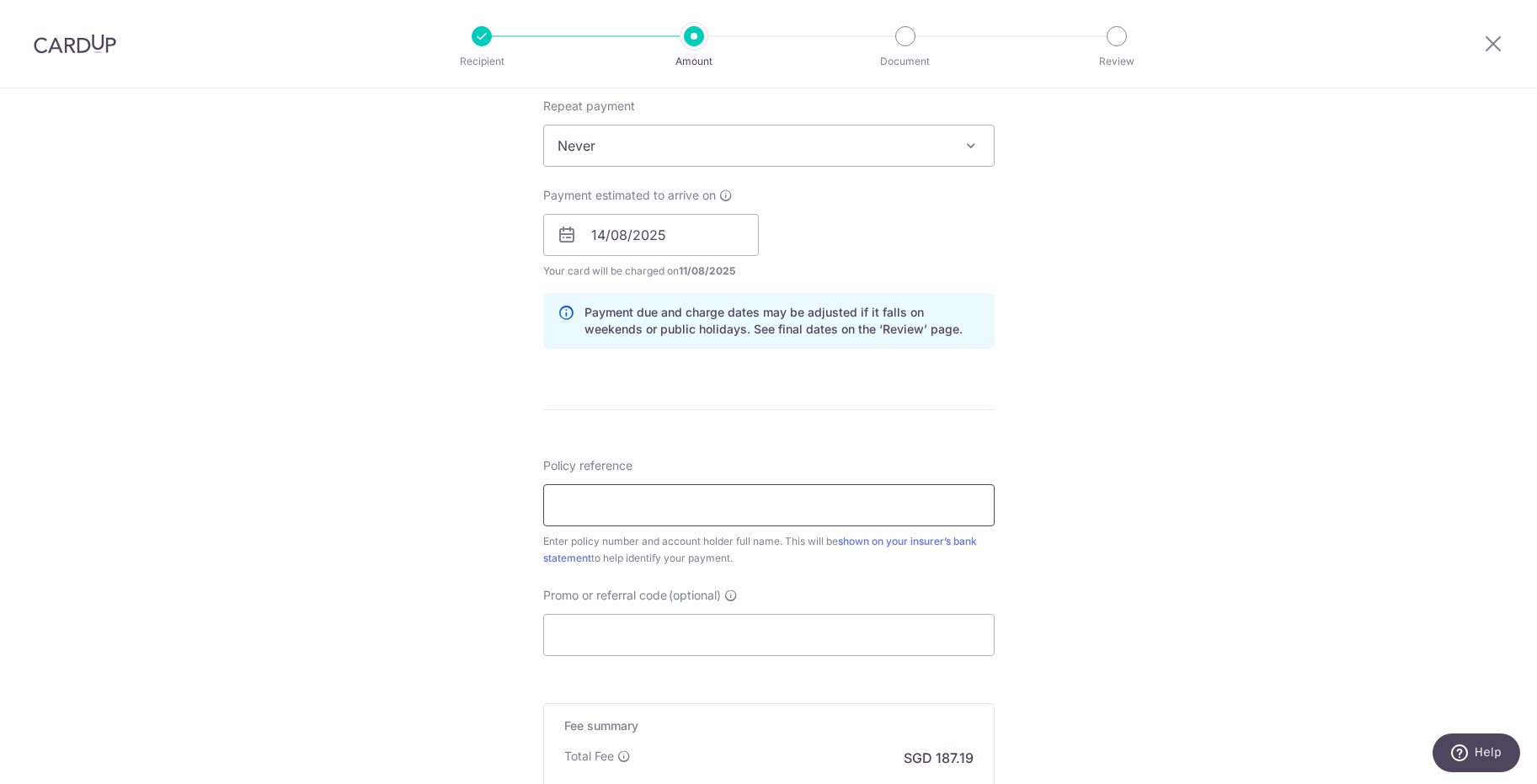 click on "Policy reference" at bounding box center (769, 505) 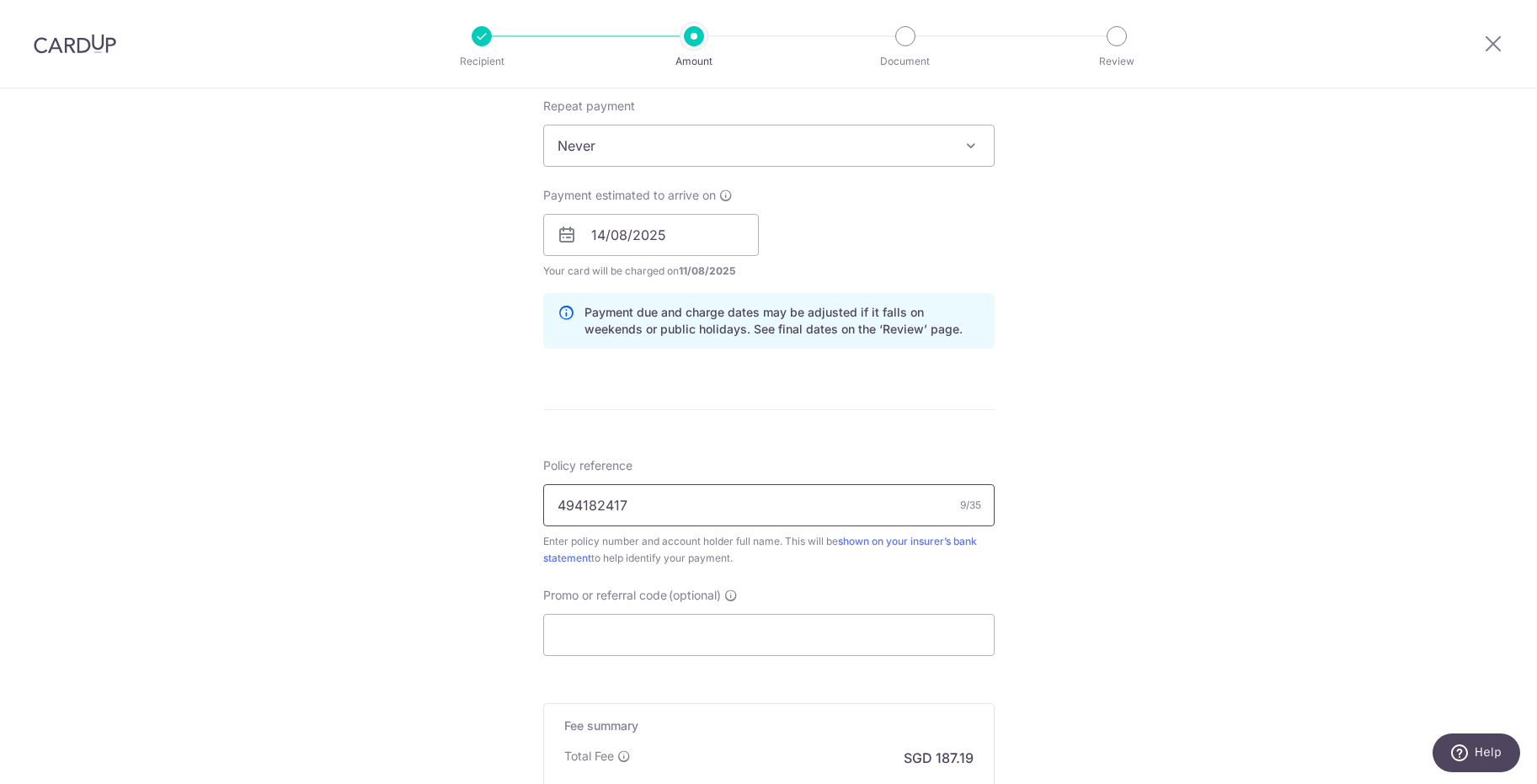 click on "494182417" at bounding box center [769, 505] 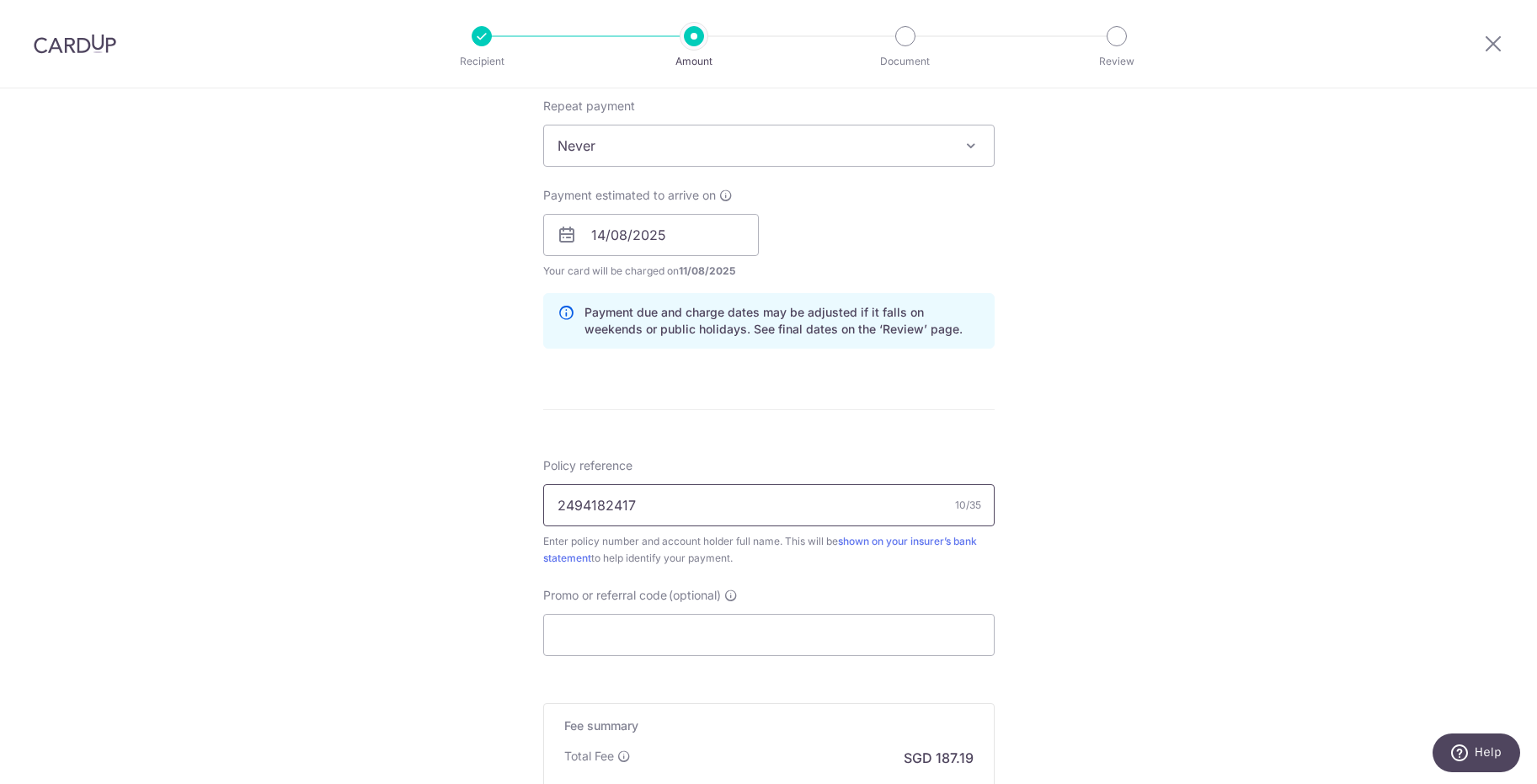 type on "2494182417" 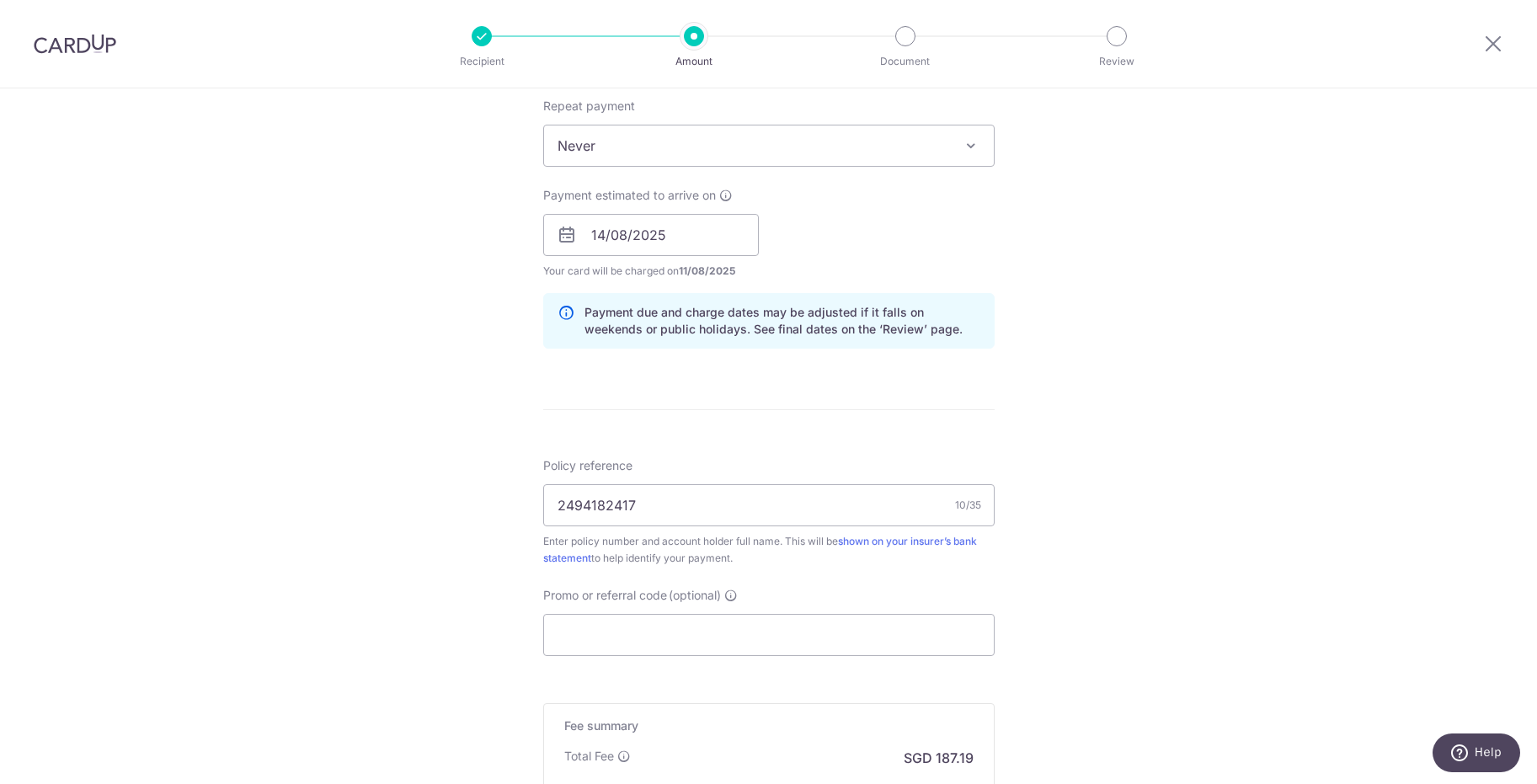 click on "Tell us more about your payment
Enter payment amount
SGD
7,199.43
7199.43
Select Card
**** 2569
Add credit card
Your Cards
**** 2569
Secure 256-bit SSL
Text
New card details
Card
Secure 256-bit SSL" at bounding box center [768, 208] 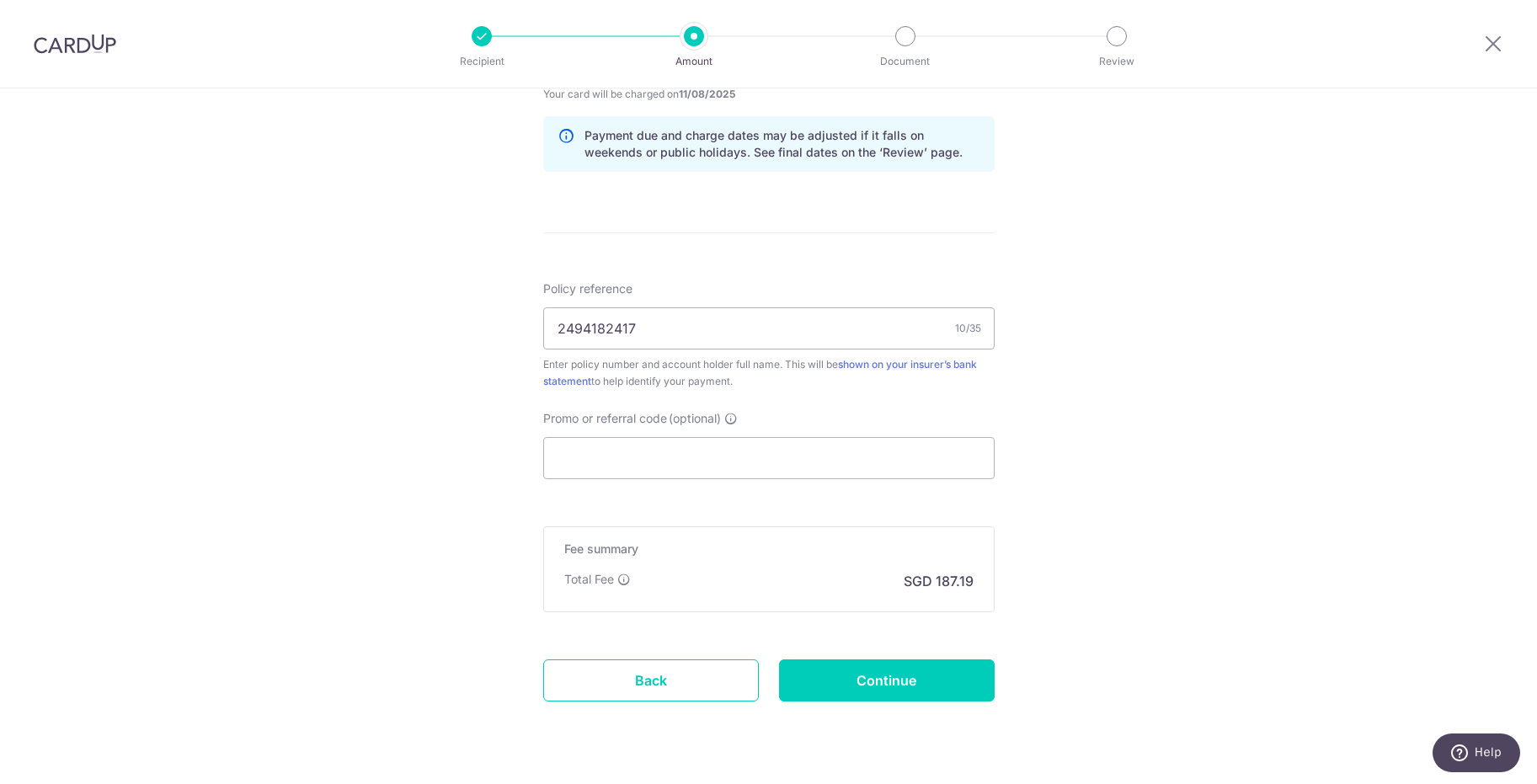 scroll, scrollTop: 897, scrollLeft: 0, axis: vertical 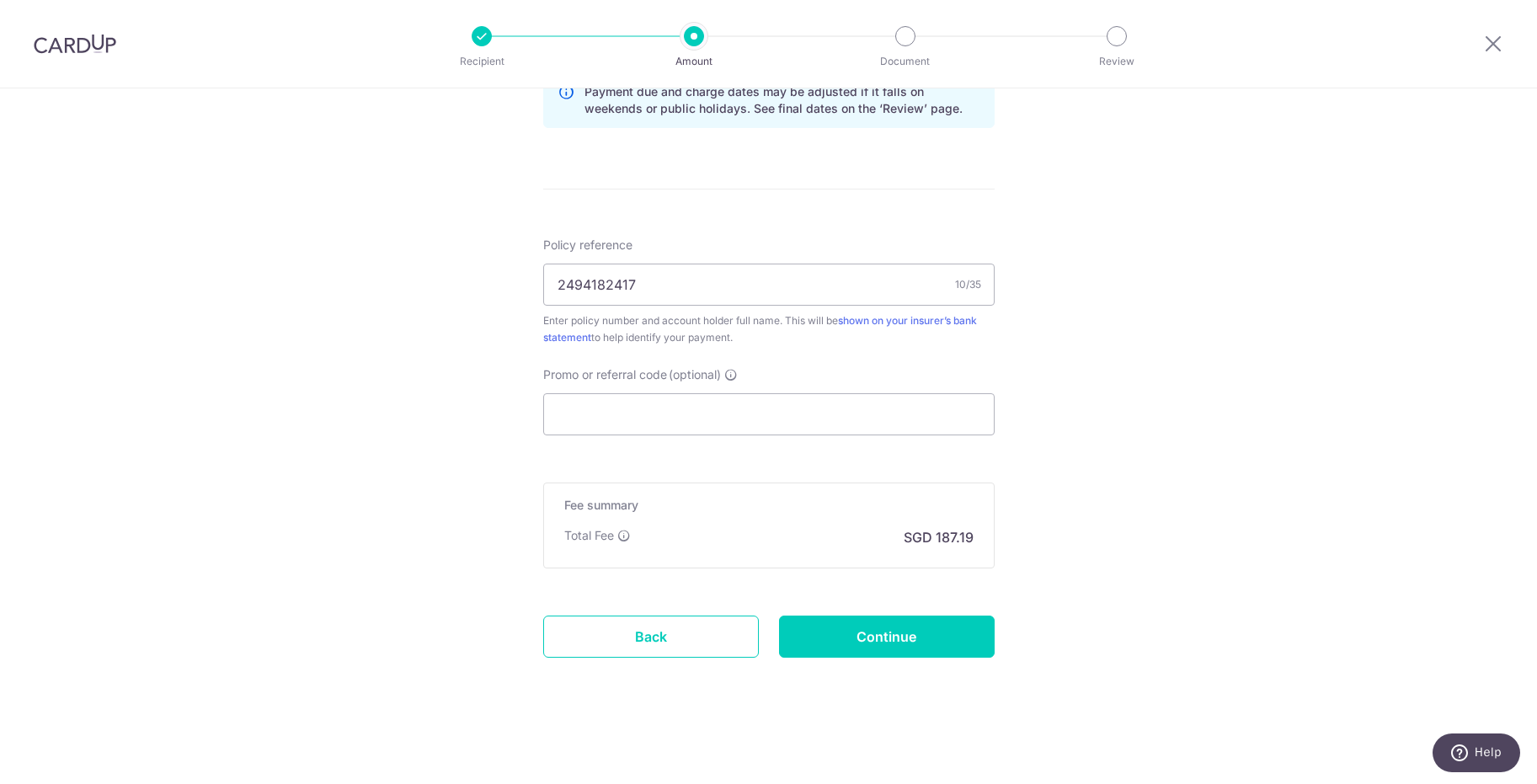 click on "Tell us more about your payment
Enter payment amount
SGD
7,199.43
7199.43
Select Card
**** 2569
Add credit card
Your Cards
**** 2569
Secure 256-bit SSL
Text
New card details
Card
Secure 256-bit SSL" at bounding box center [768, -13] 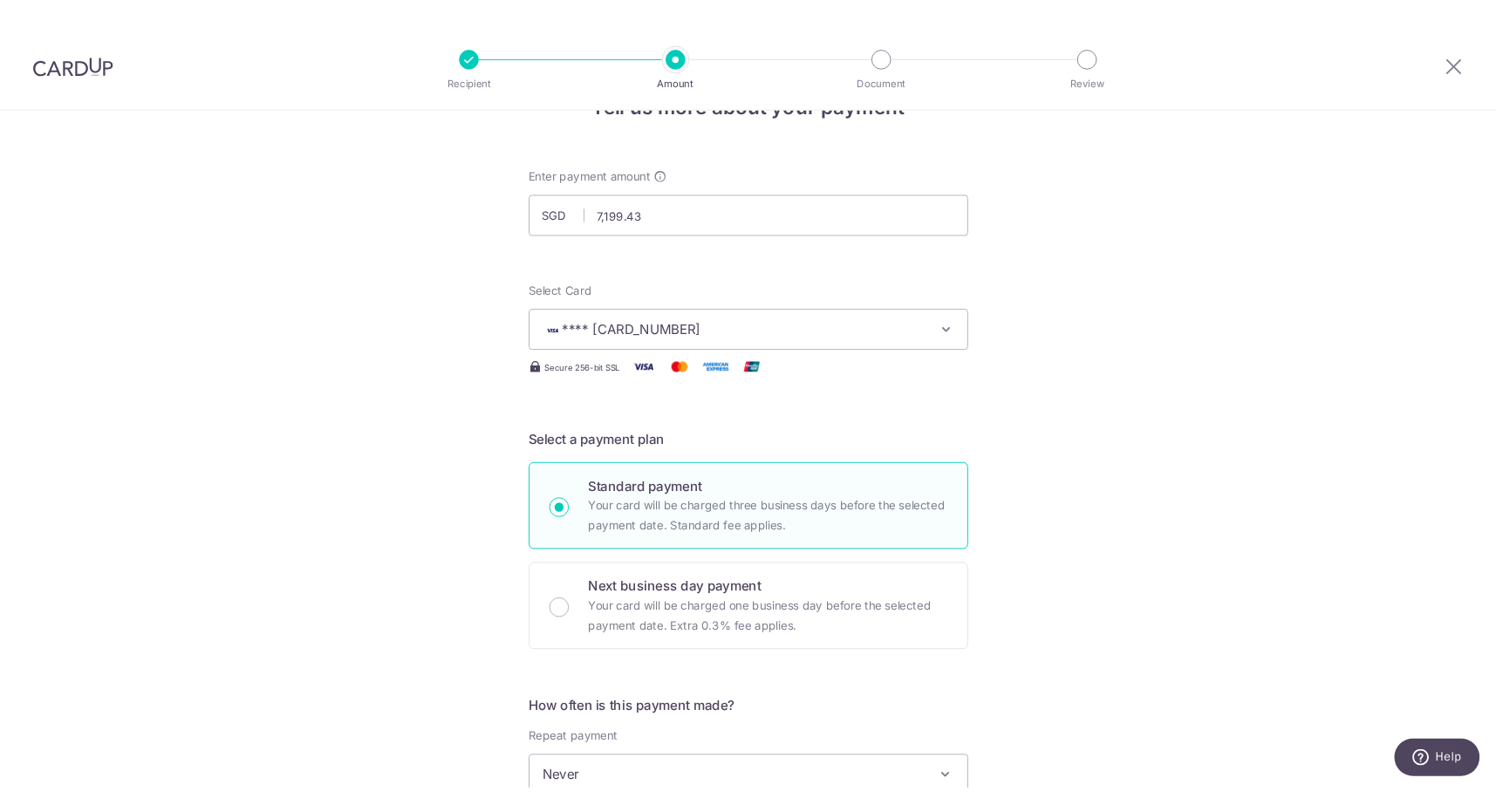 scroll, scrollTop: 0, scrollLeft: 0, axis: both 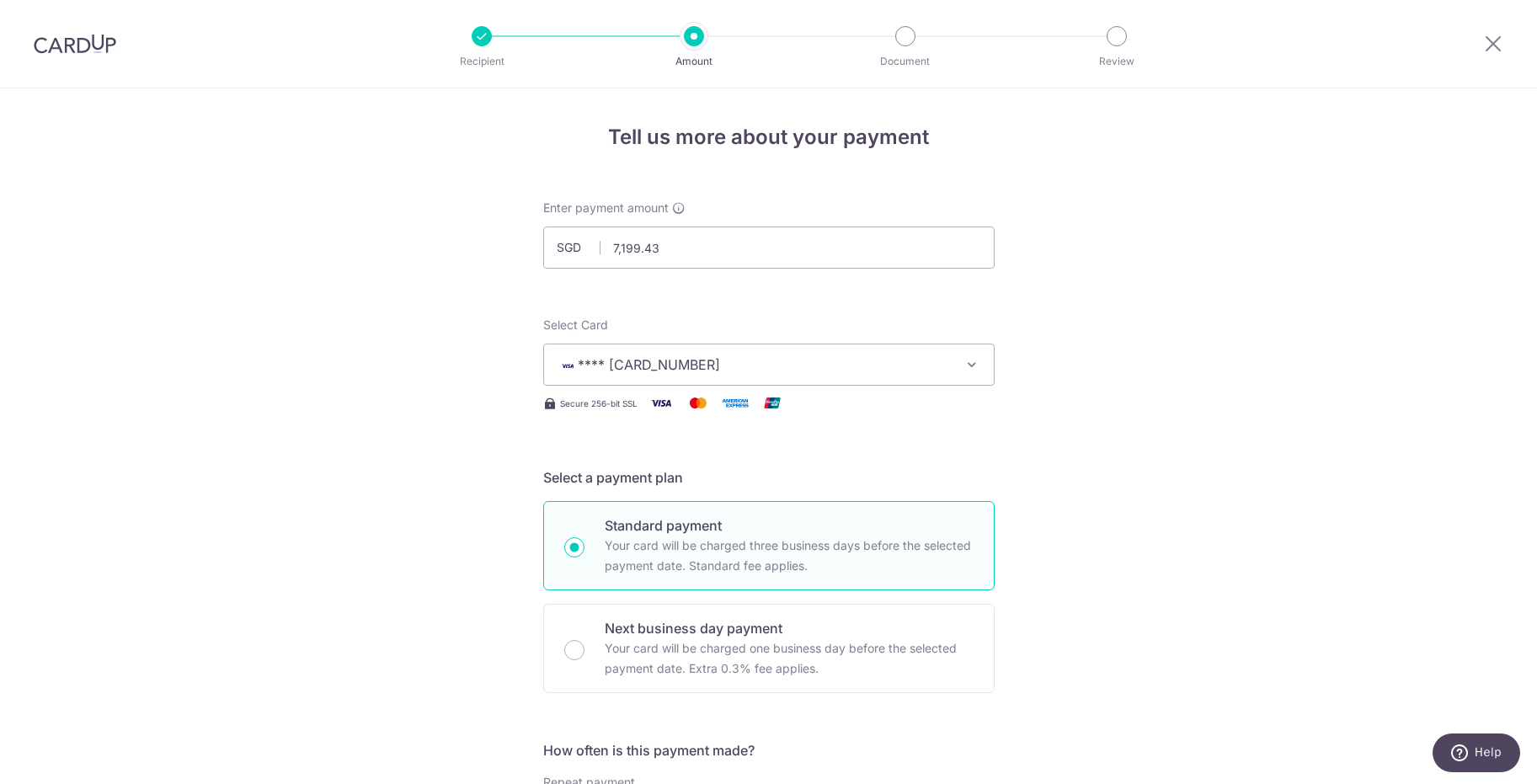 click at bounding box center (75, 44) 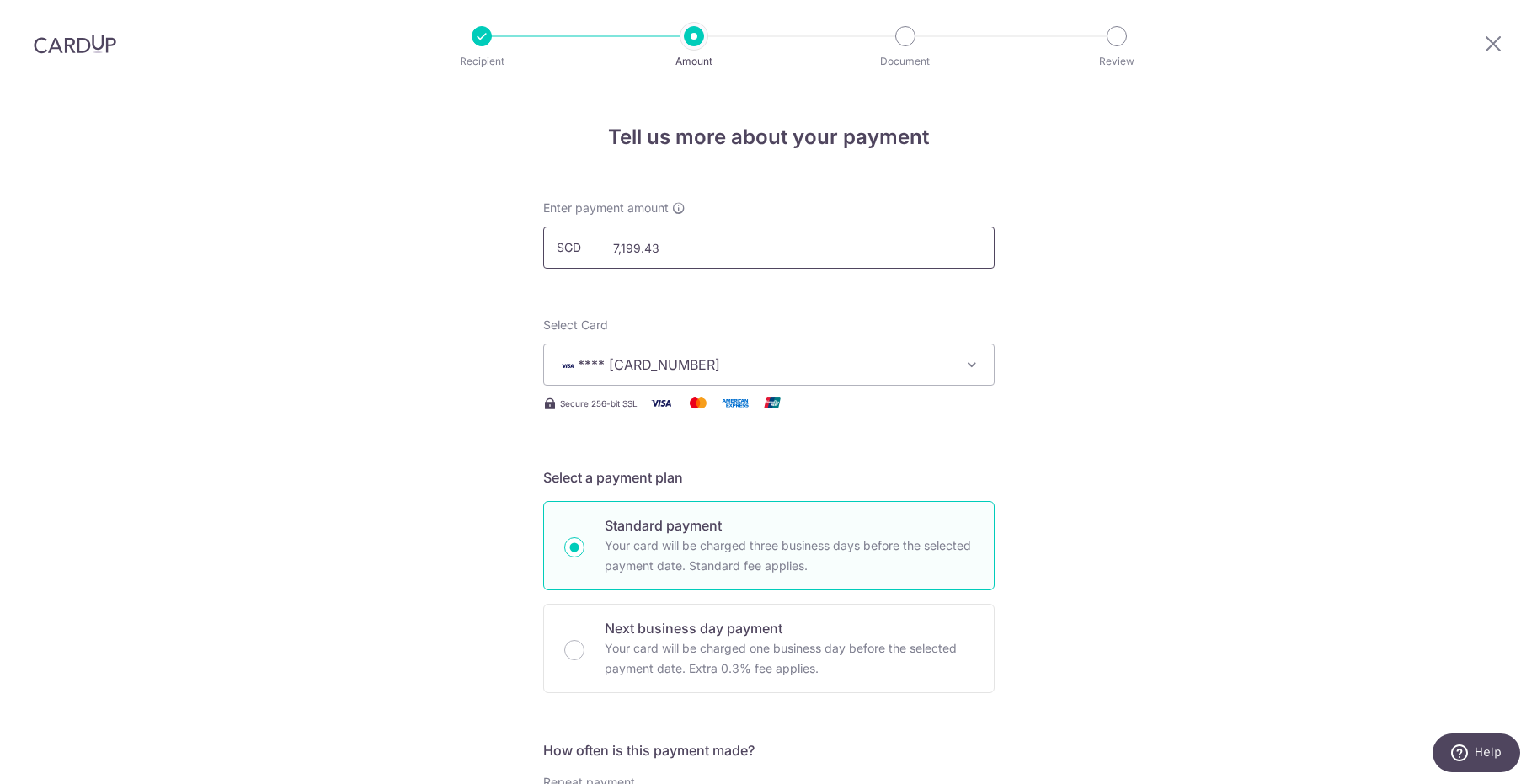 drag, startPoint x: 659, startPoint y: 248, endPoint x: 579, endPoint y: 246, distance: 80.025 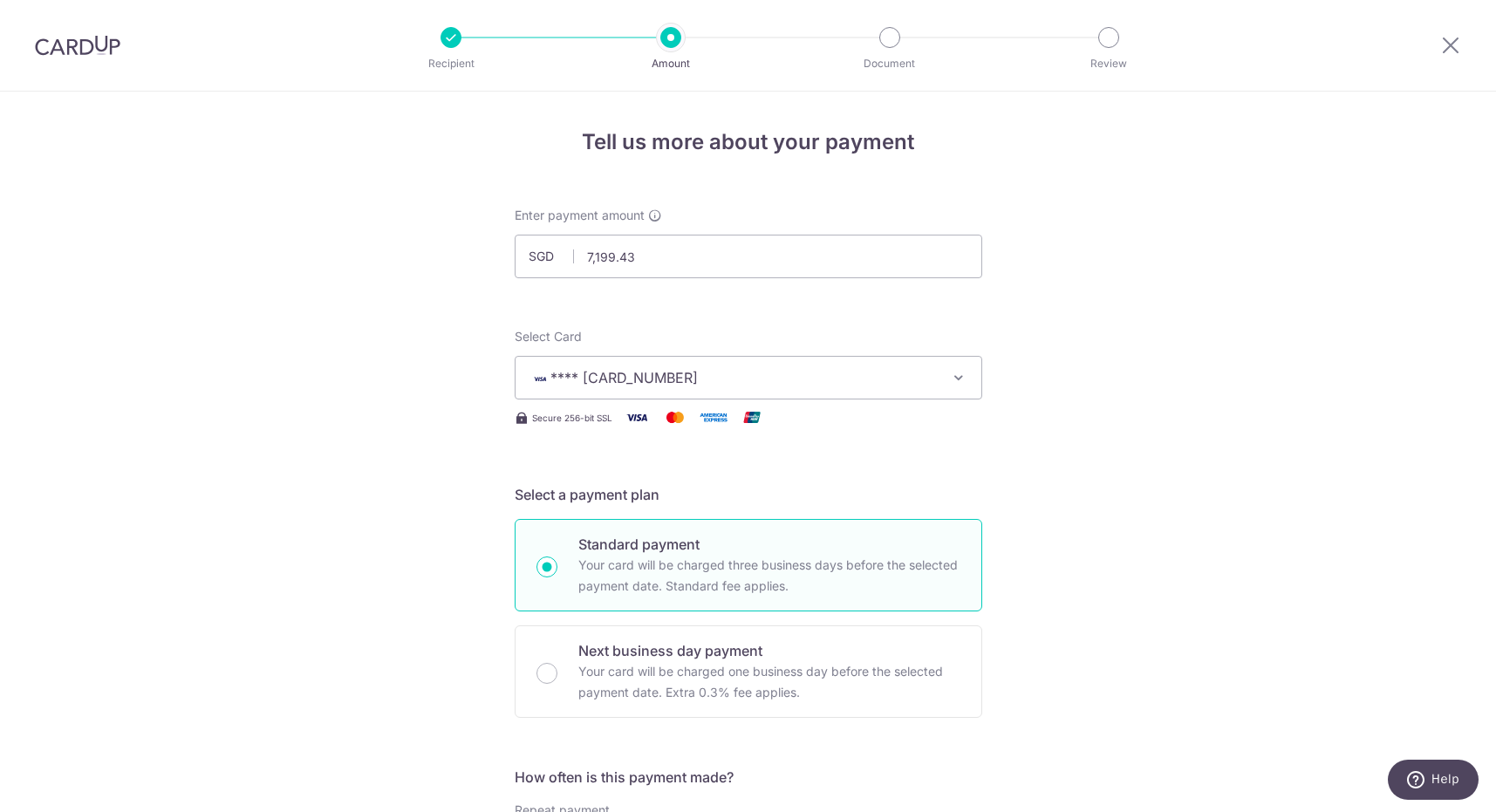 click at bounding box center [78, 45] 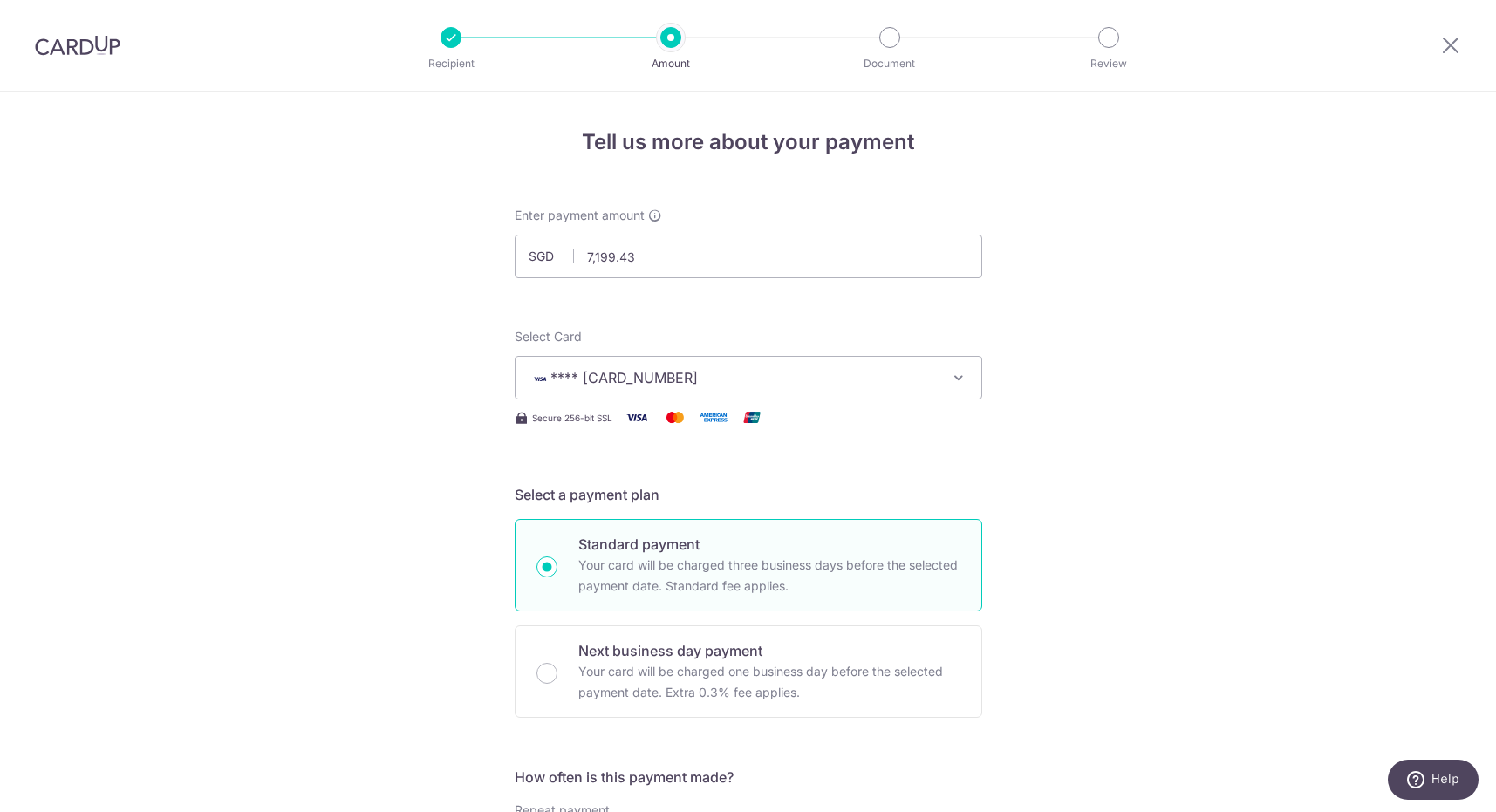 type on "7,199.43" 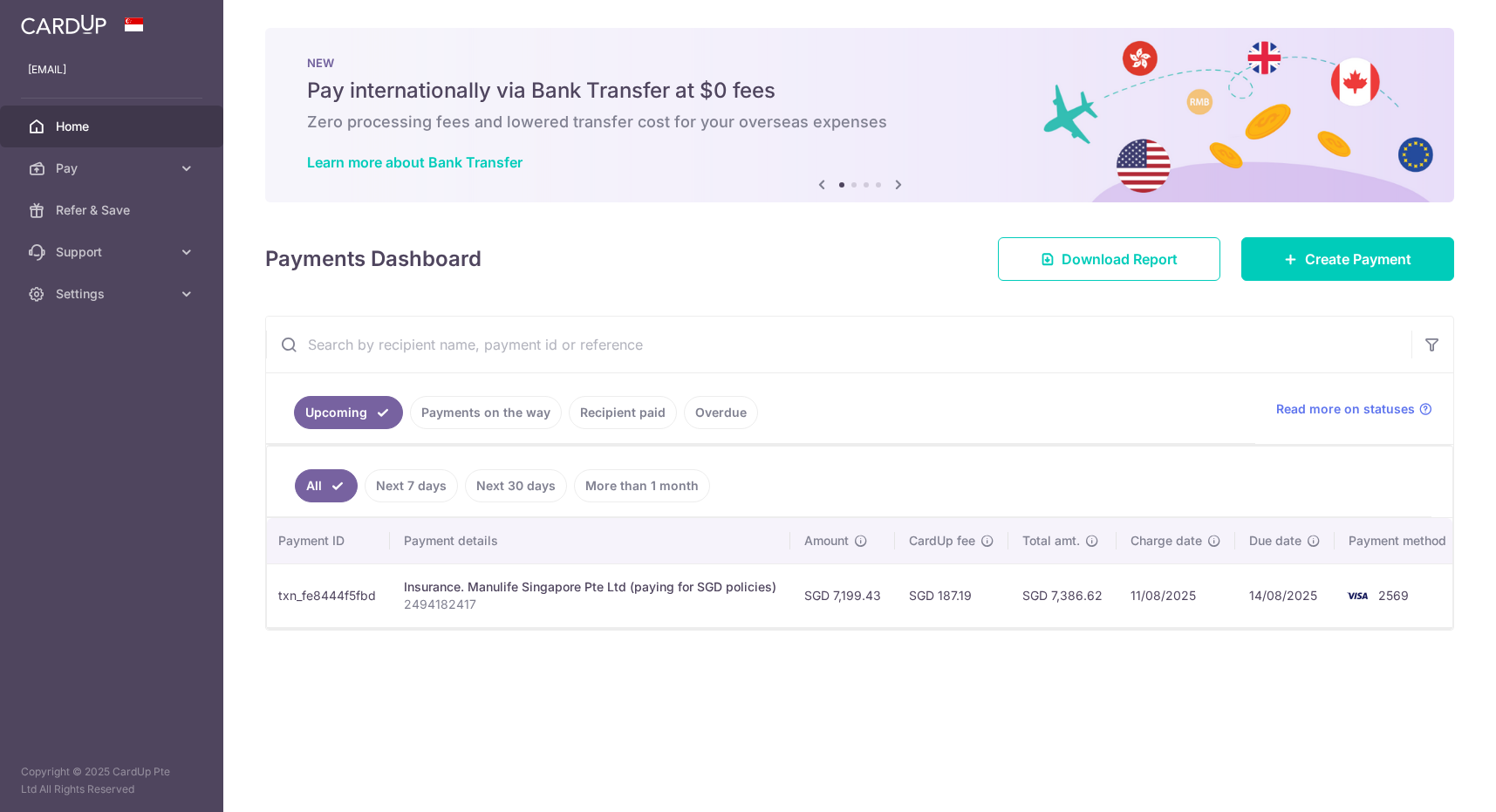 scroll, scrollTop: 0, scrollLeft: 229, axis: horizontal 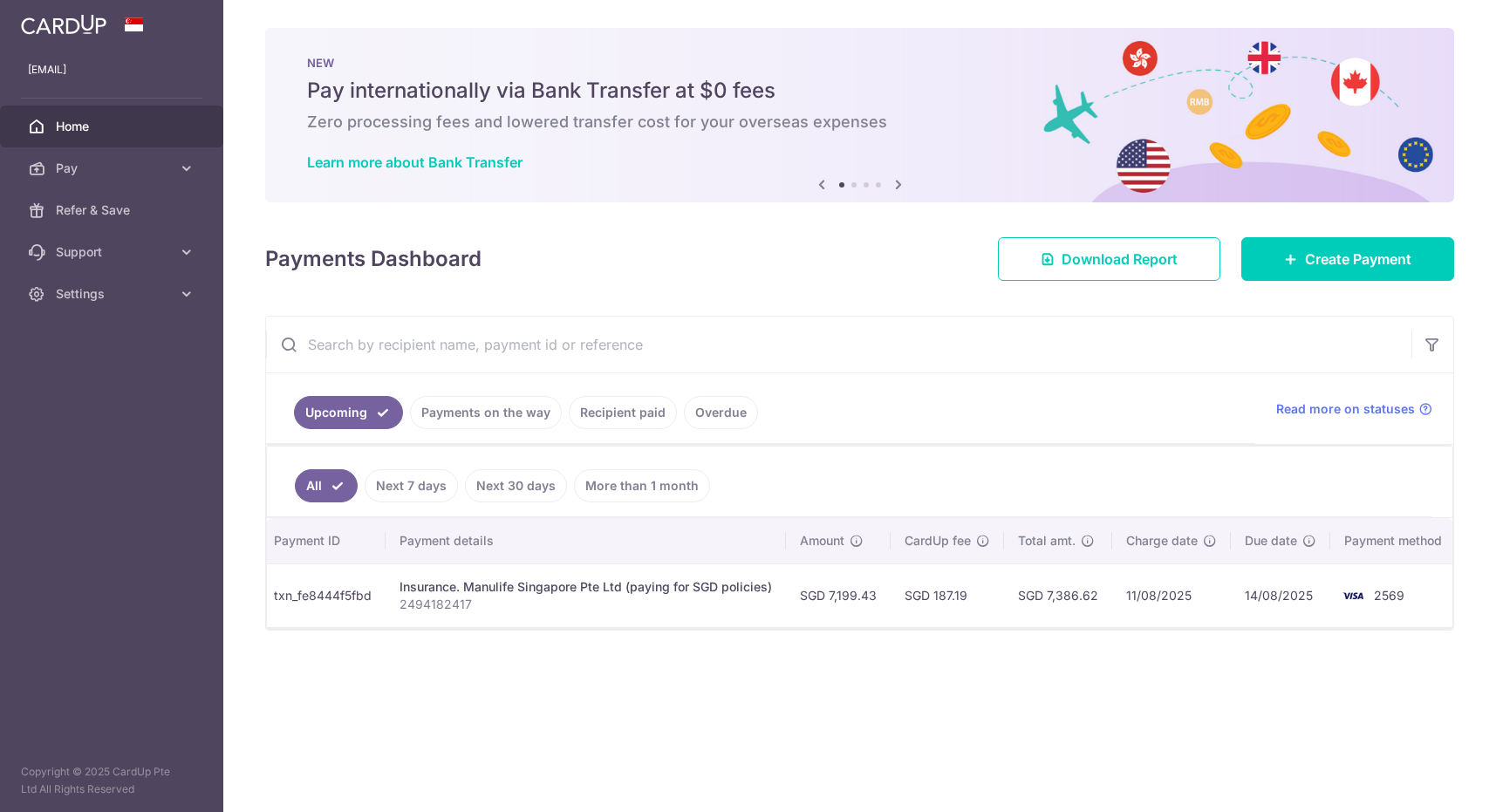 click on "2569" at bounding box center [1397, 595] 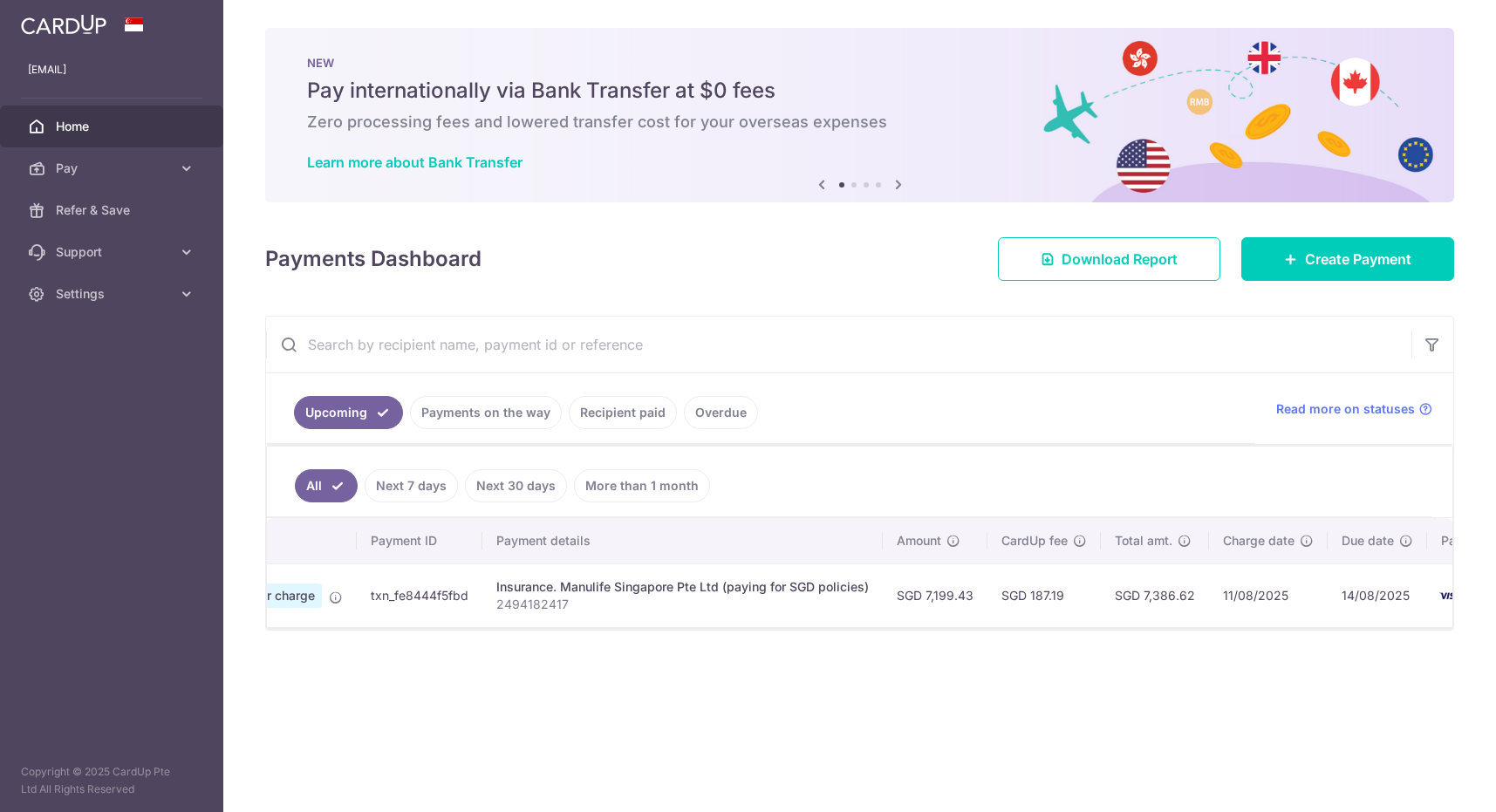 scroll, scrollTop: 0, scrollLeft: 0, axis: both 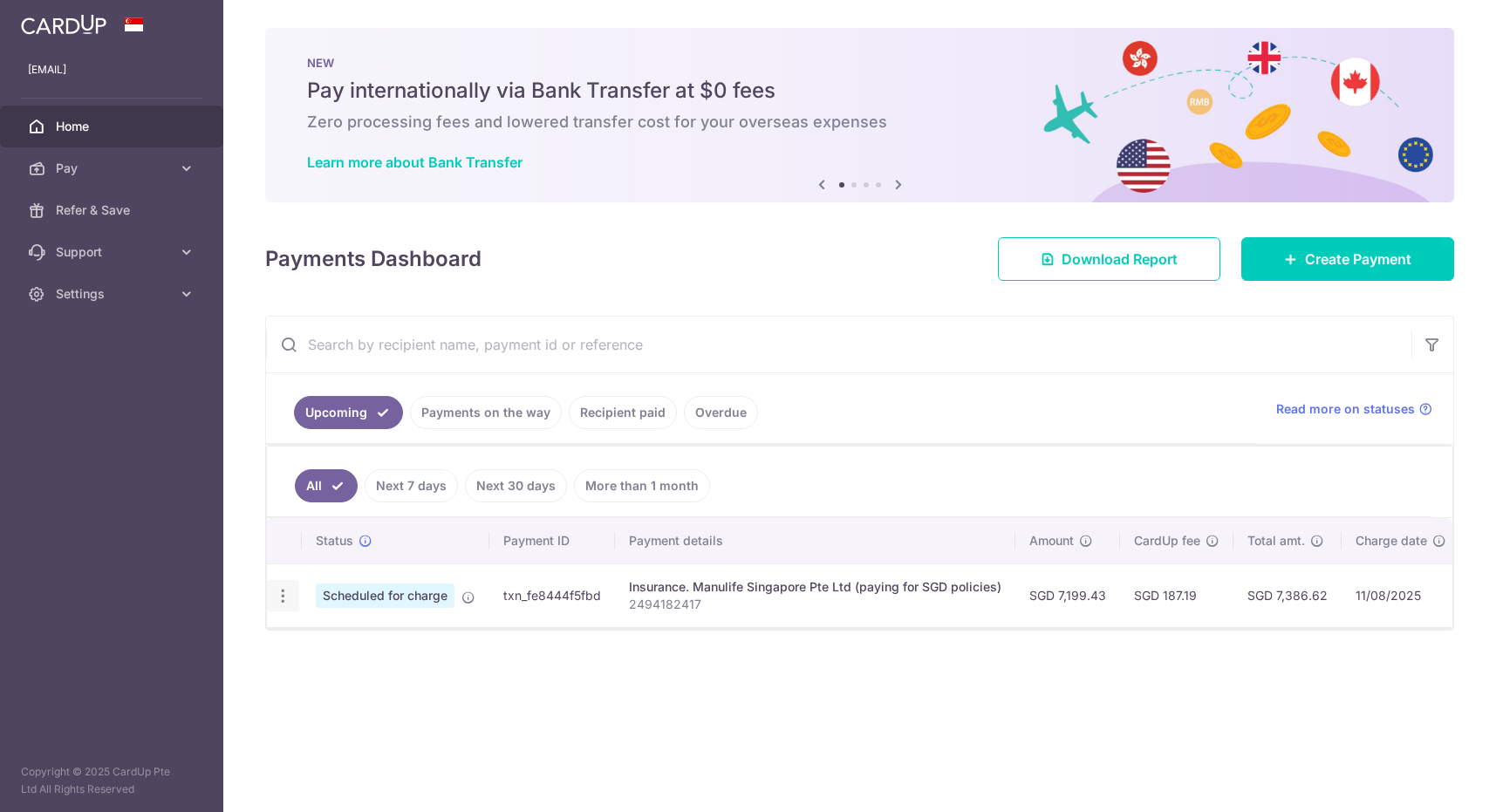 click at bounding box center [283, 596] 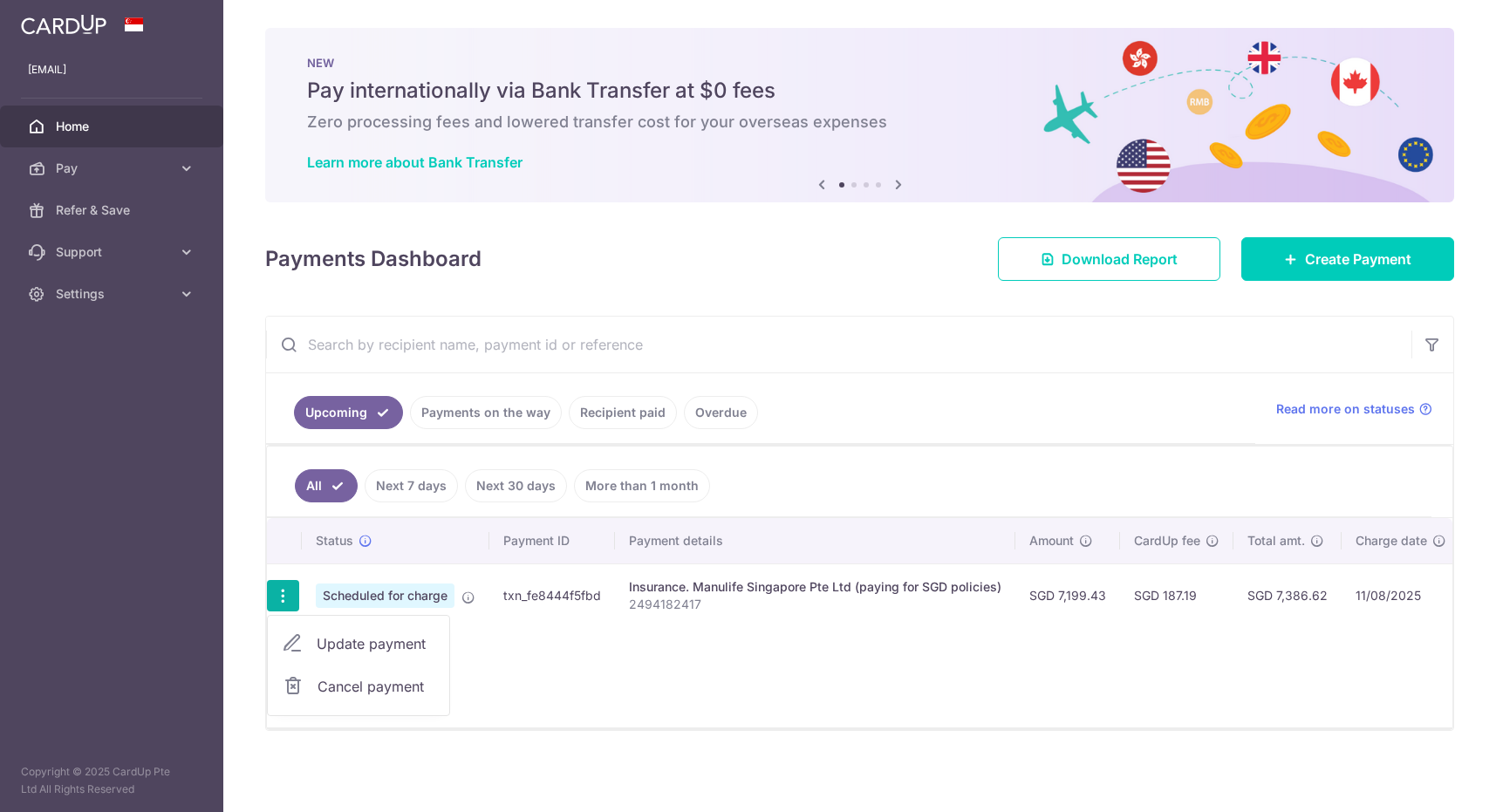 click on "Update payment" at bounding box center (376, 644) 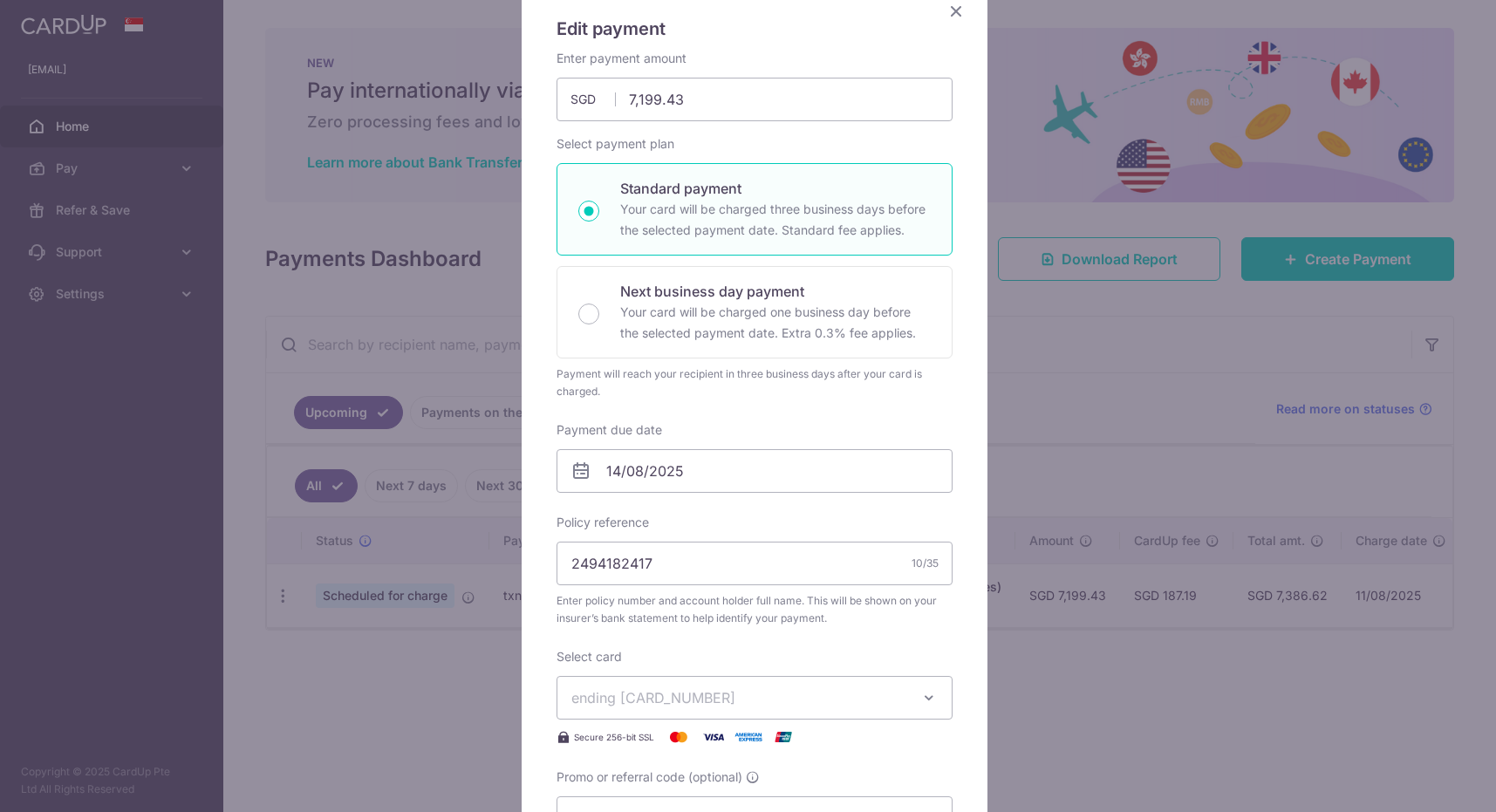 scroll, scrollTop: 259, scrollLeft: 0, axis: vertical 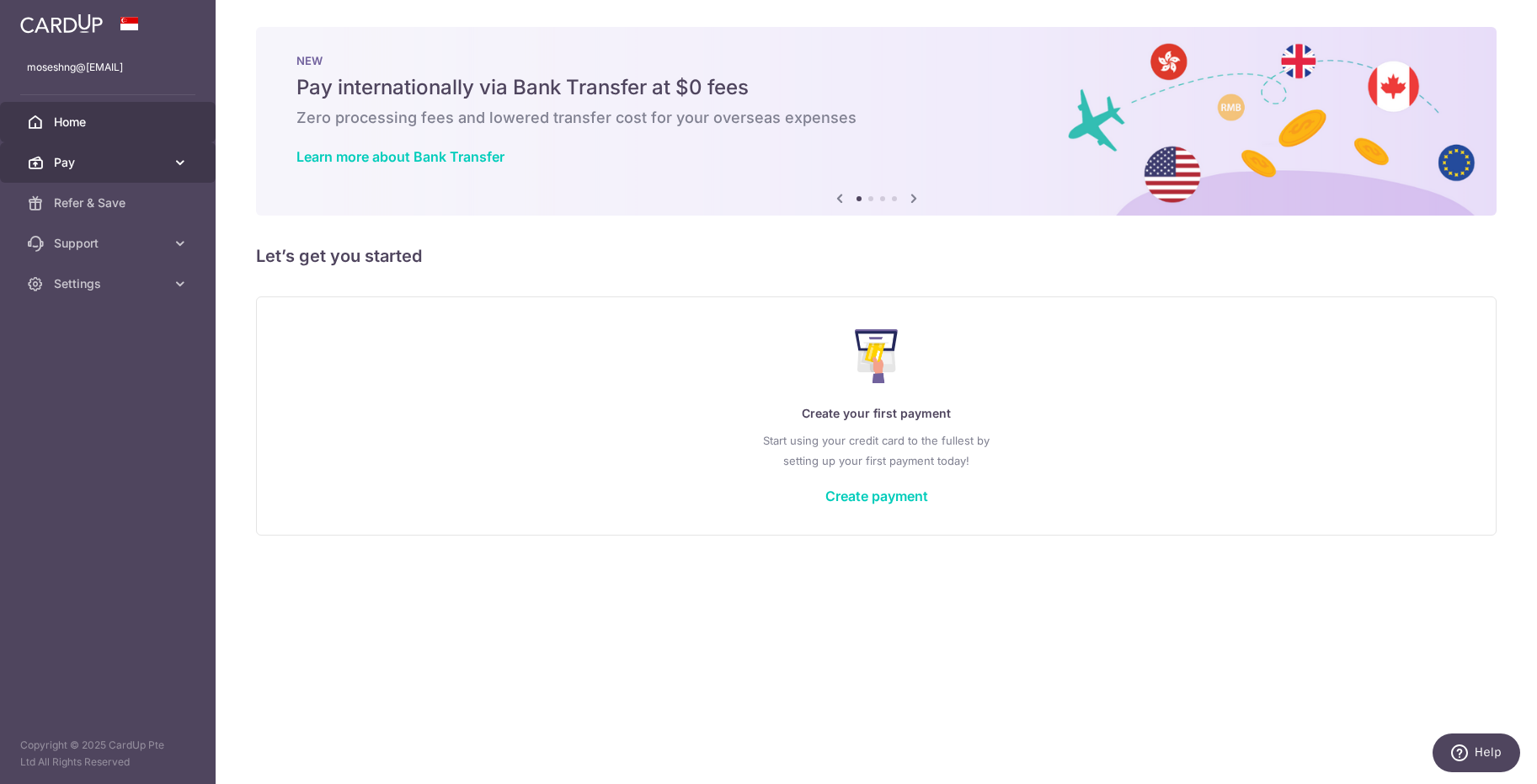 click on "Pay" at bounding box center (109, 163) 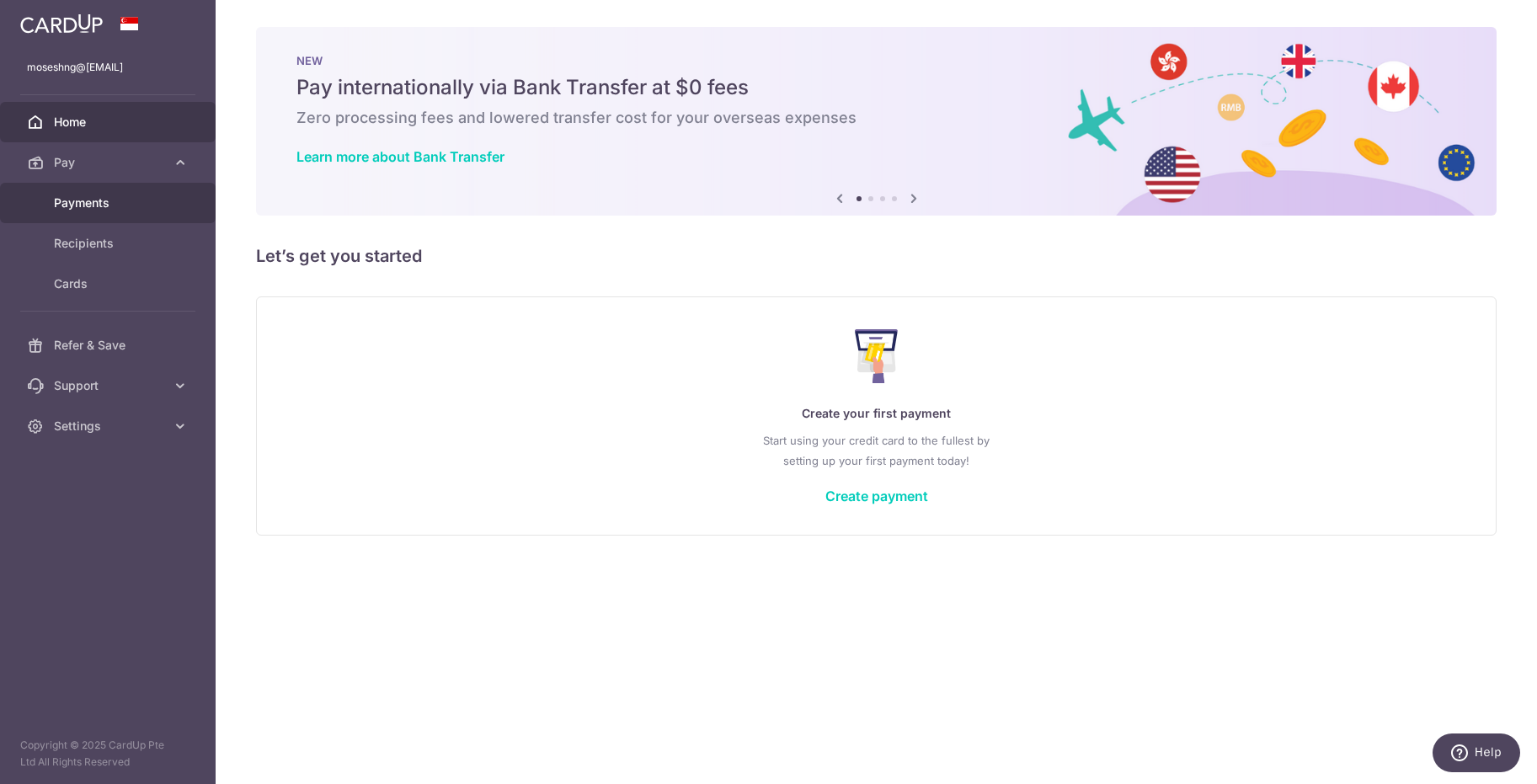 click on "Payments" at bounding box center (109, 203) 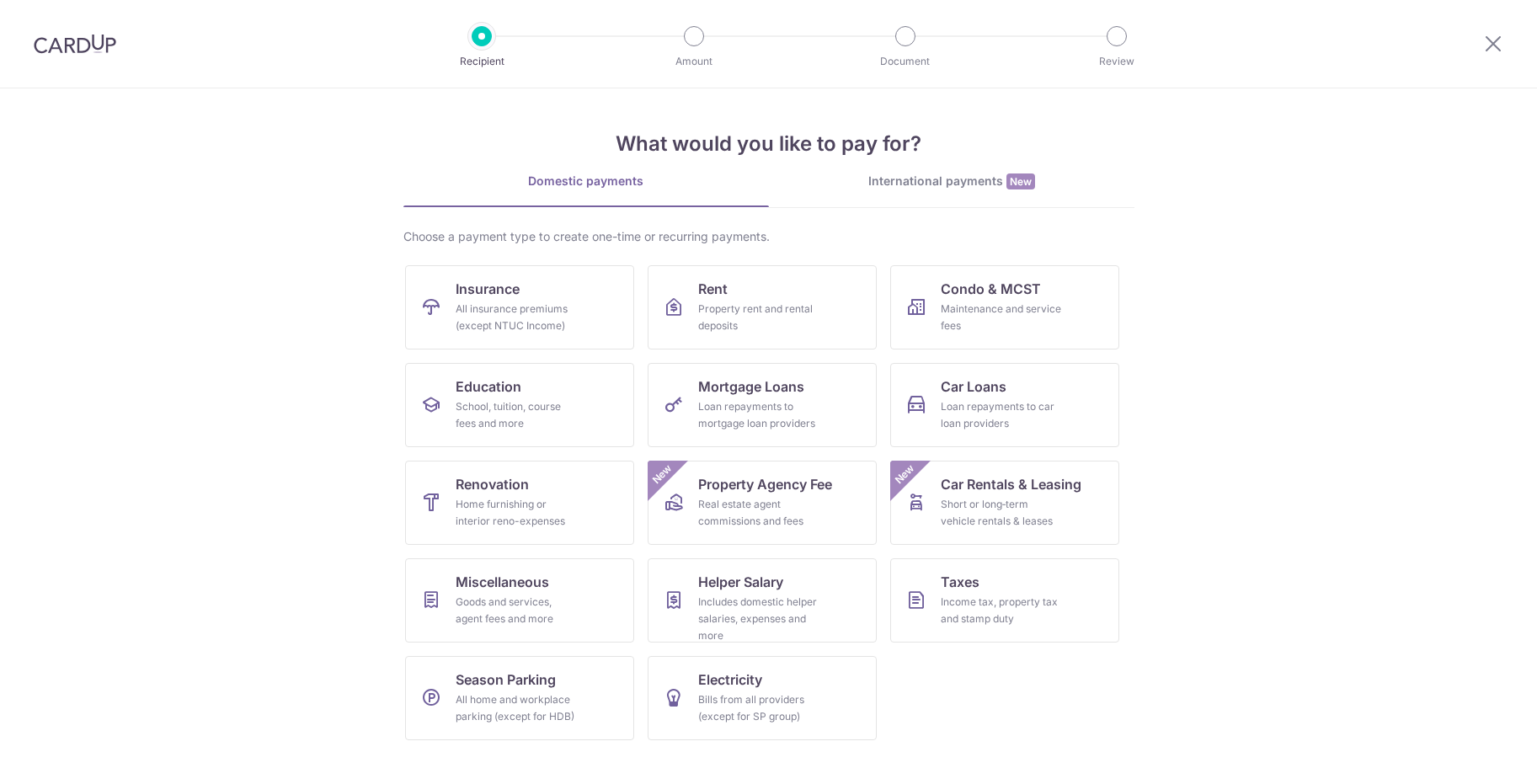 scroll, scrollTop: 0, scrollLeft: 0, axis: both 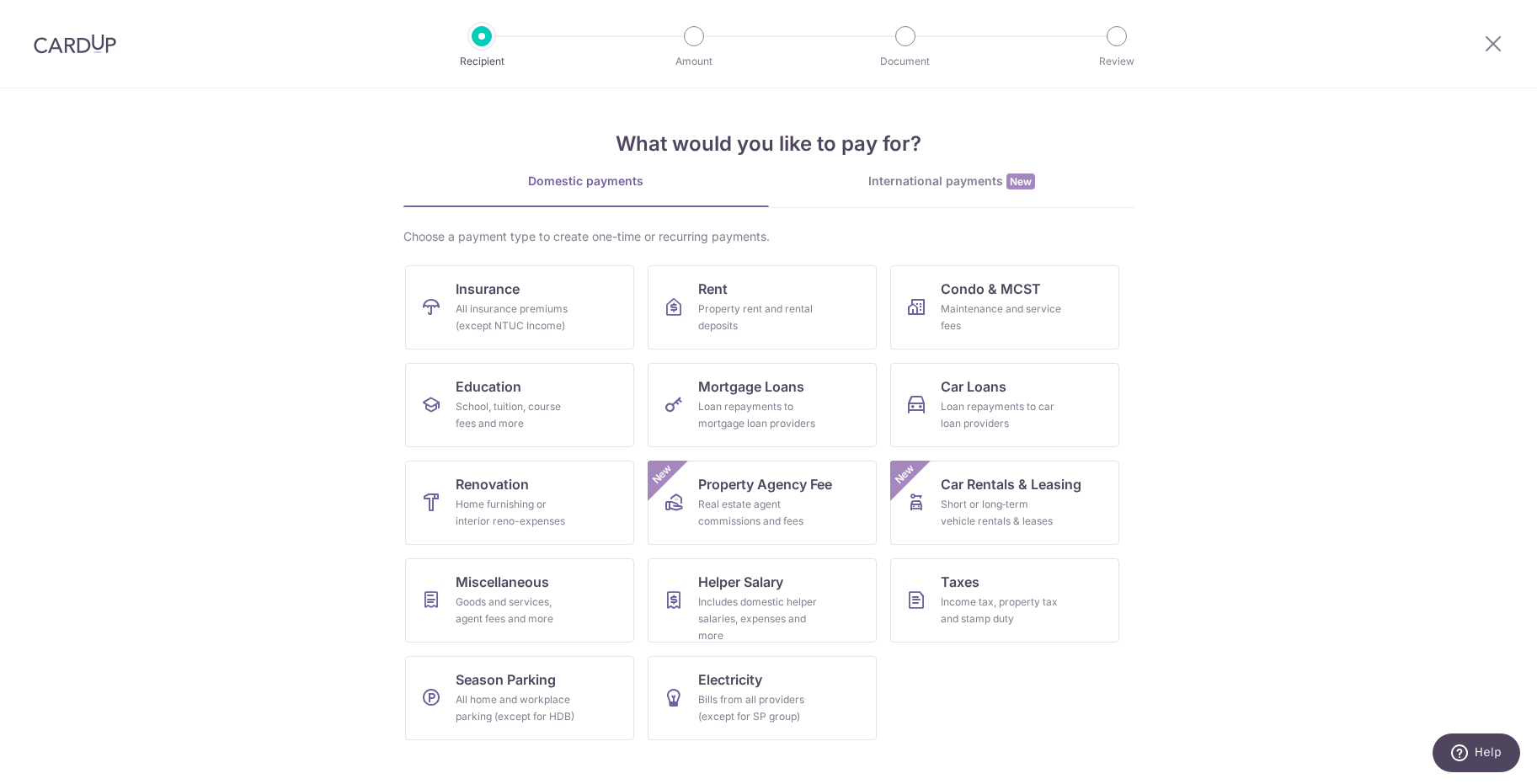 click at bounding box center [75, 44] 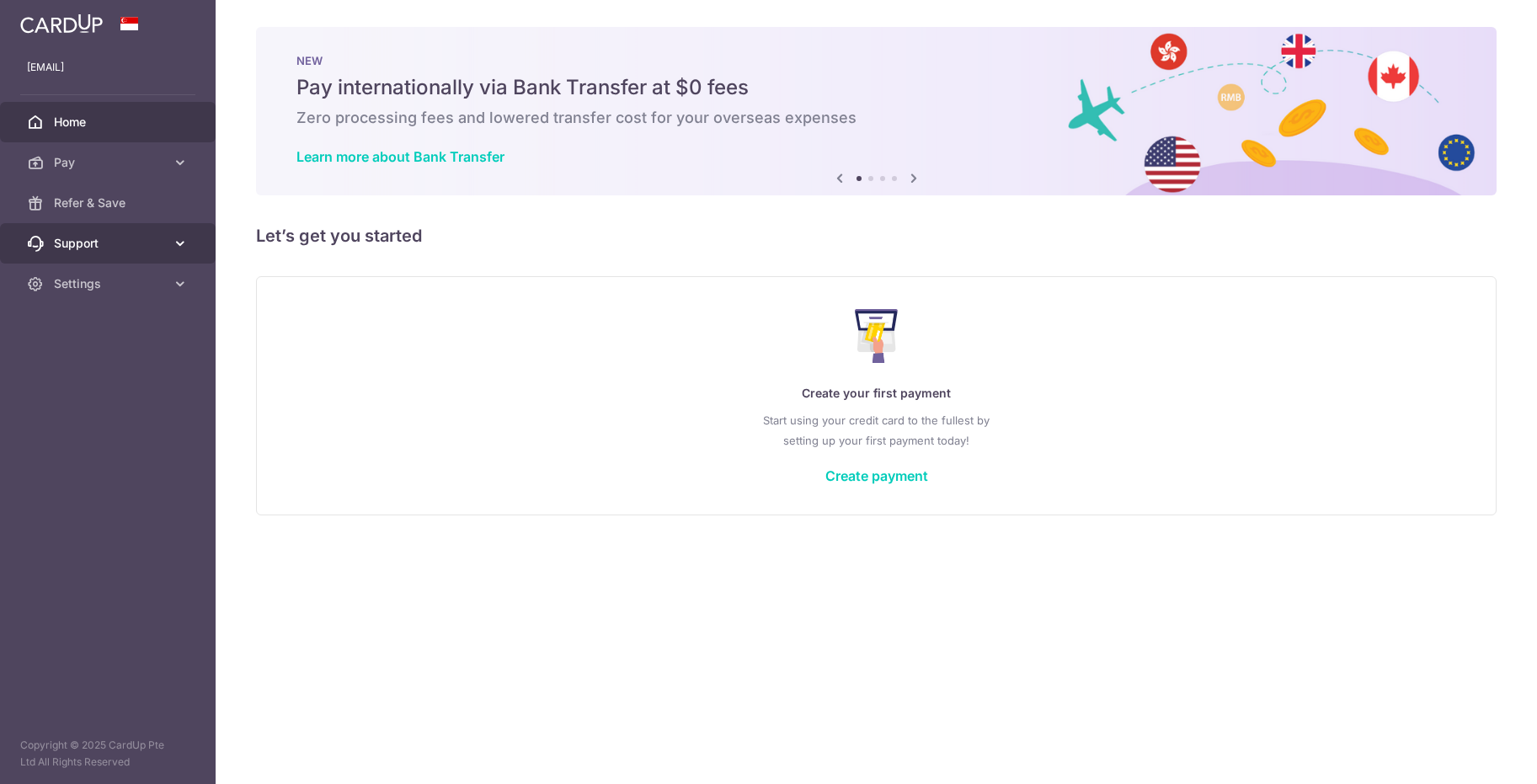 scroll, scrollTop: 0, scrollLeft: 0, axis: both 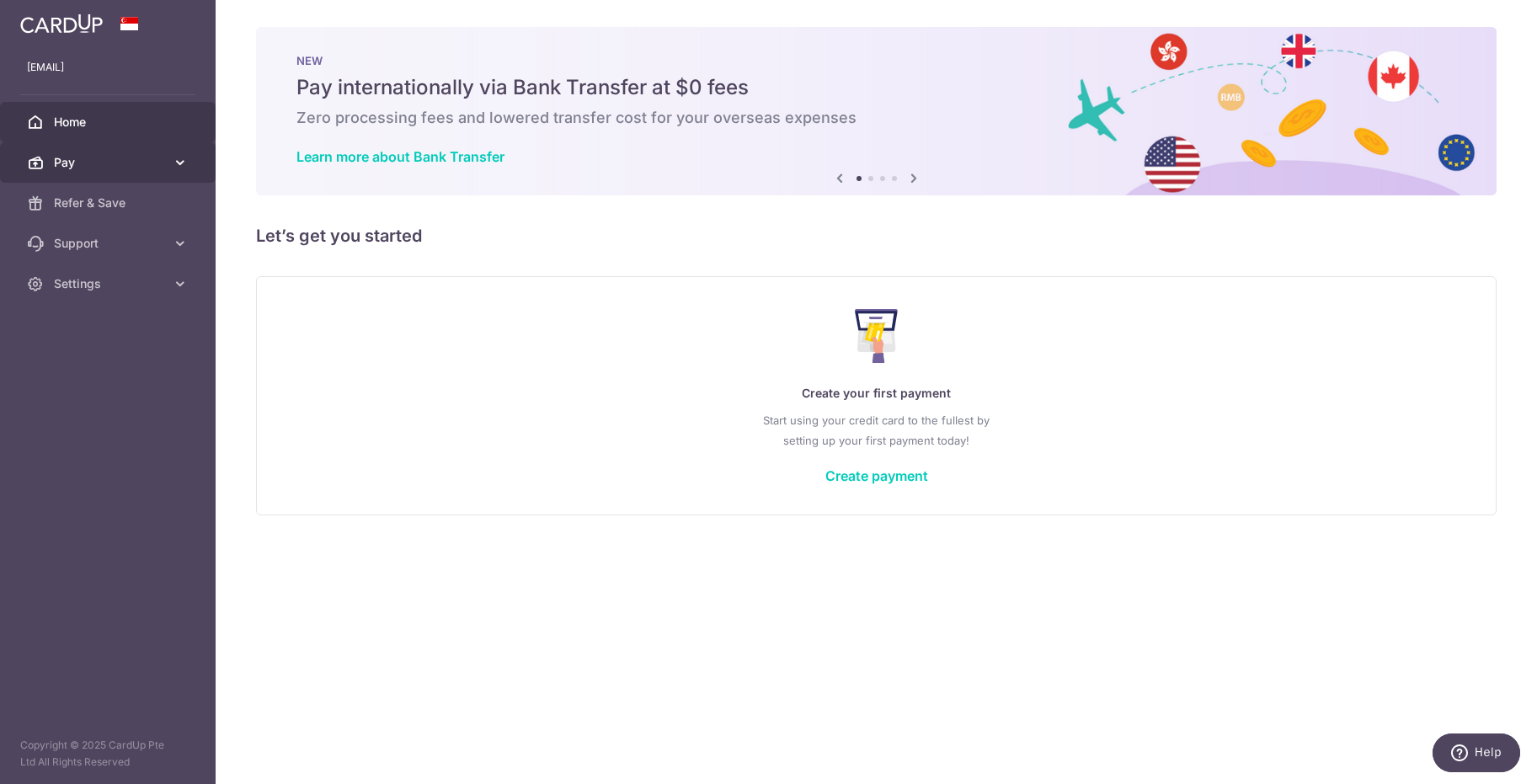 drag, startPoint x: 87, startPoint y: 153, endPoint x: 88, endPoint y: 162, distance: 9.055385 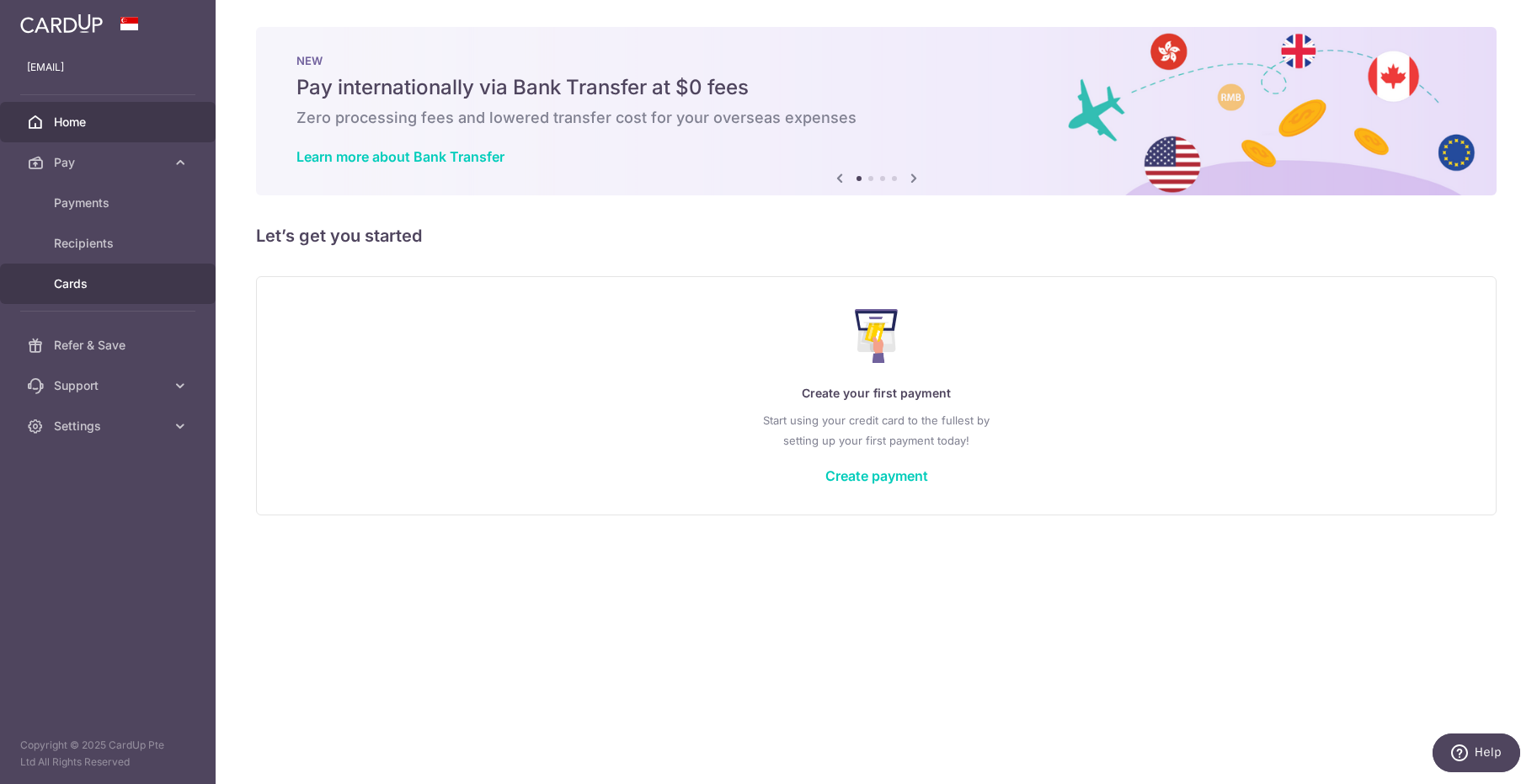 click on "Cards" at bounding box center (109, 284) 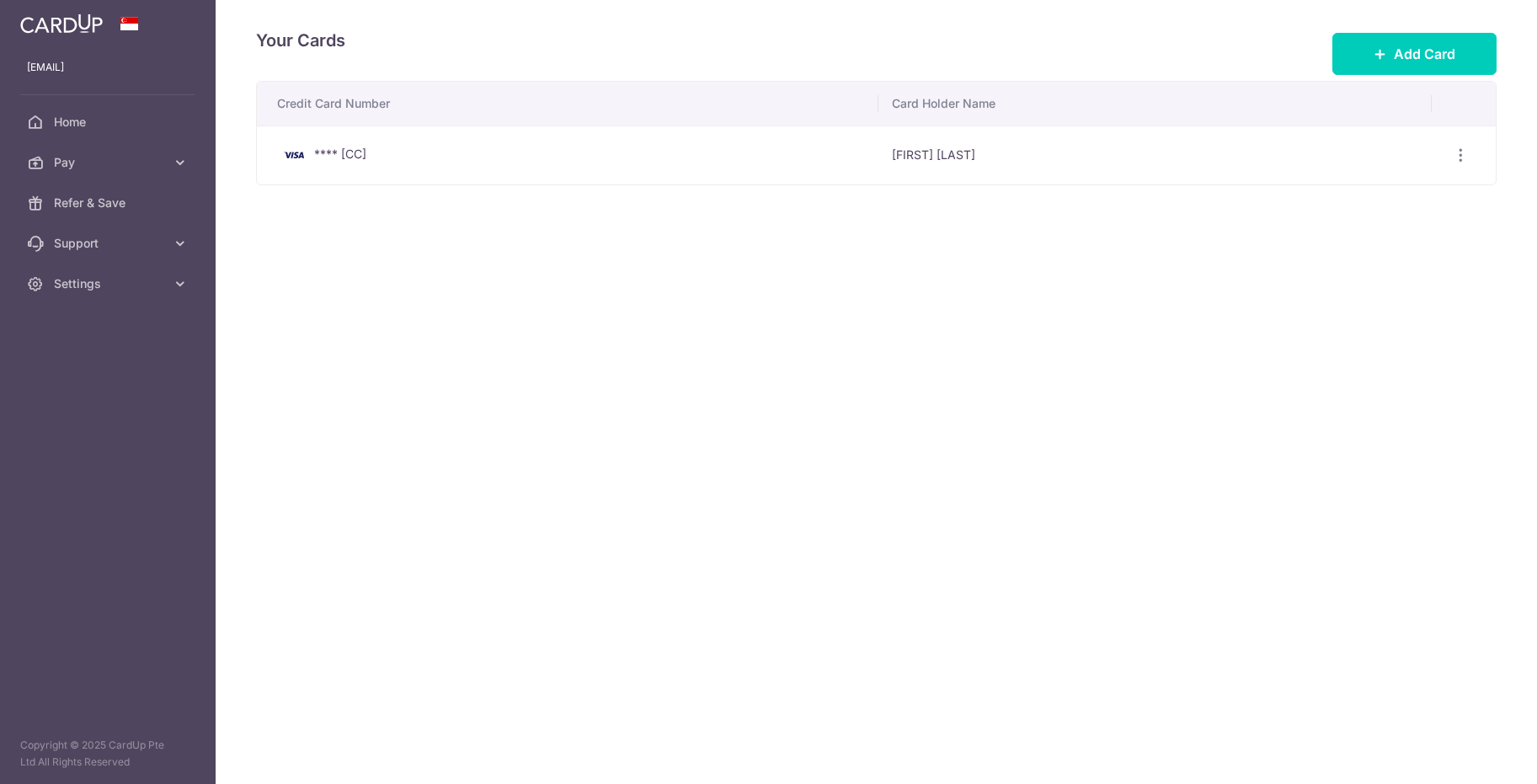 scroll, scrollTop: 0, scrollLeft: 0, axis: both 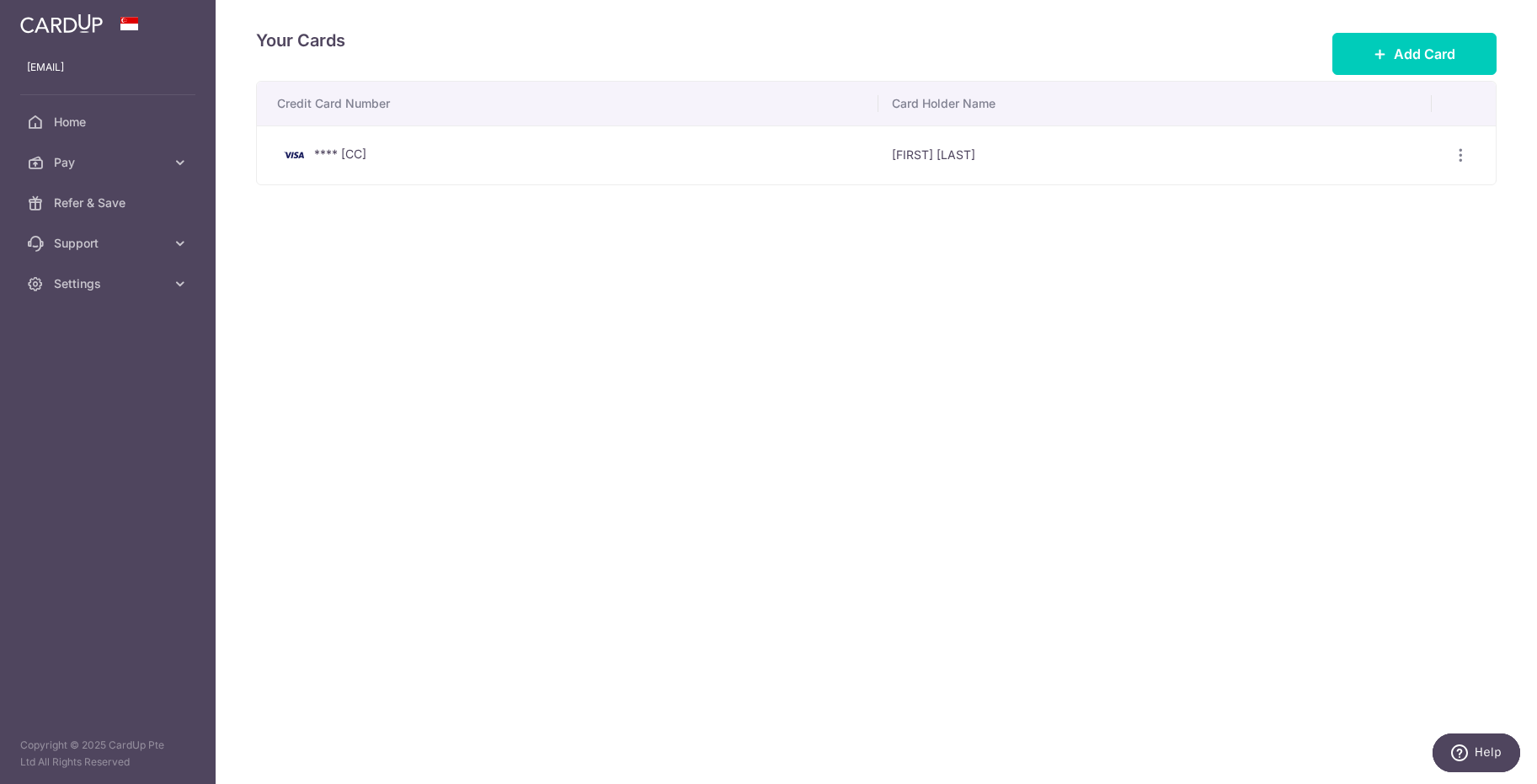 click on "**** 2569" at bounding box center [571, 155] 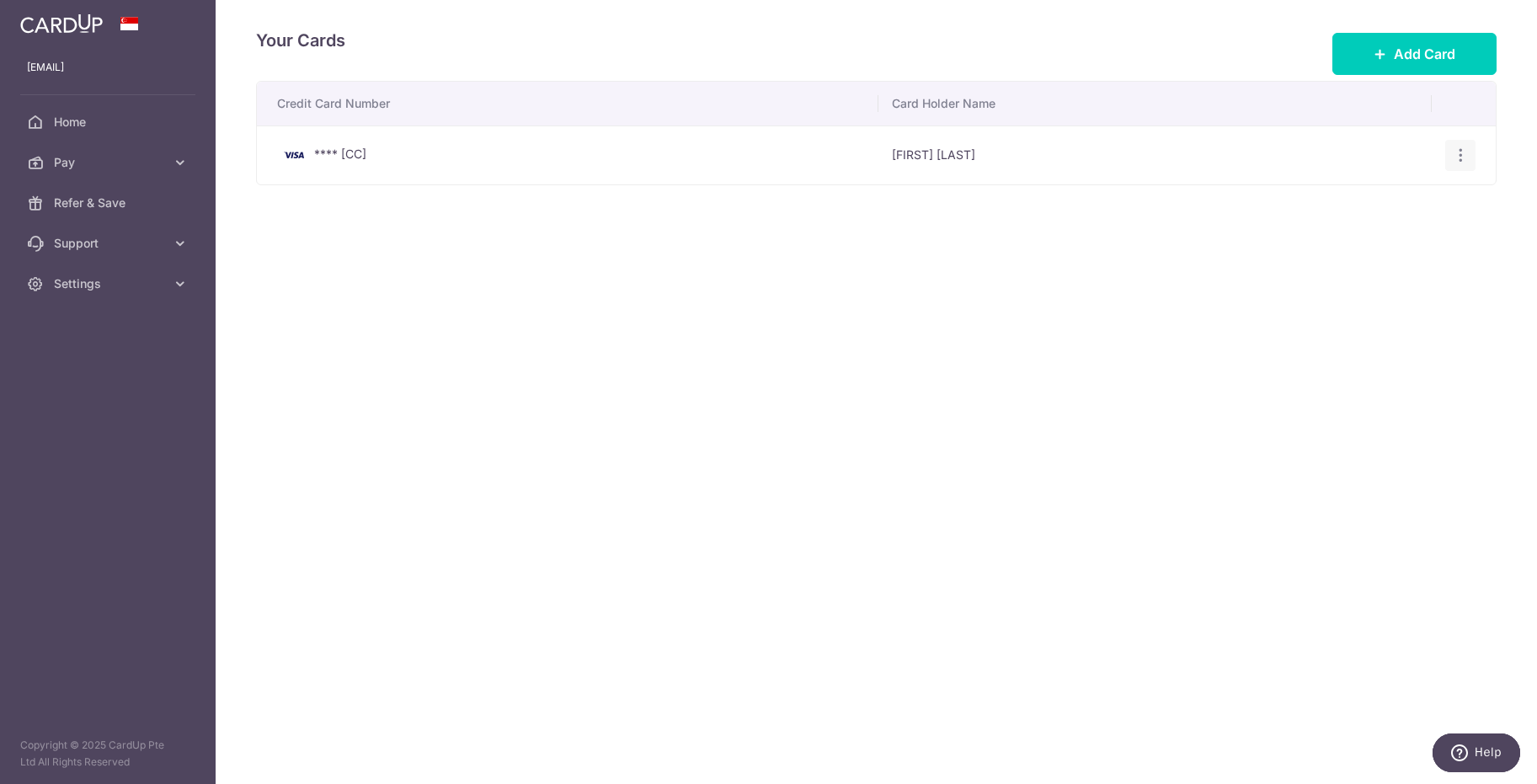 click at bounding box center (1460, 155) 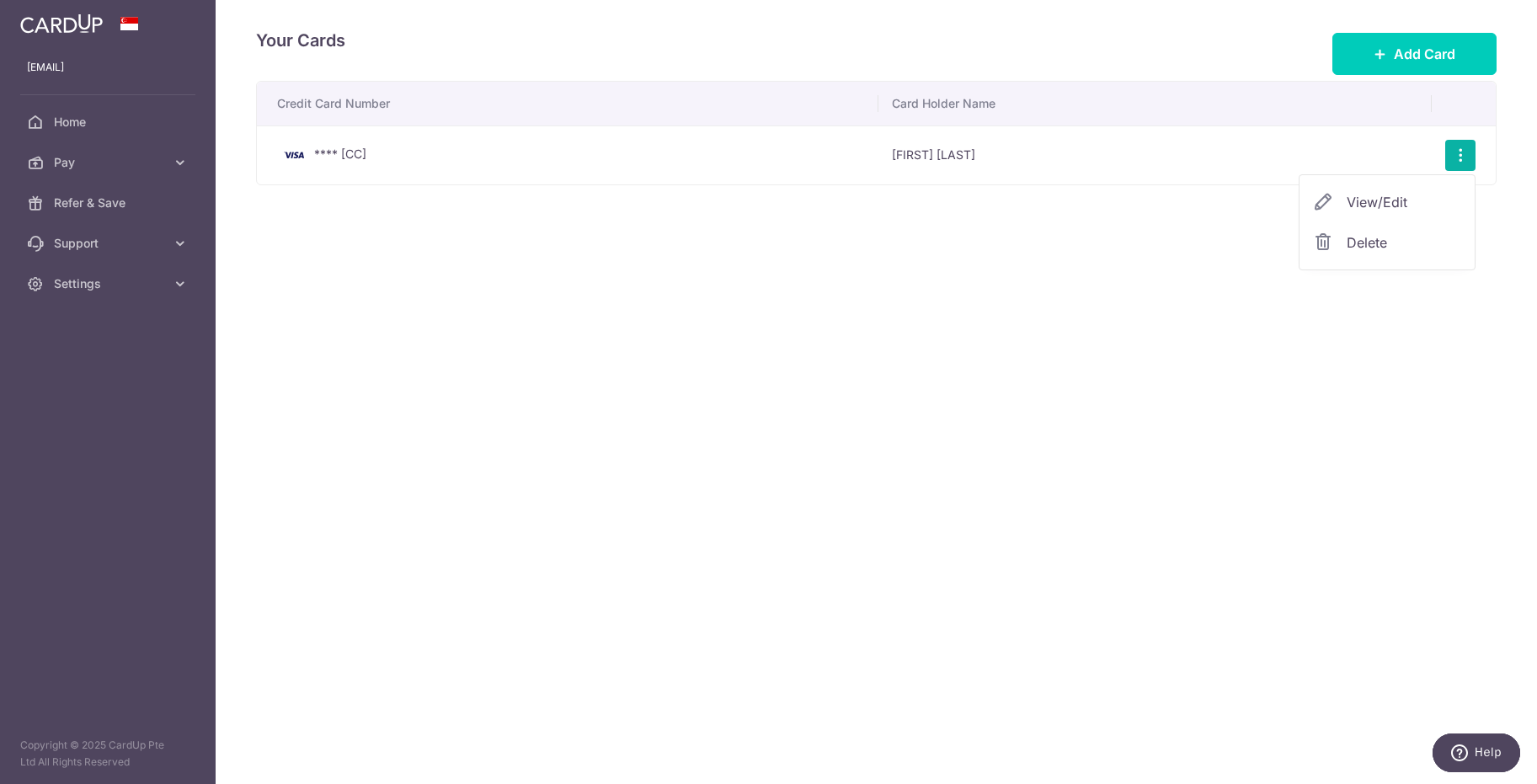 click on "View/Edit" at bounding box center [1404, 202] 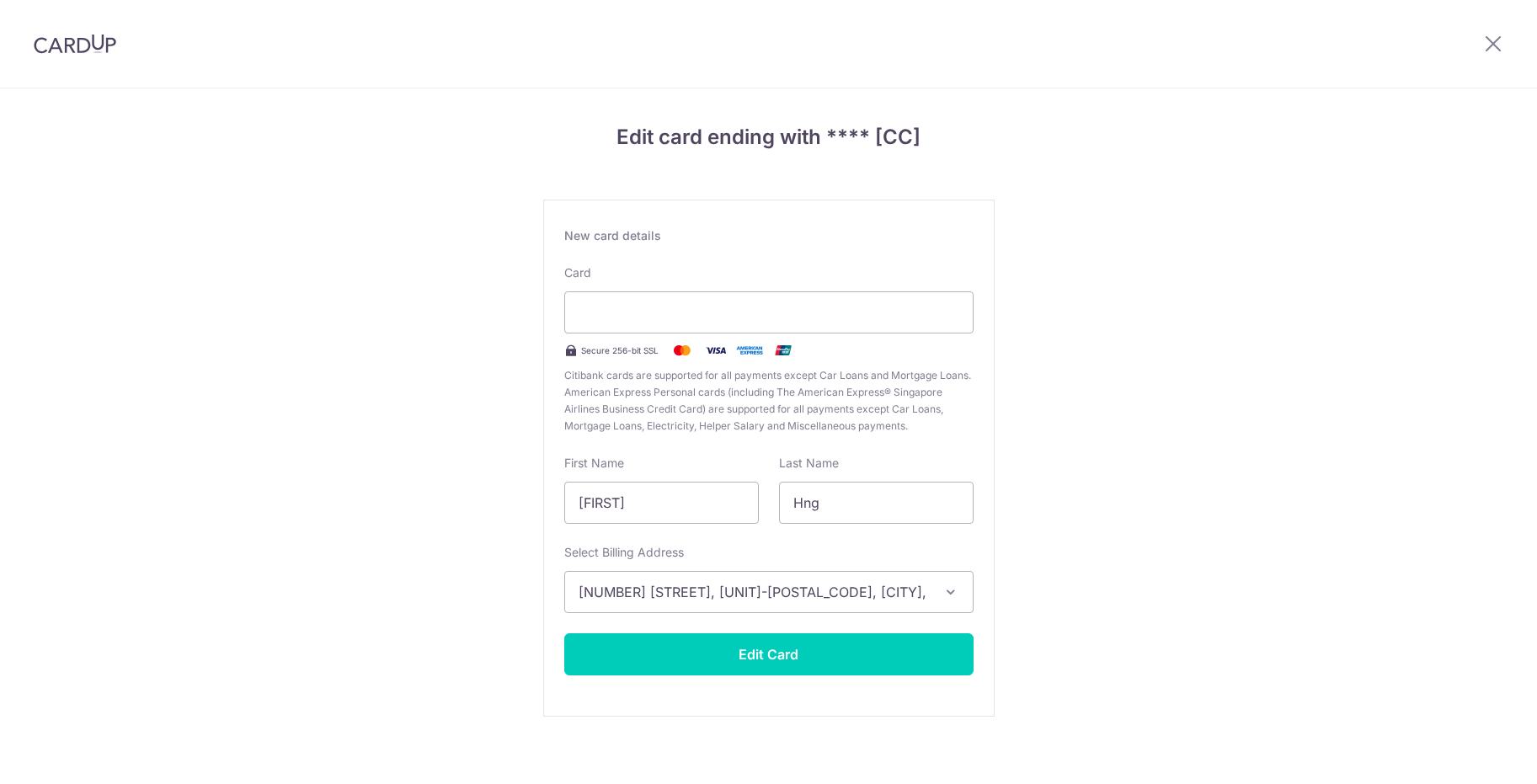 scroll, scrollTop: 0, scrollLeft: 0, axis: both 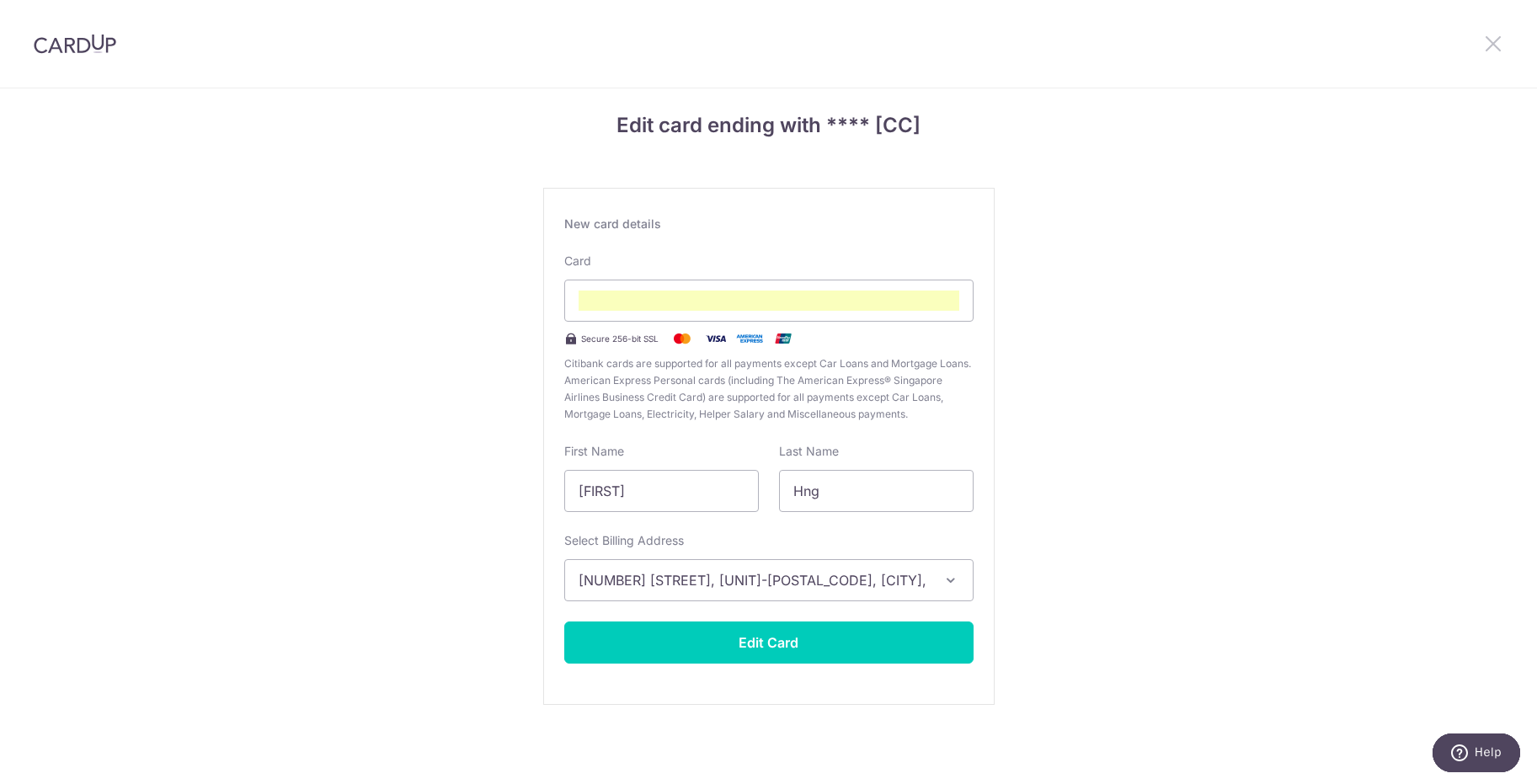 click at bounding box center [1493, 43] 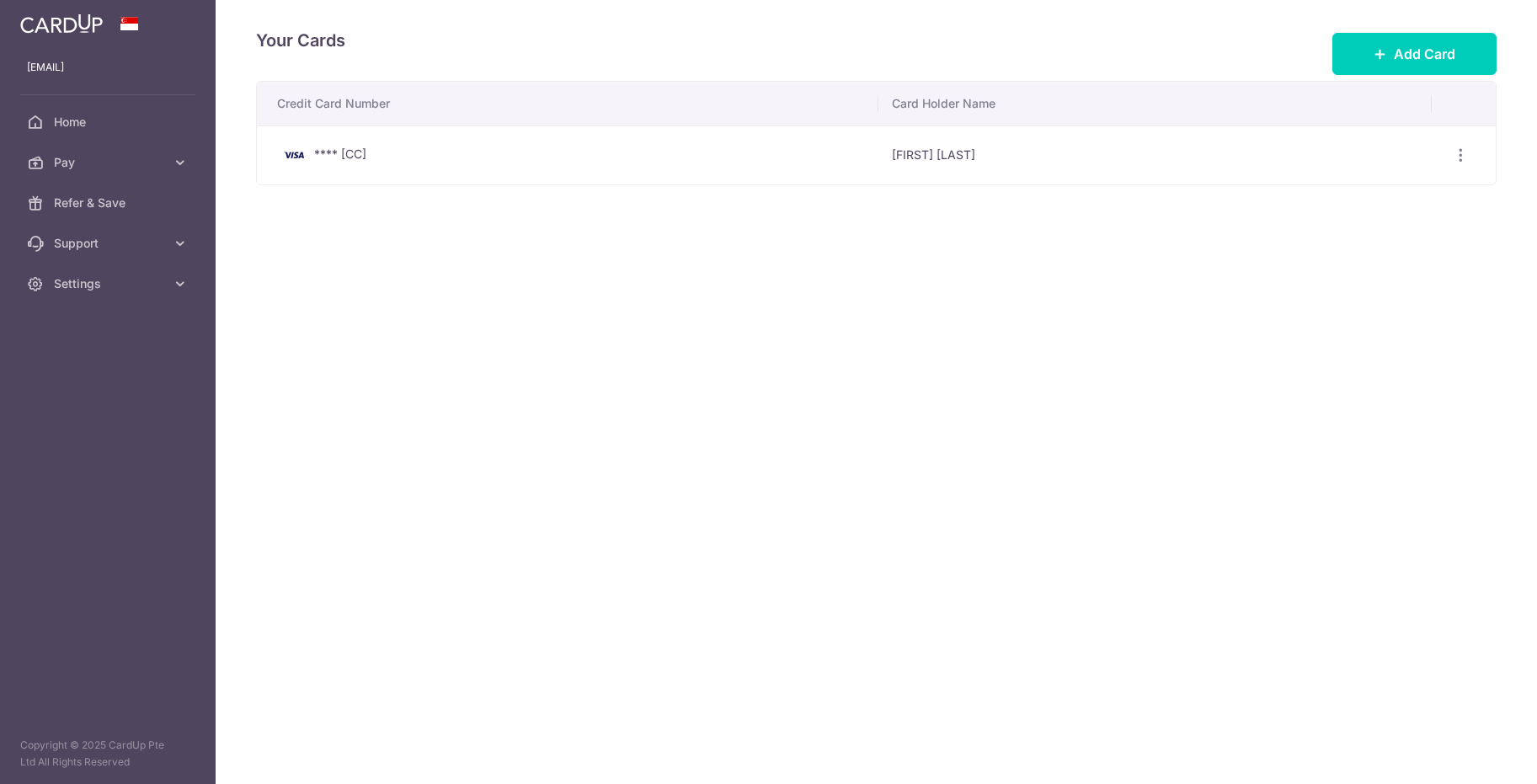 scroll, scrollTop: 0, scrollLeft: 0, axis: both 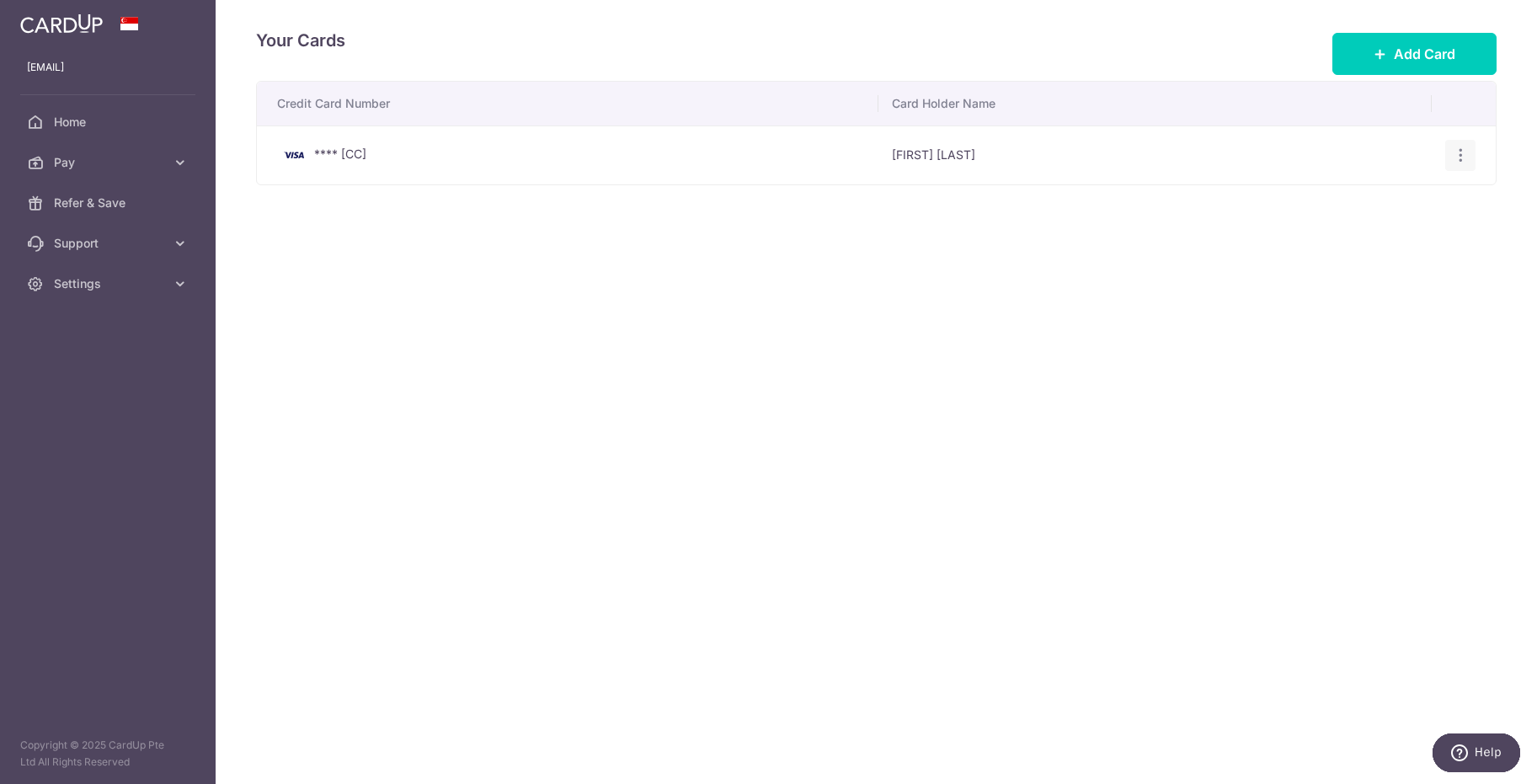 click at bounding box center (1460, 155) 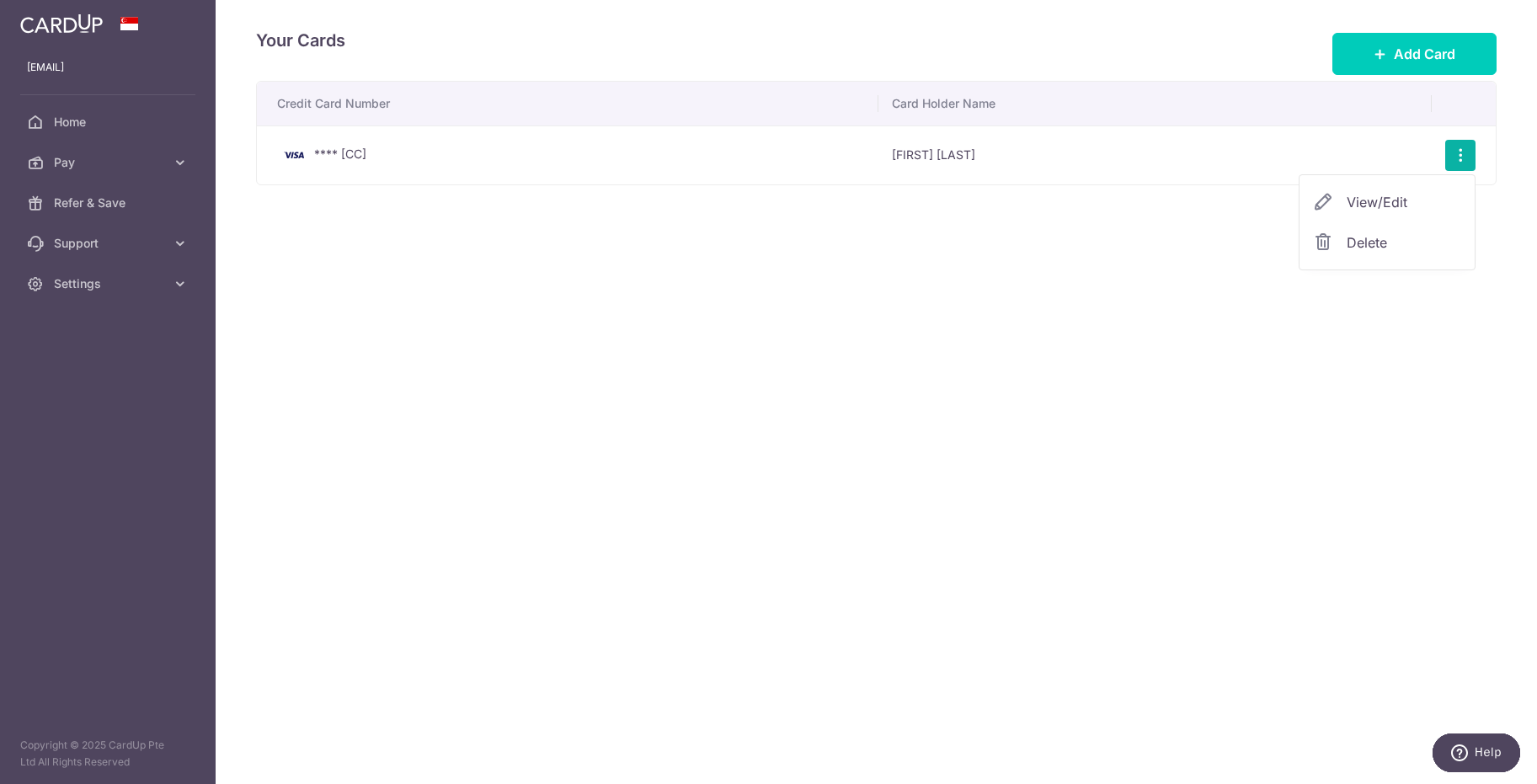 click on "Delete" at bounding box center [1404, 243] 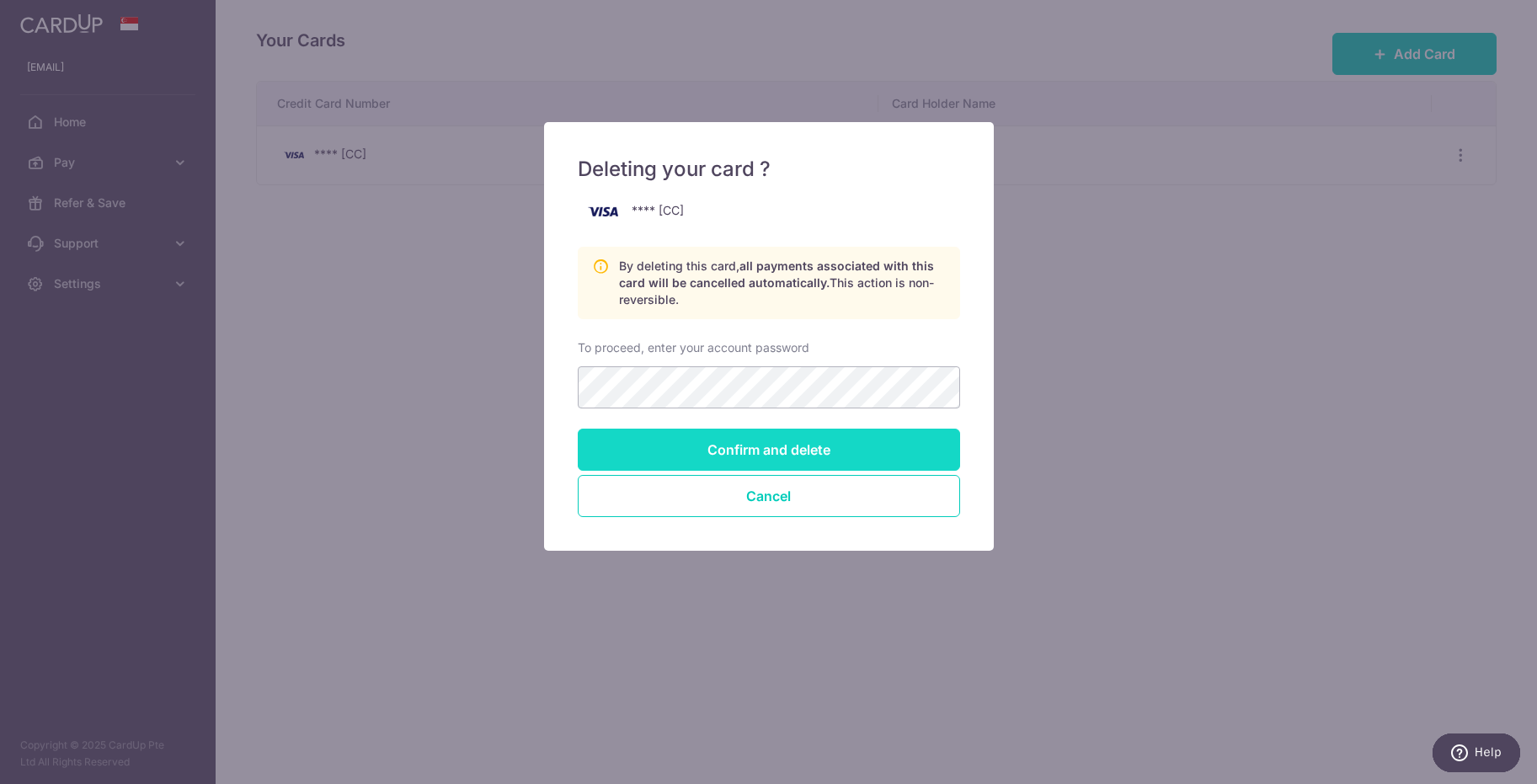 click on "Confirm and delete" at bounding box center [769, 450] 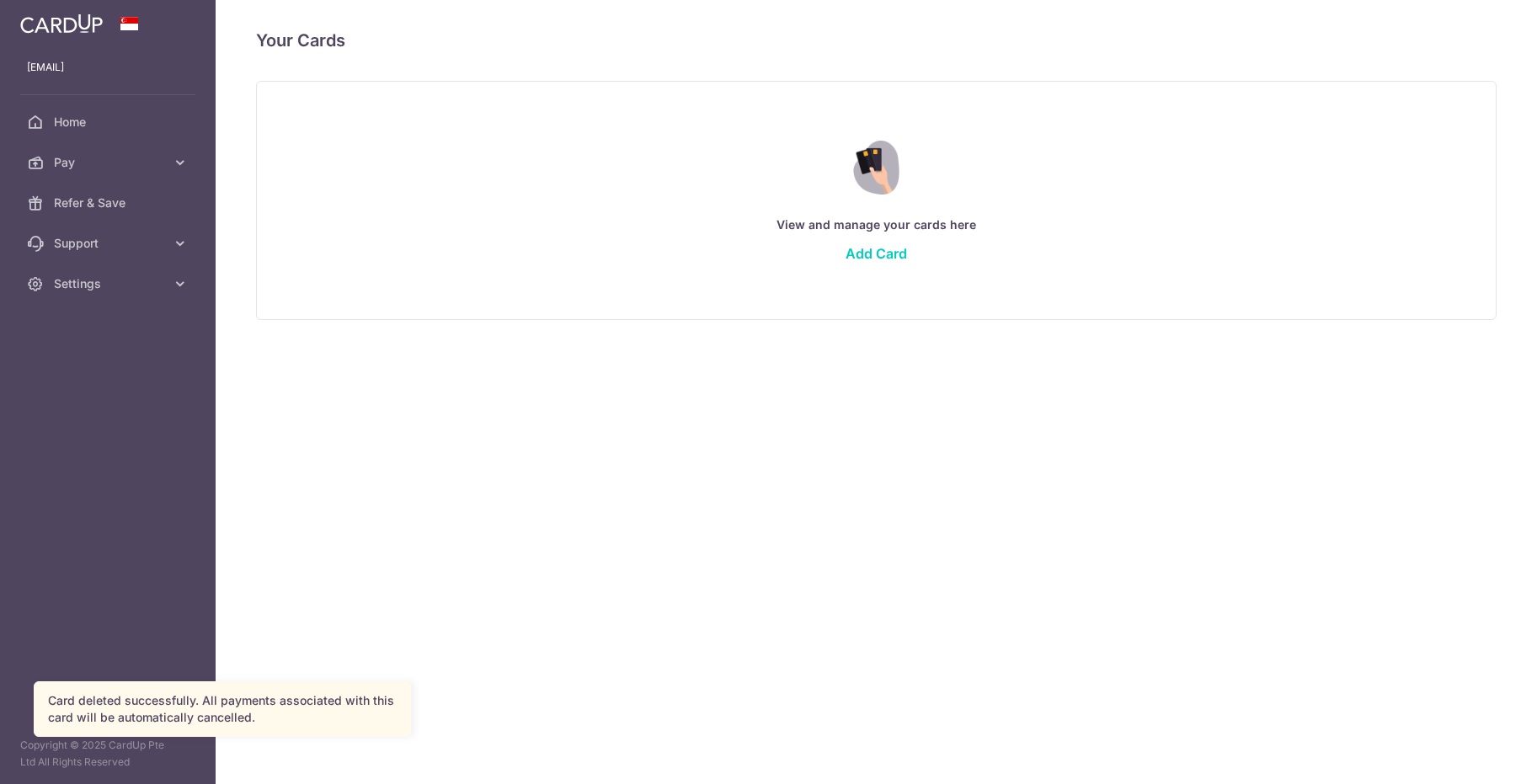scroll, scrollTop: 0, scrollLeft: 0, axis: both 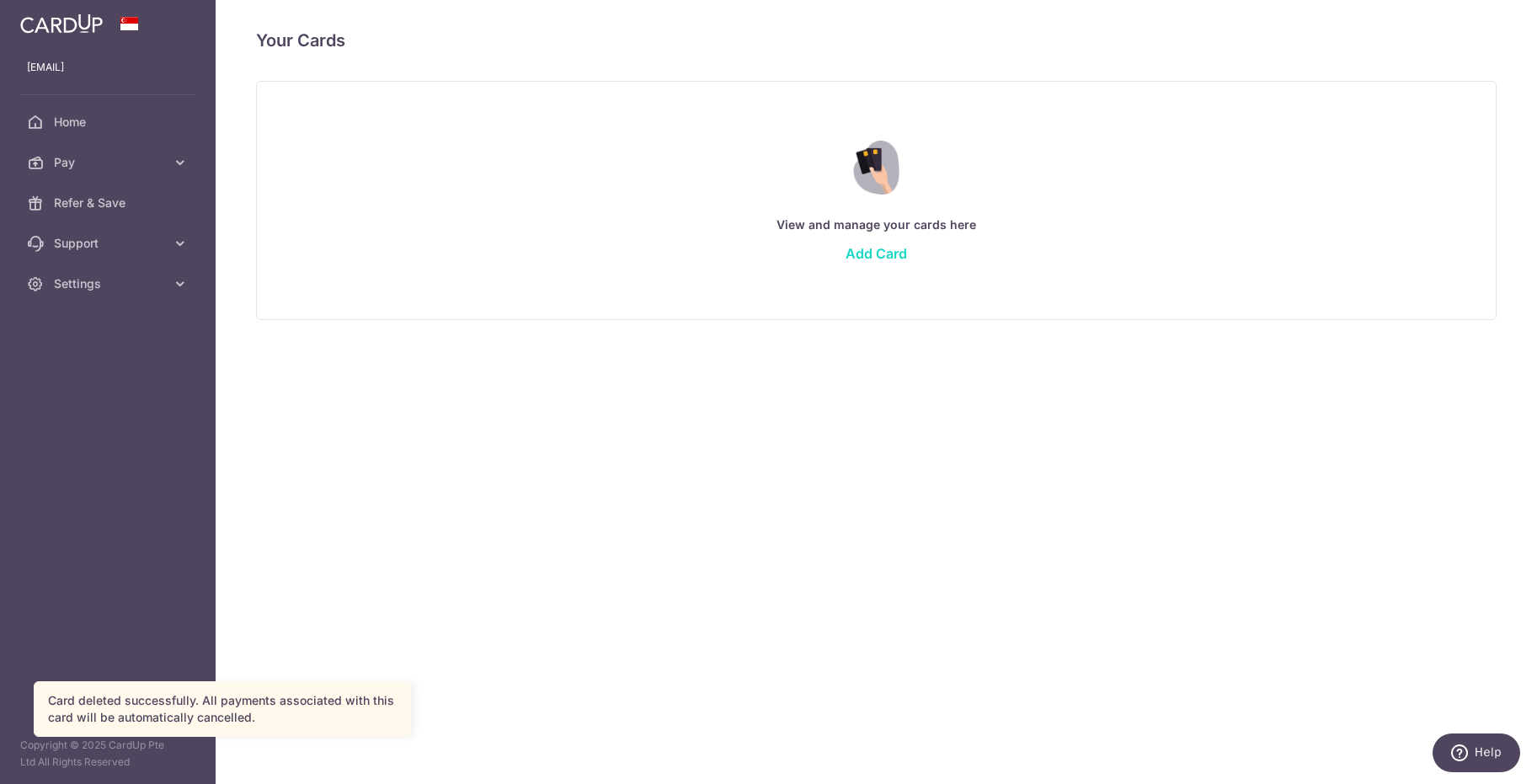 click on "Add Card" at bounding box center [876, 253] 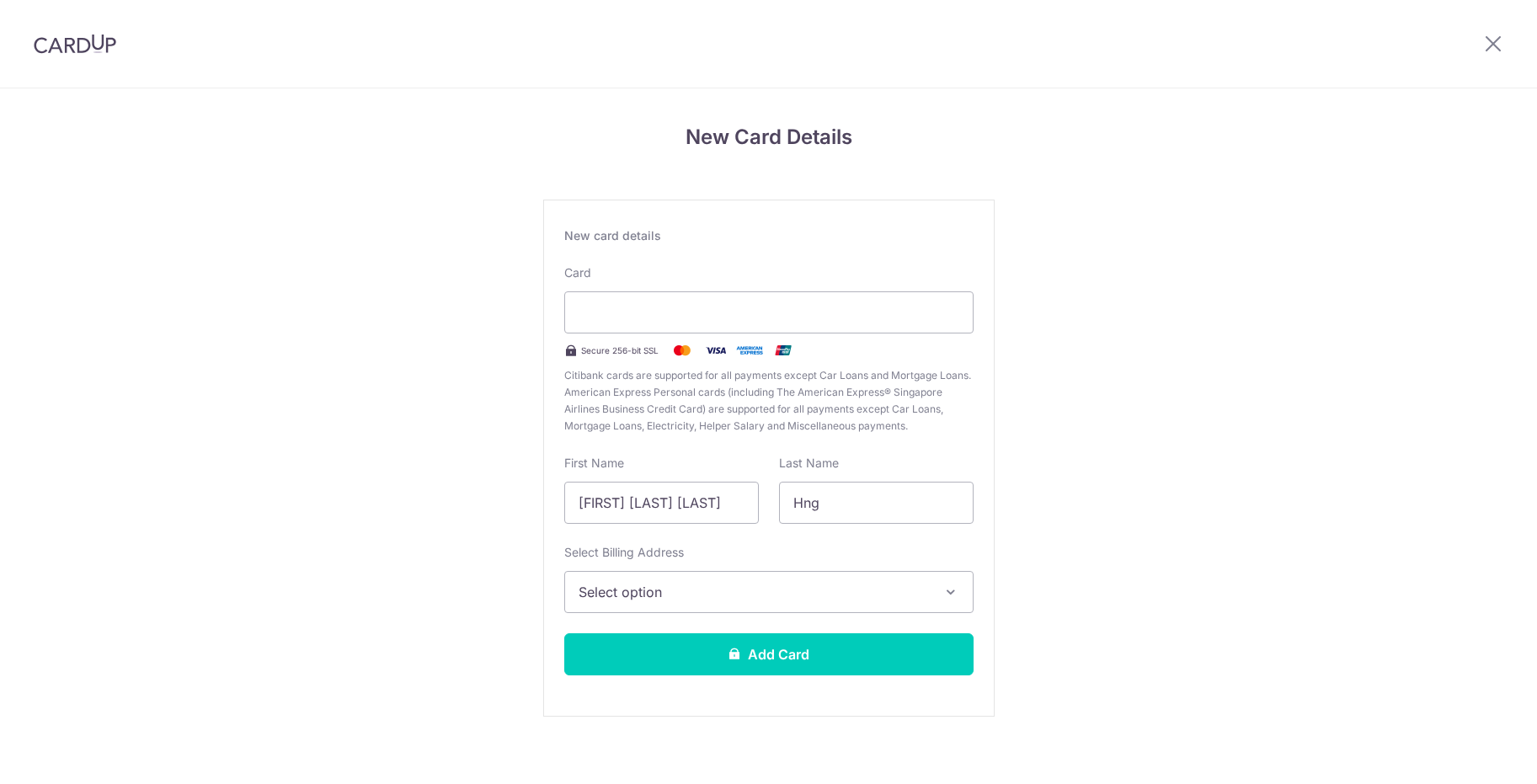 scroll, scrollTop: 0, scrollLeft: 0, axis: both 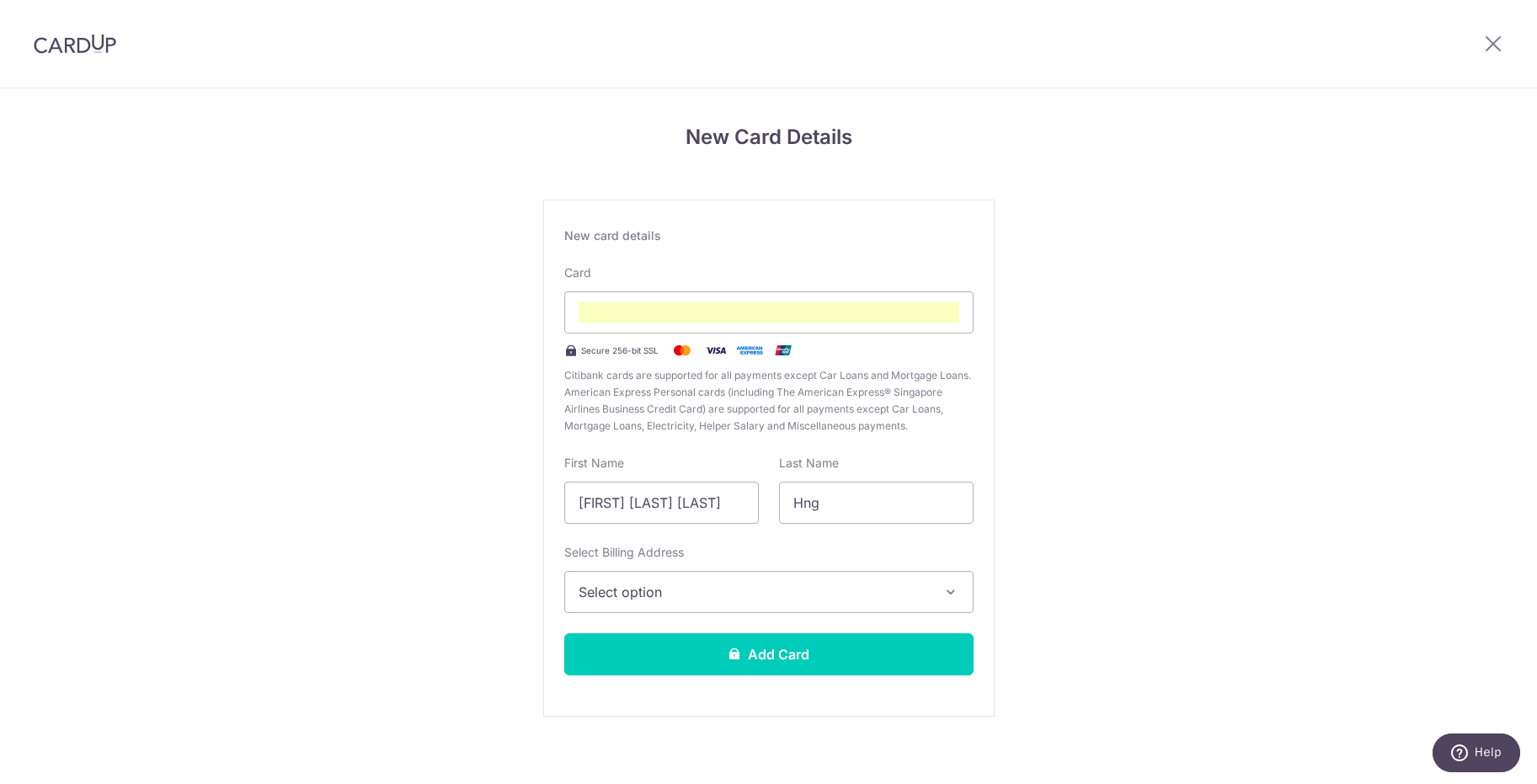 click on "Select option" at bounding box center (754, 592) 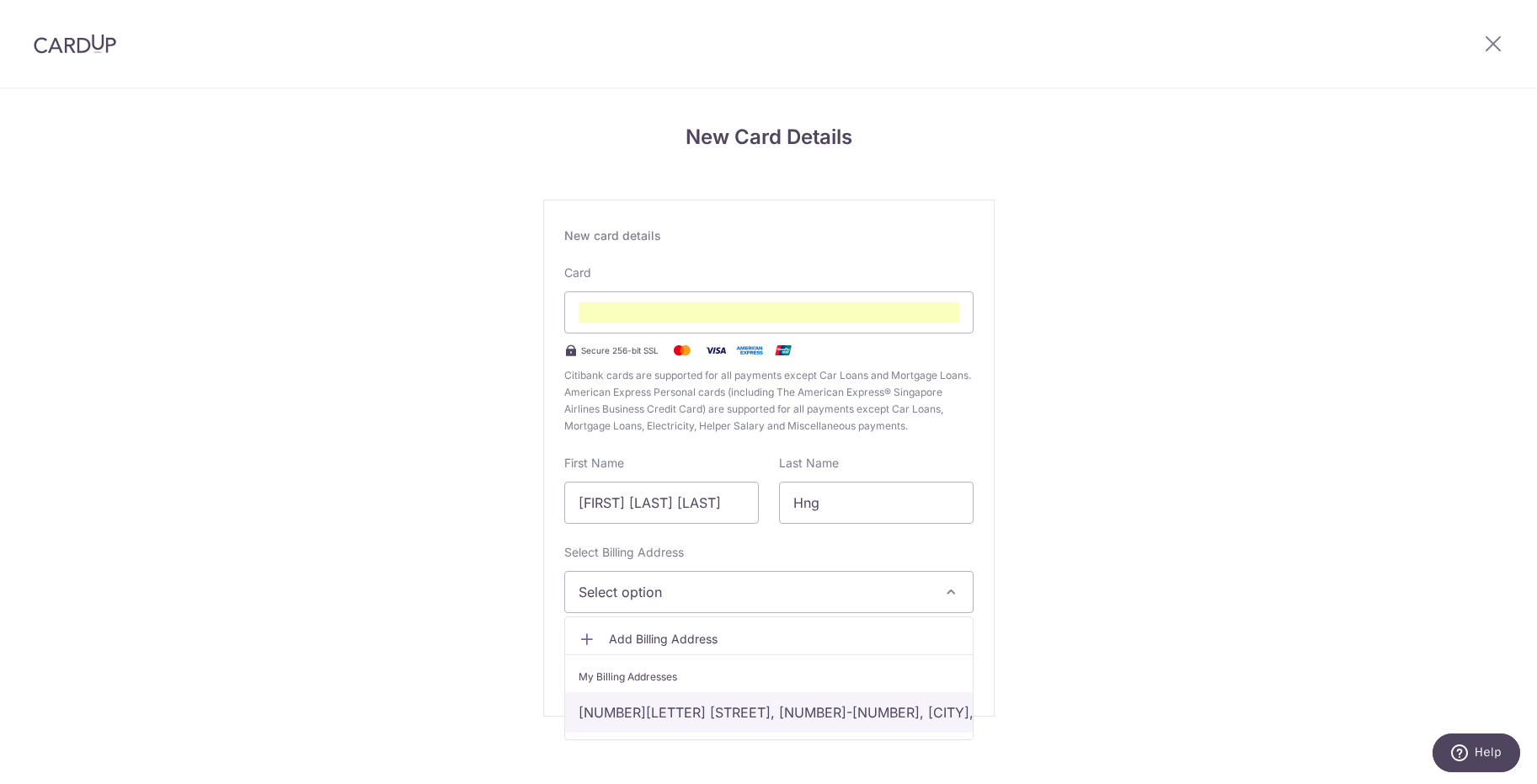 click on "158D Rivervale Crescent, 10-663, Singapore, Singapore-544158" at bounding box center [769, 712] 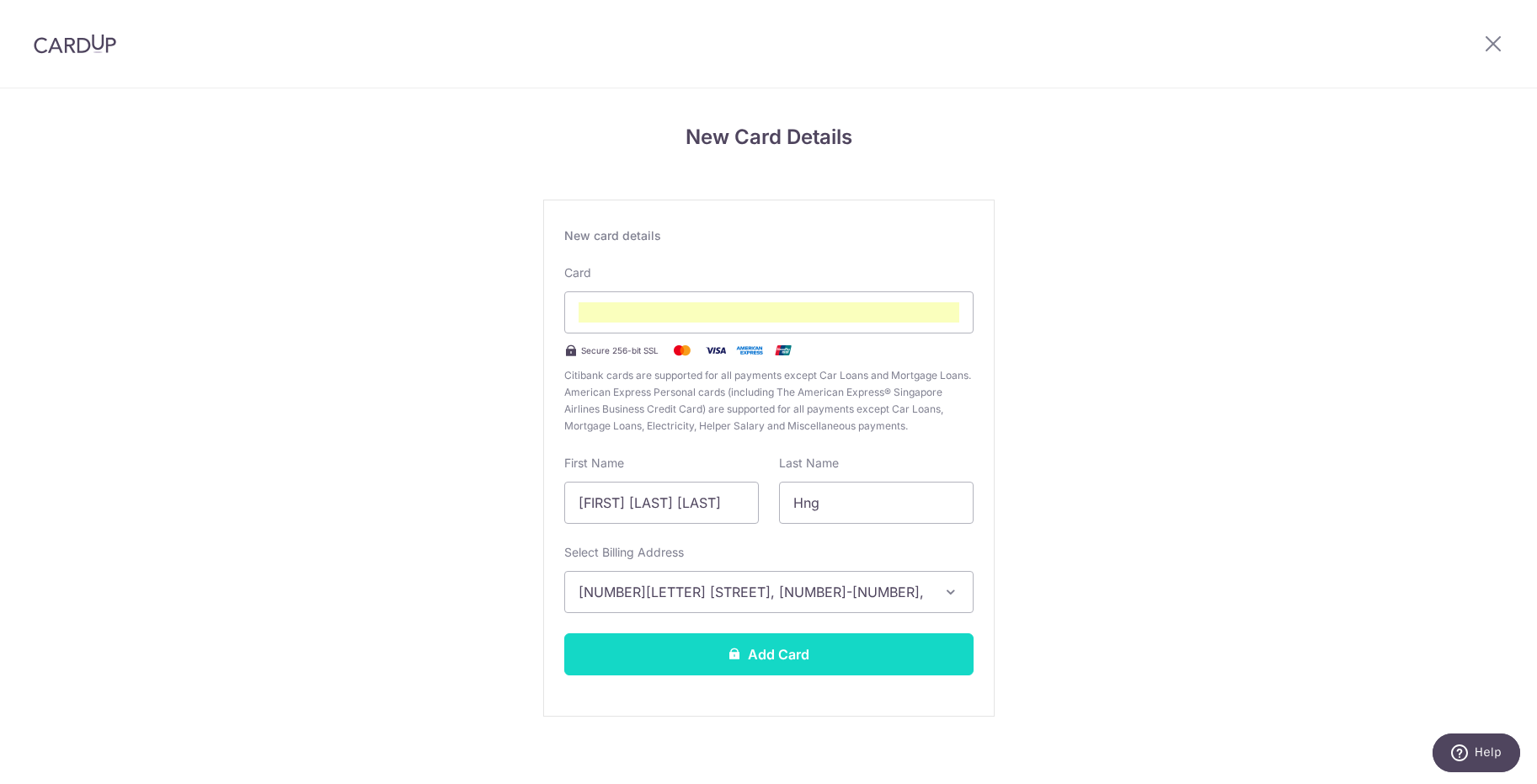 click on "Add Card" at bounding box center (769, 654) 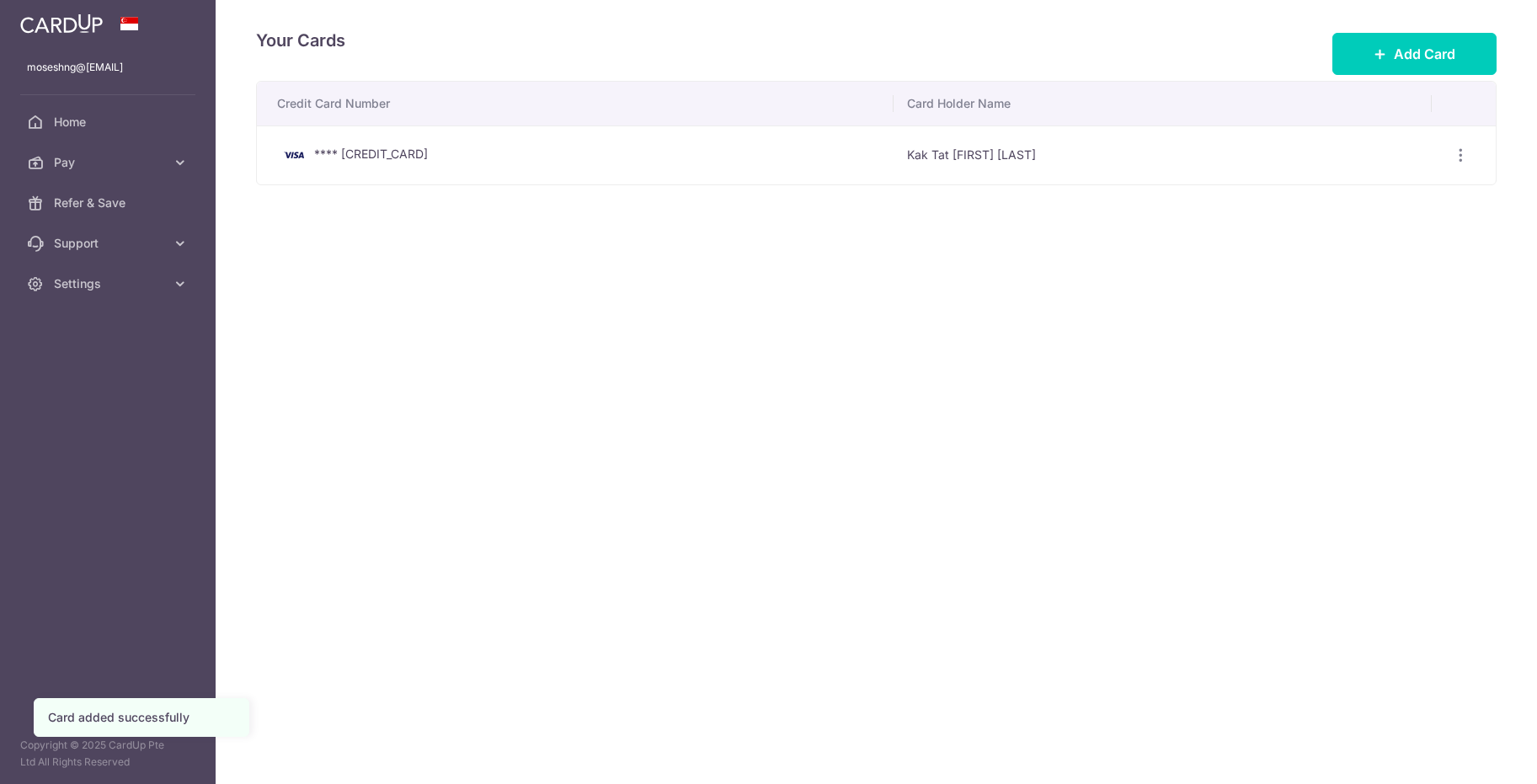 scroll, scrollTop: 0, scrollLeft: 0, axis: both 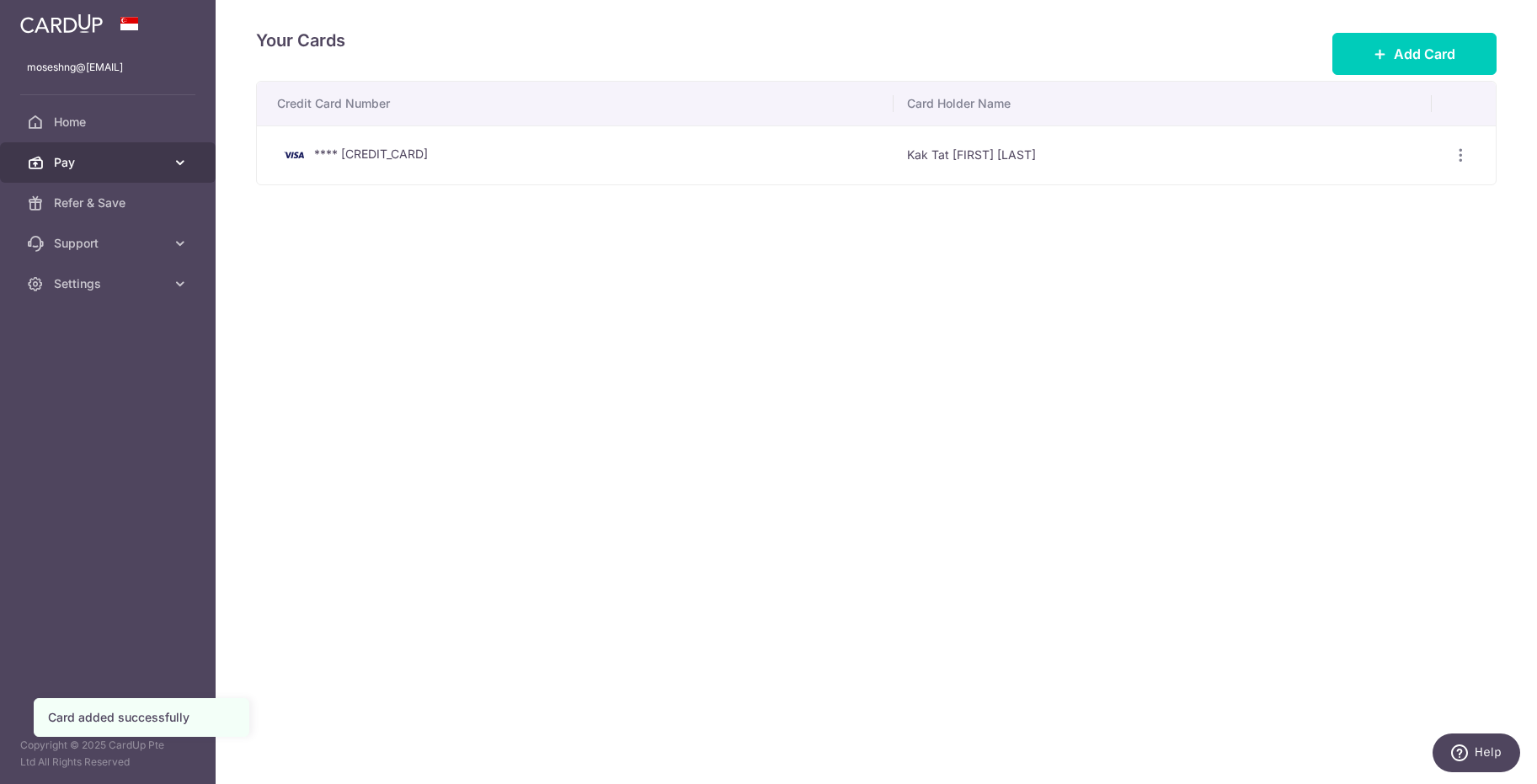 click on "Pay" at bounding box center [108, 163] 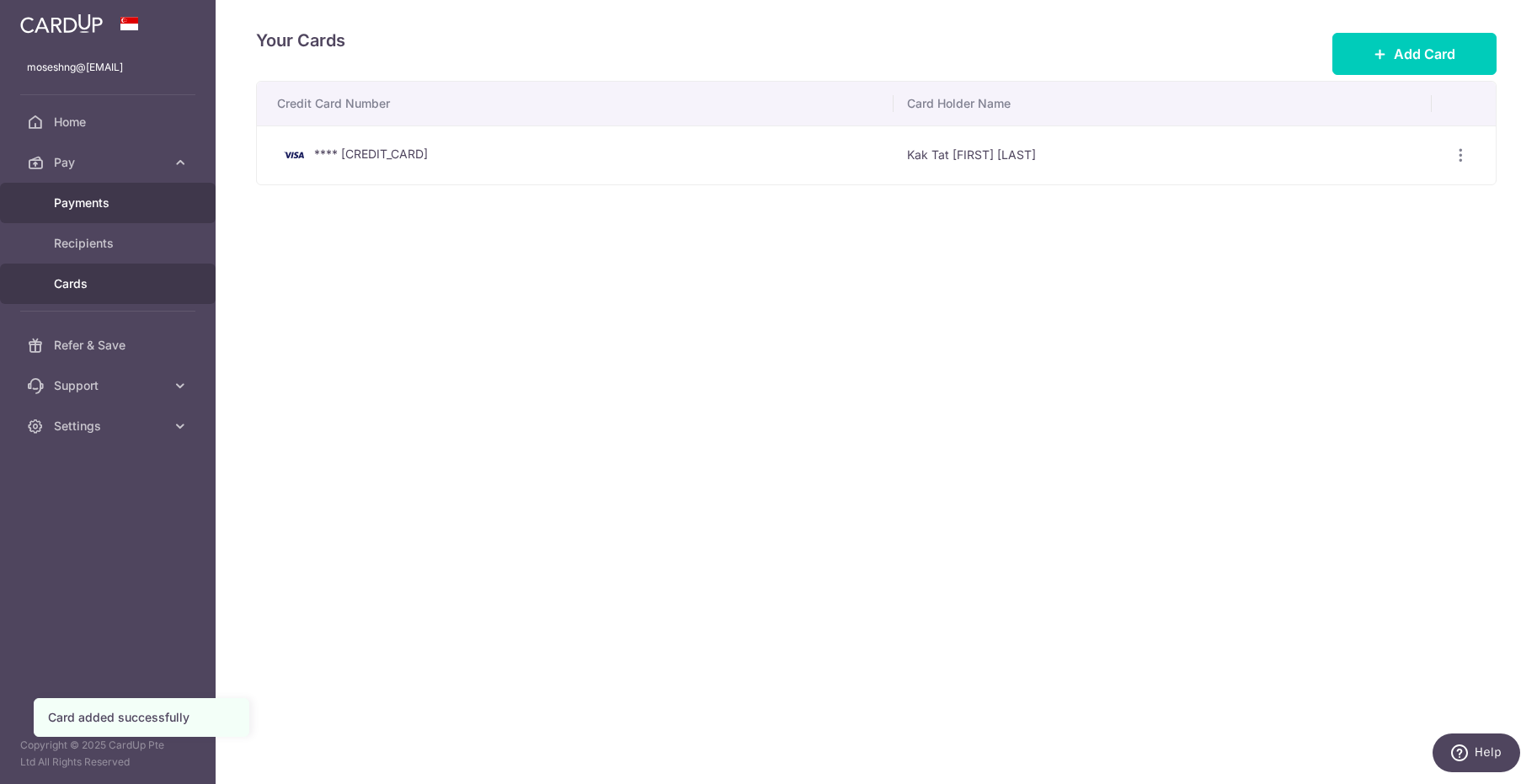 click on "Payments" at bounding box center (109, 203) 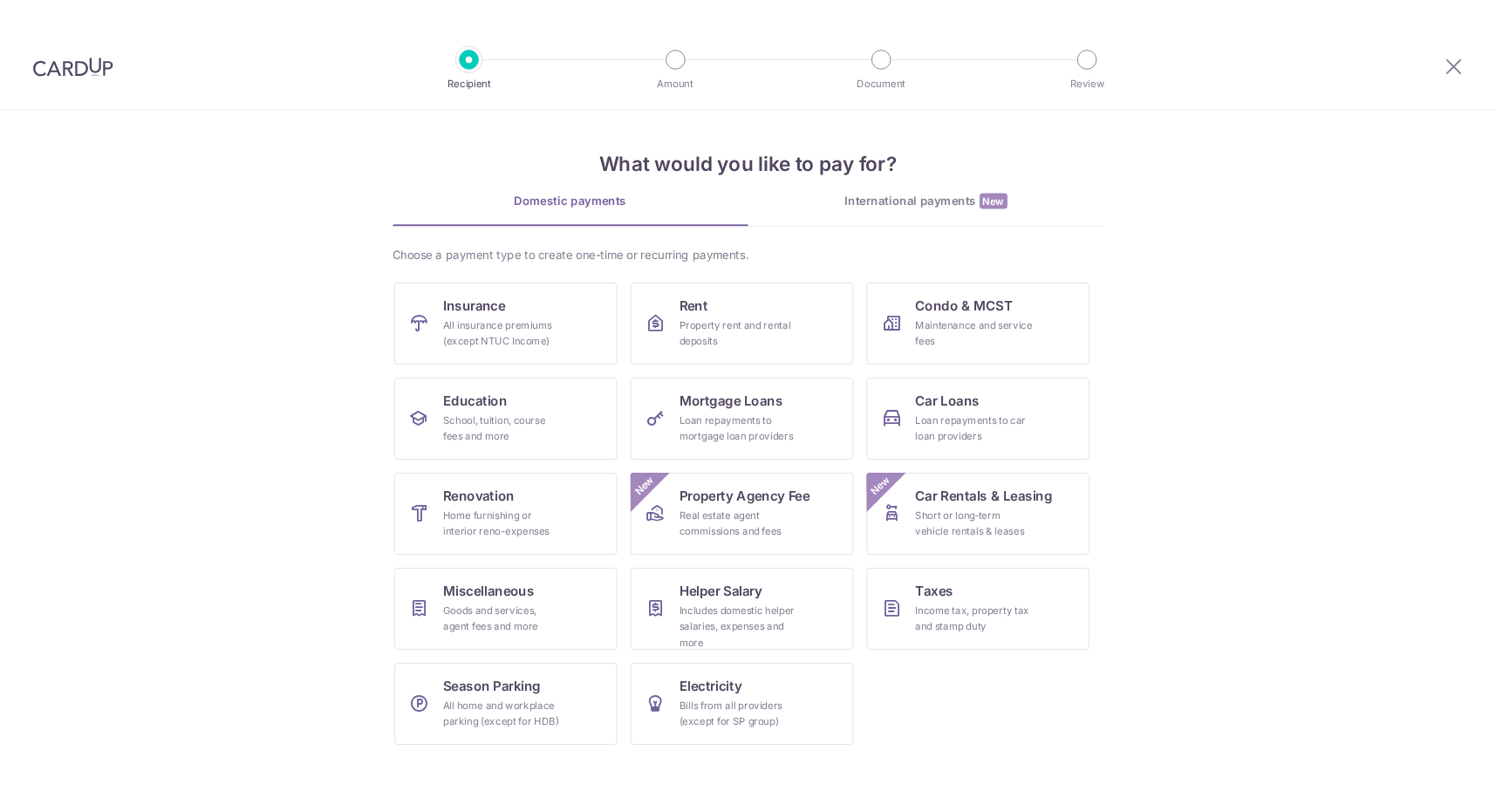 scroll, scrollTop: 0, scrollLeft: 0, axis: both 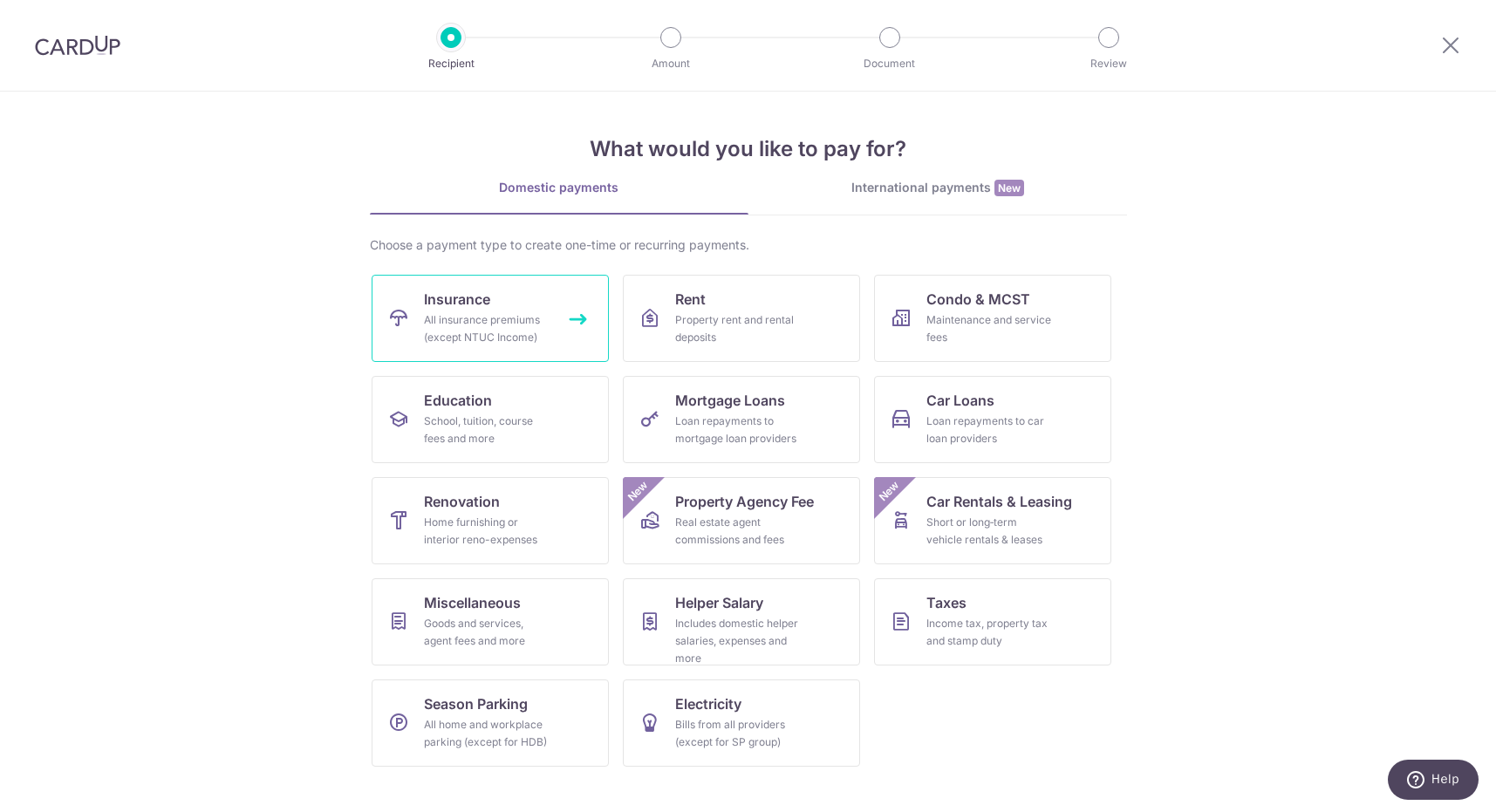 click on "All insurance premiums (except NTUC Income)" at bounding box center (487, 329) 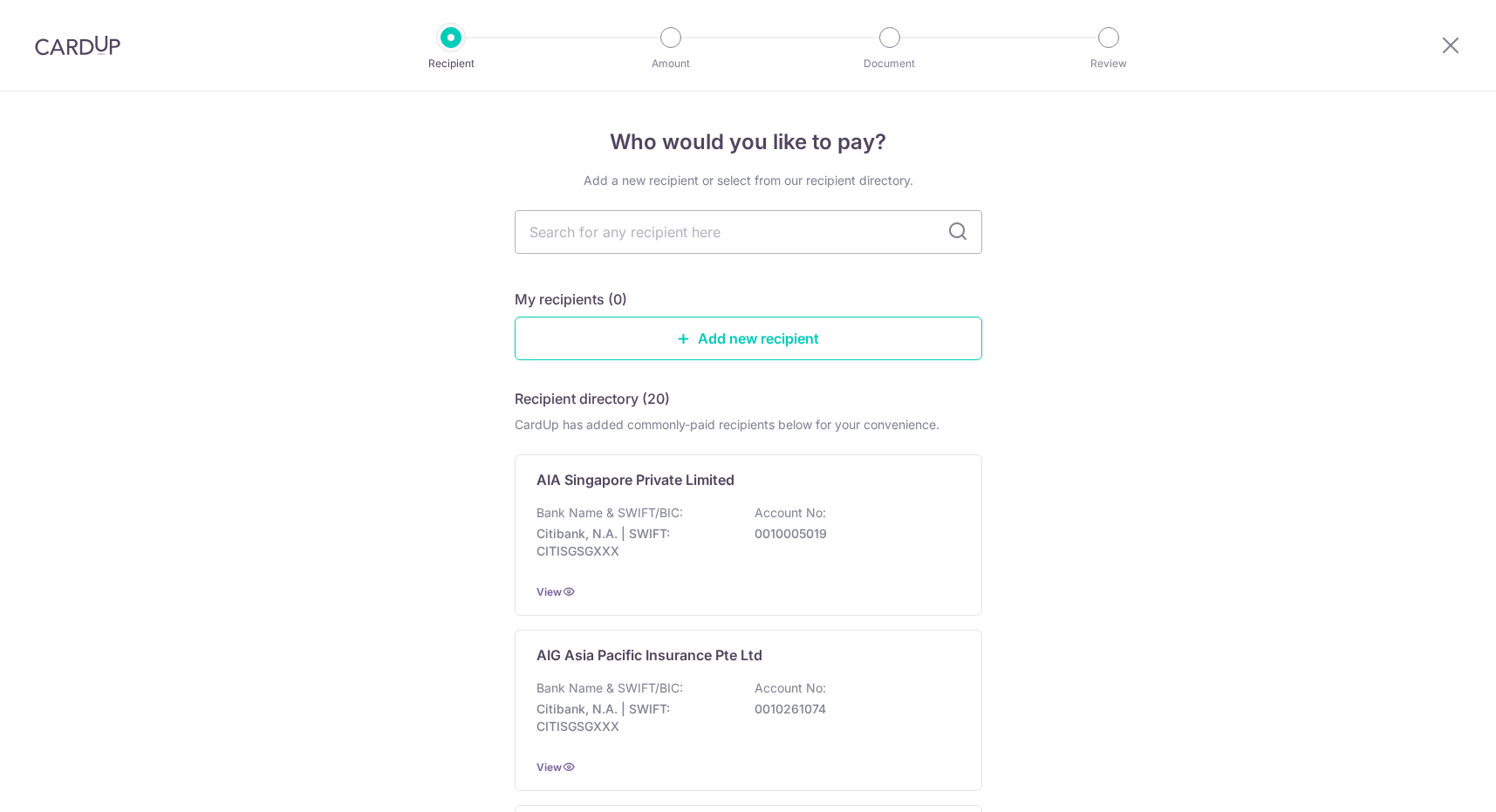 scroll, scrollTop: 0, scrollLeft: 0, axis: both 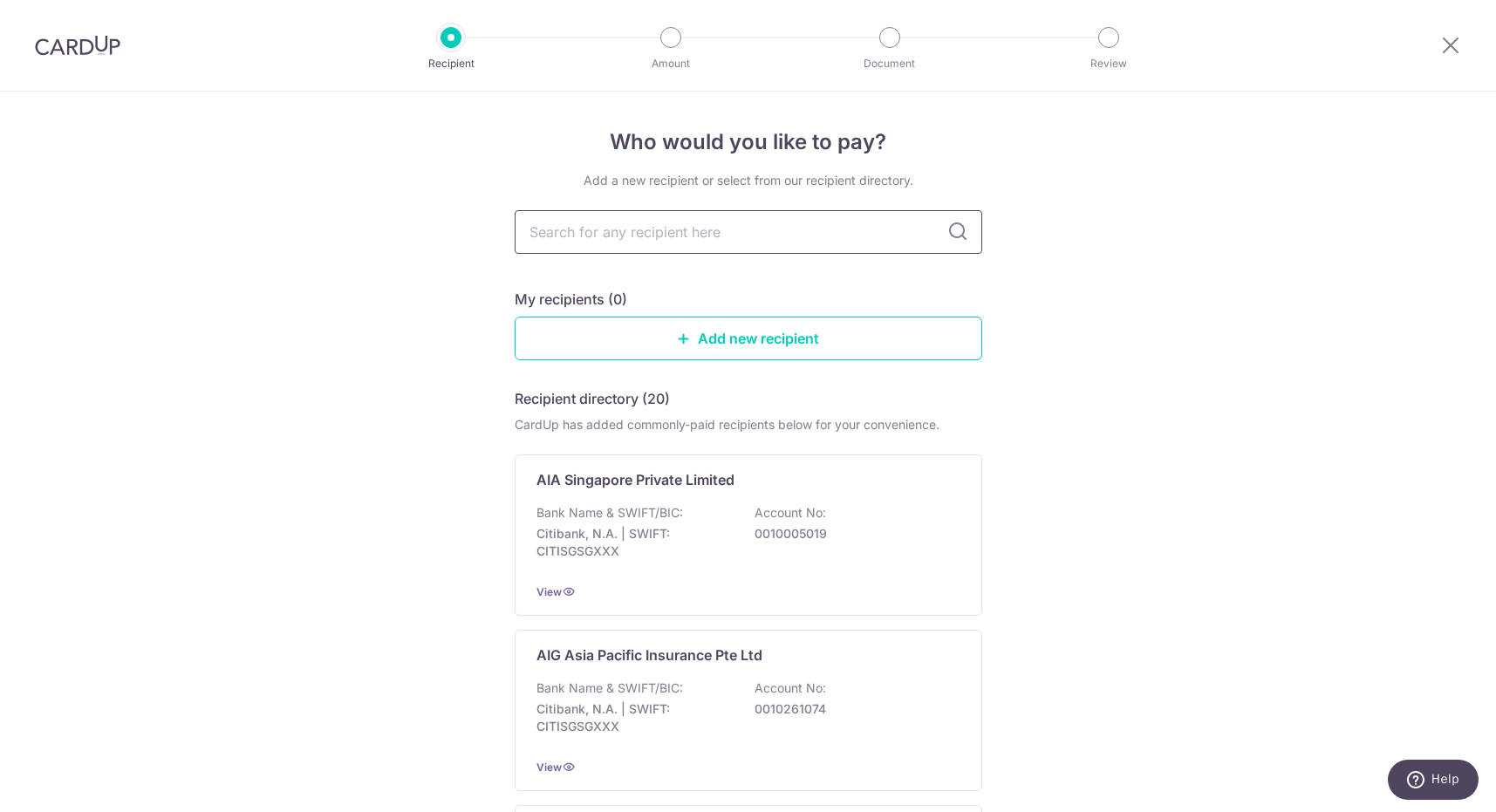 click at bounding box center [748, 232] 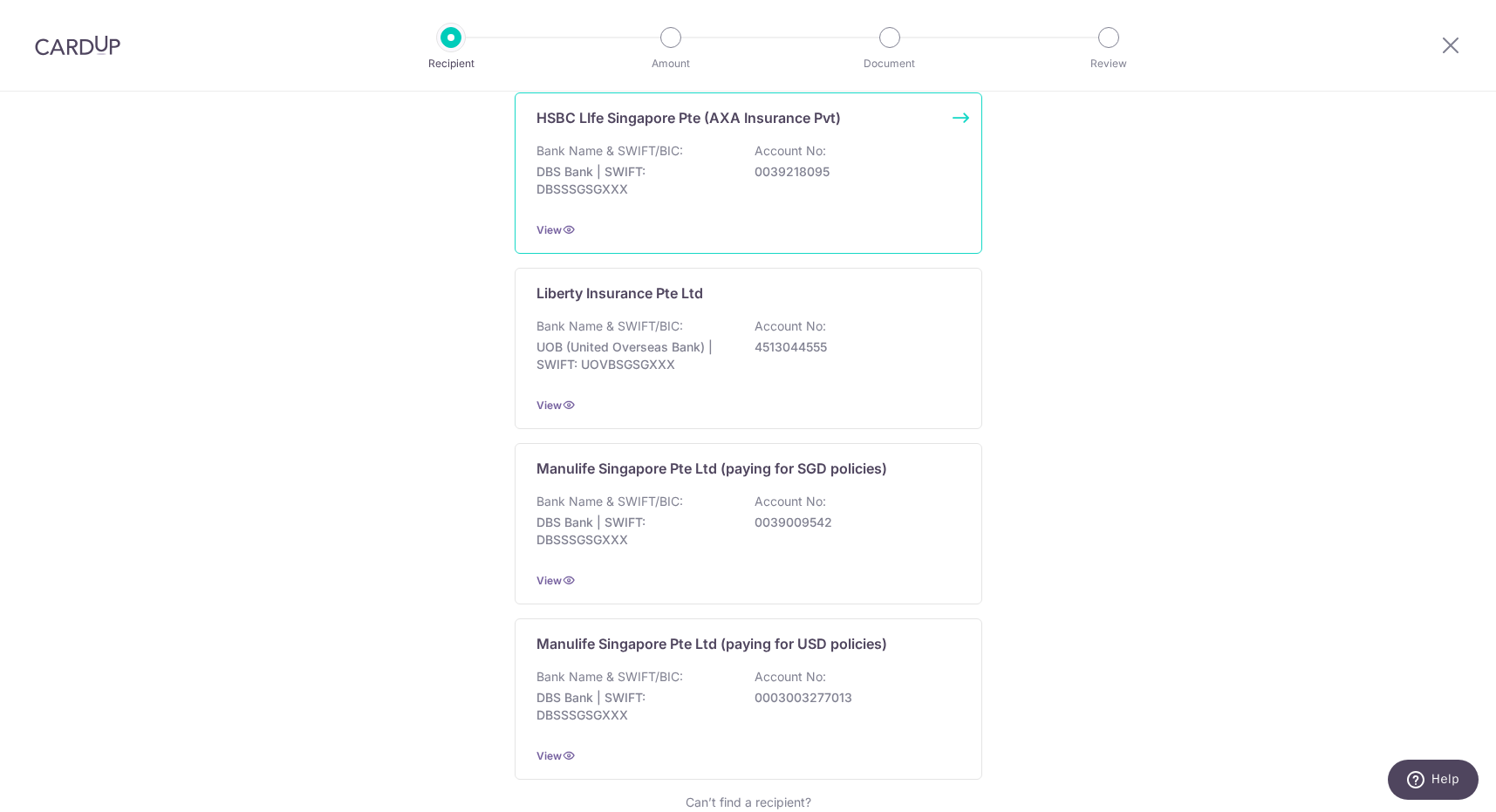 scroll, scrollTop: 1570, scrollLeft: 0, axis: vertical 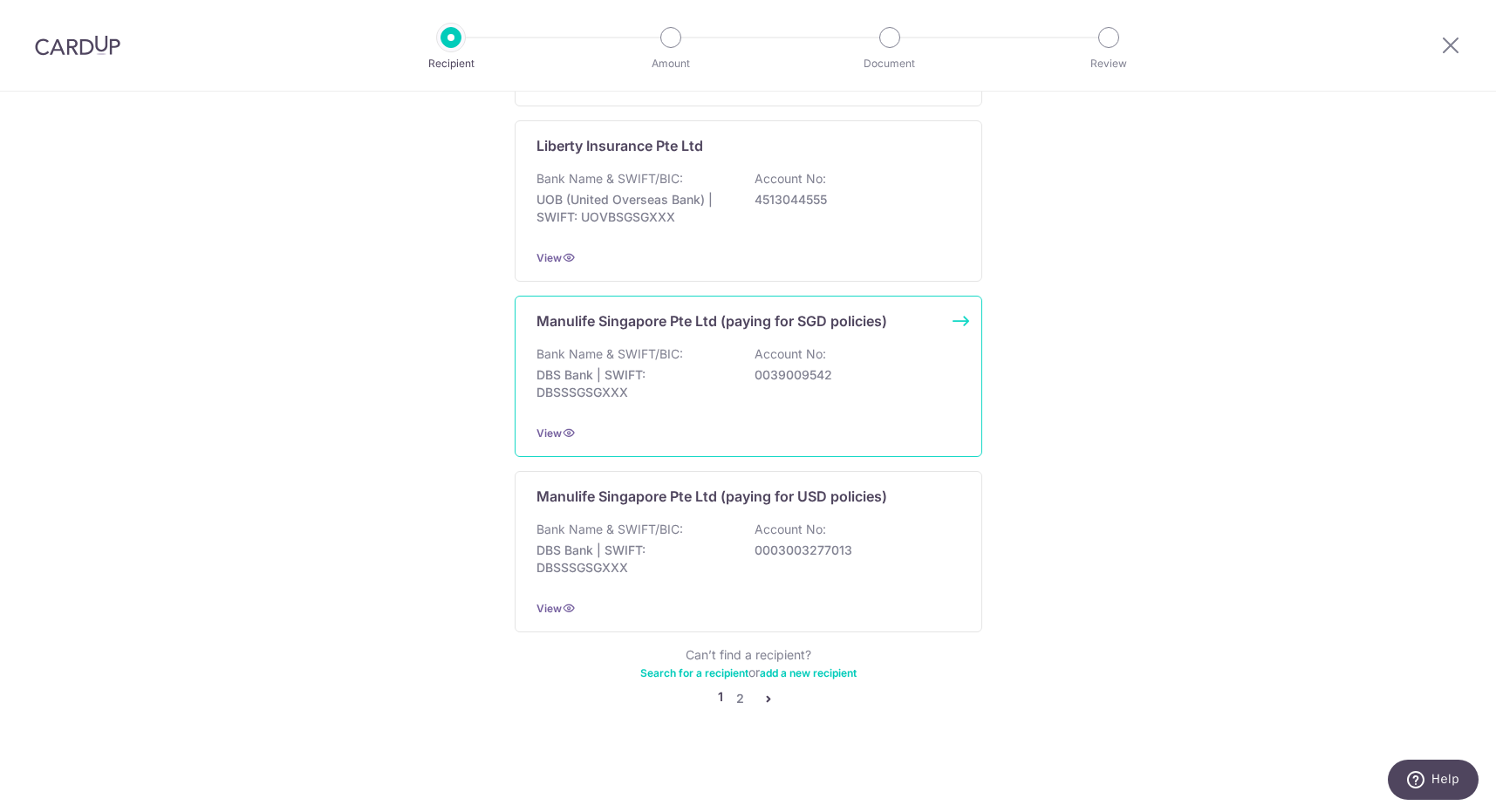 click on "Manulife Singapore Pte Ltd (paying for SGD policies)
Bank Name & SWIFT/BIC:
DBS Bank | SWIFT: DBSSSGSGXXX
Account No:
0039009542
View" at bounding box center [748, 376] 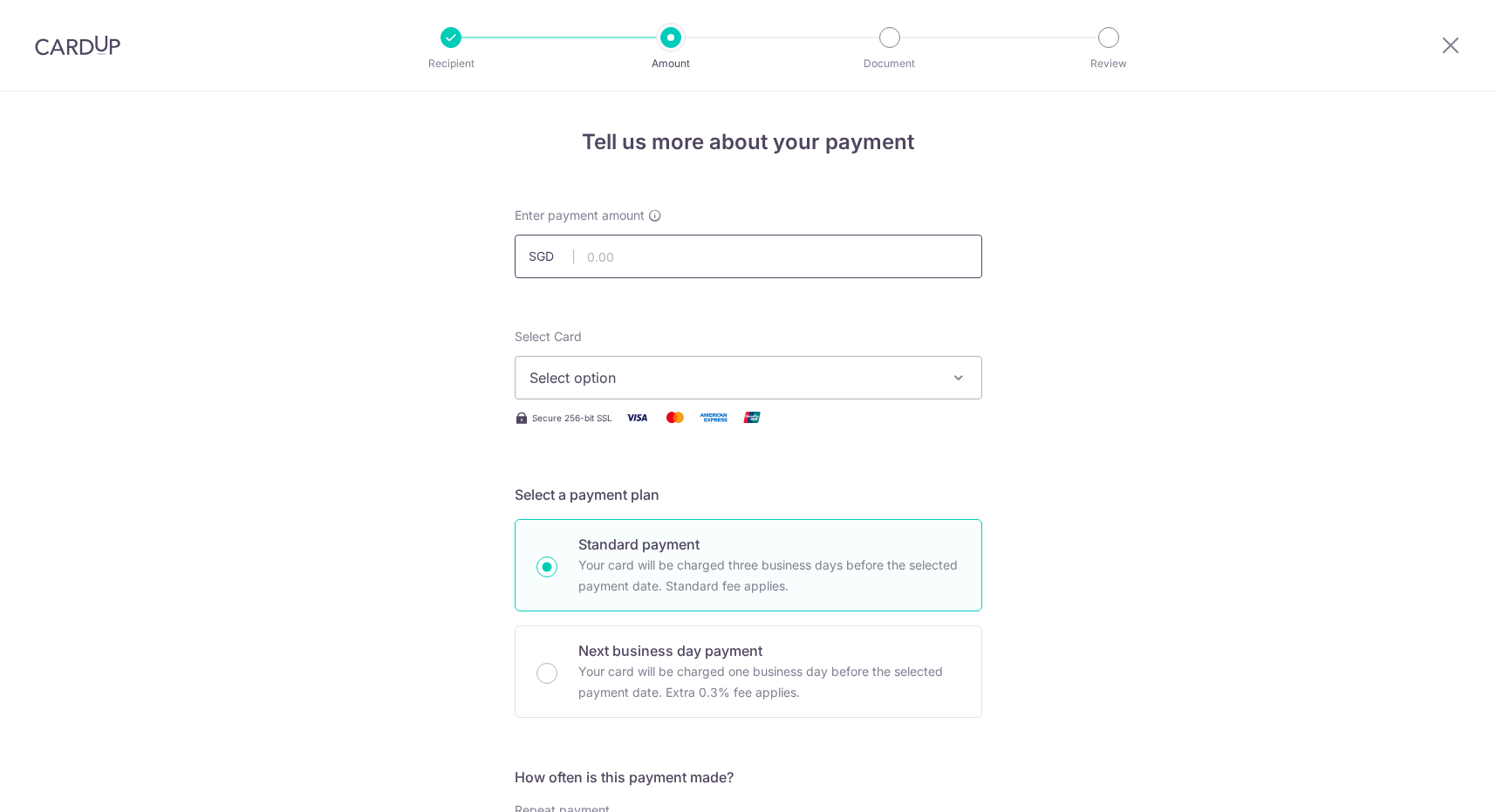 scroll, scrollTop: 0, scrollLeft: 0, axis: both 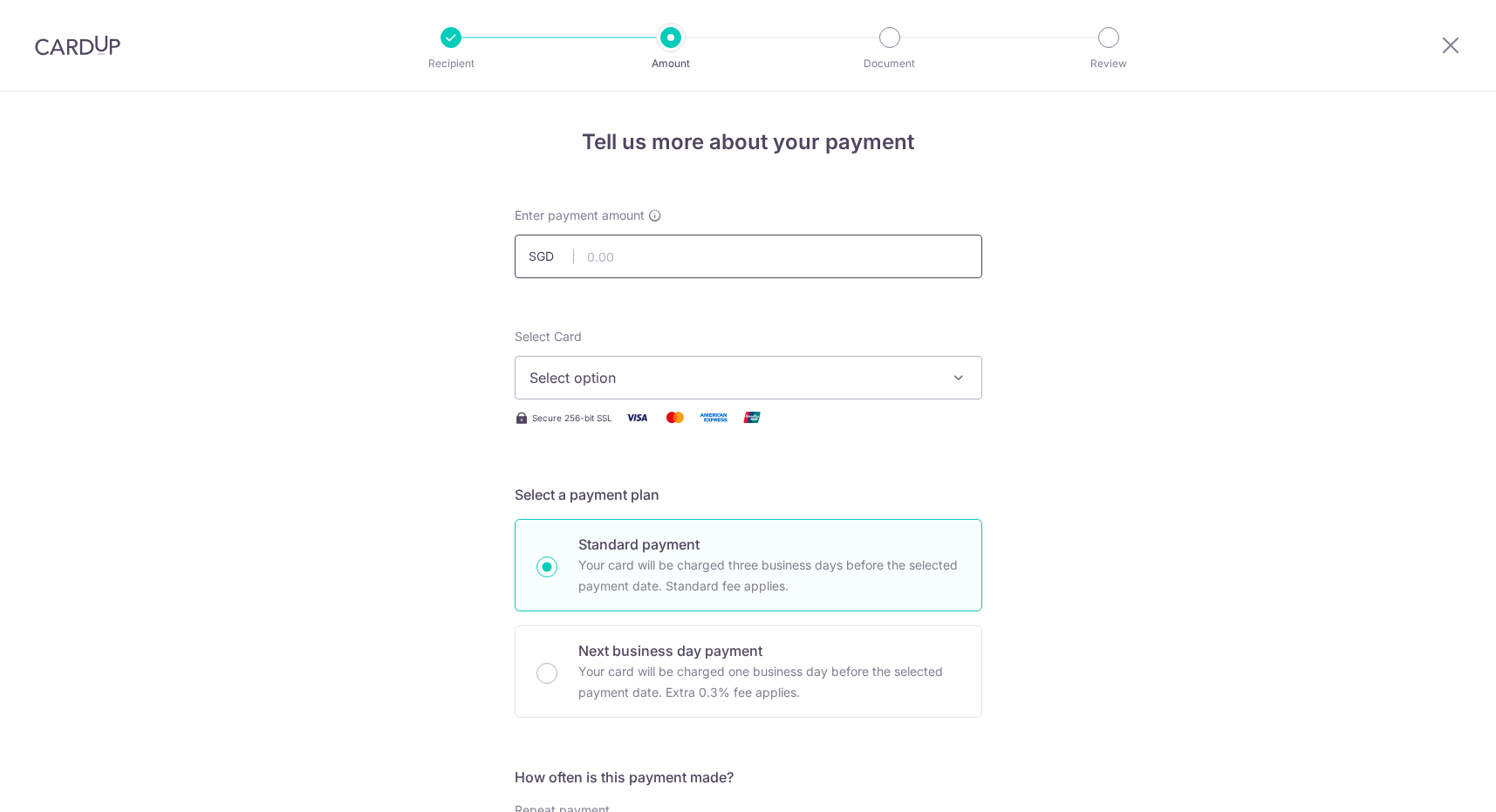 click at bounding box center (748, 256) 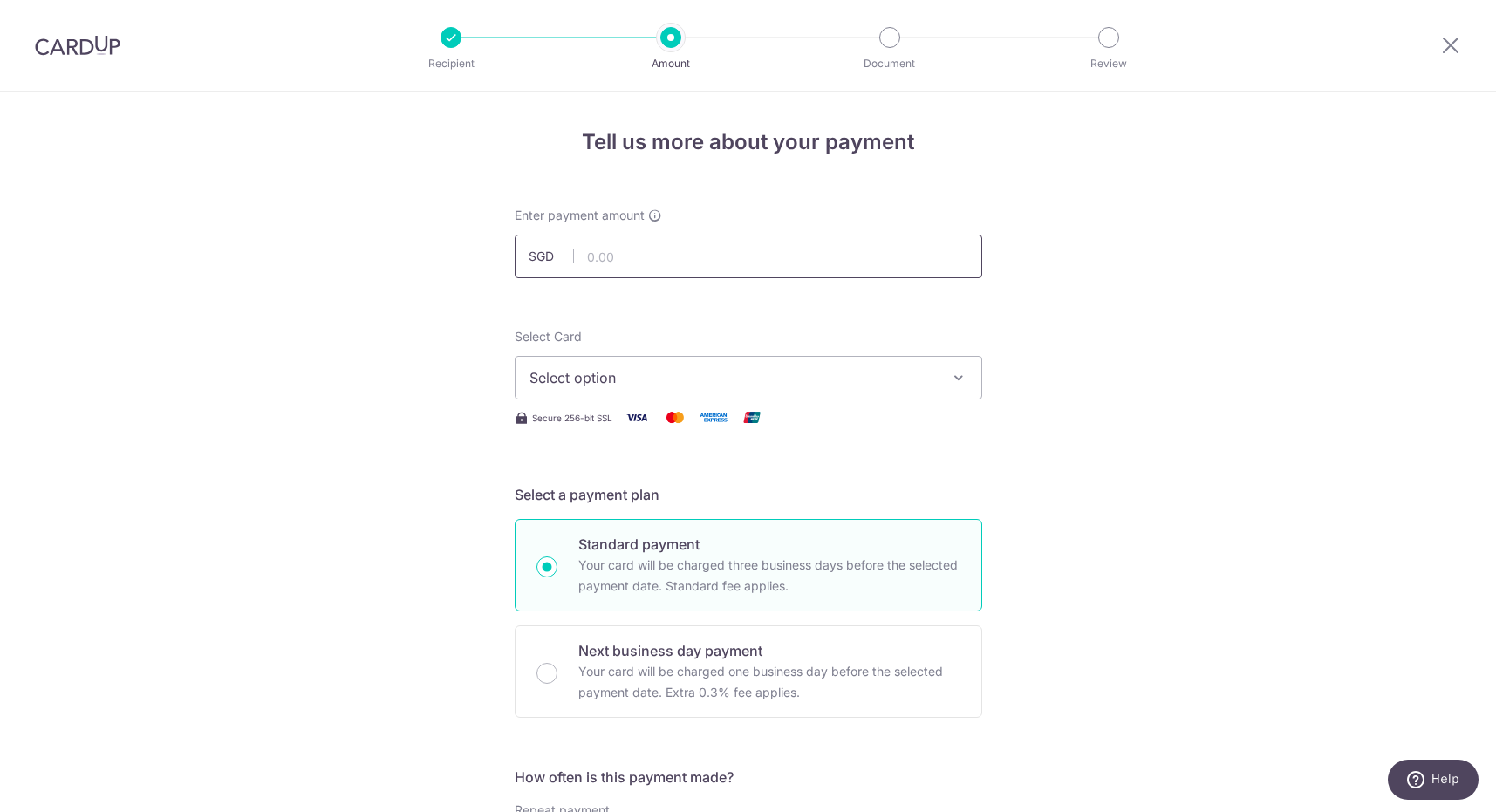 paste on "7,199.43" 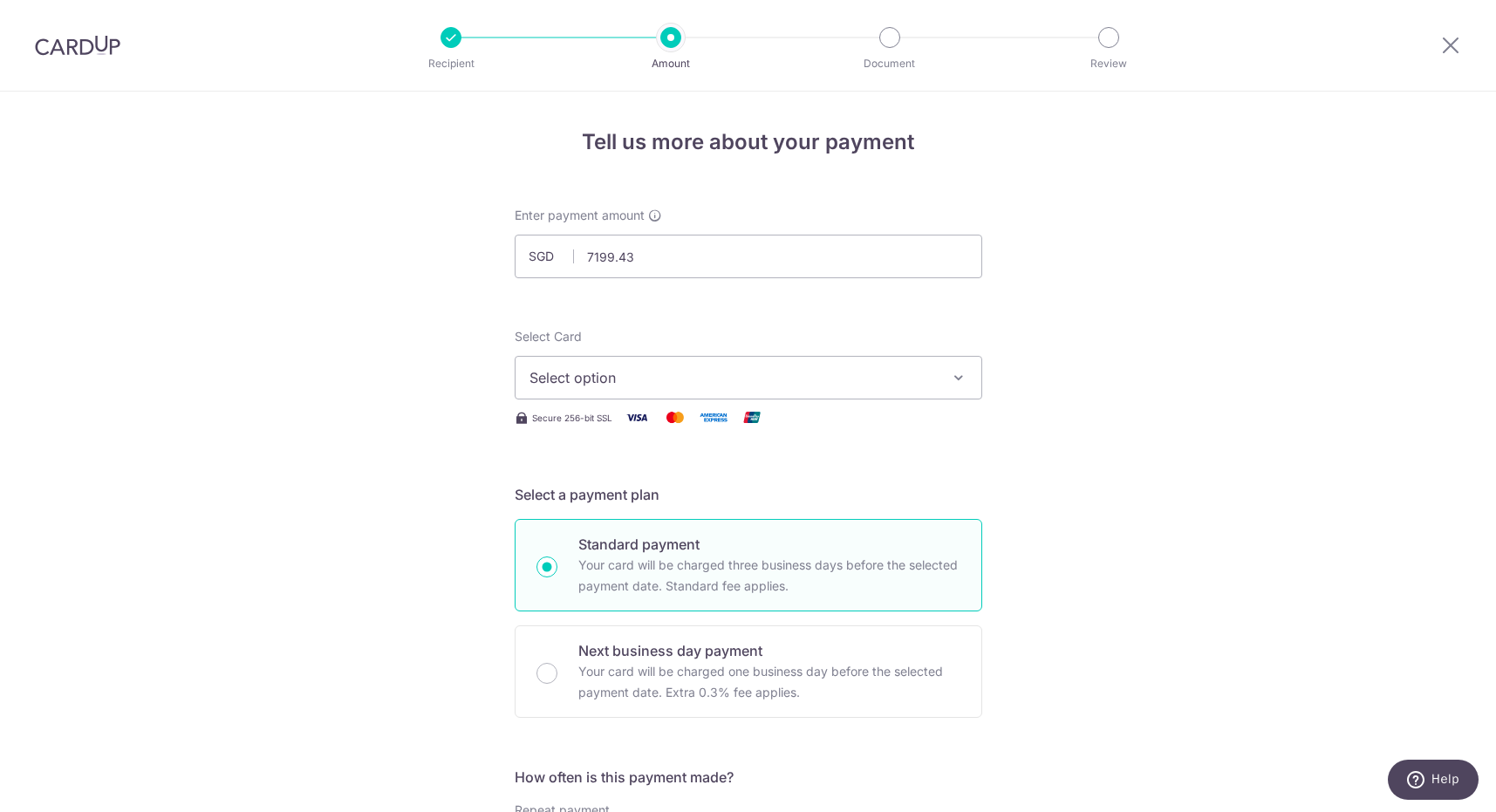 type on "7,199.43" 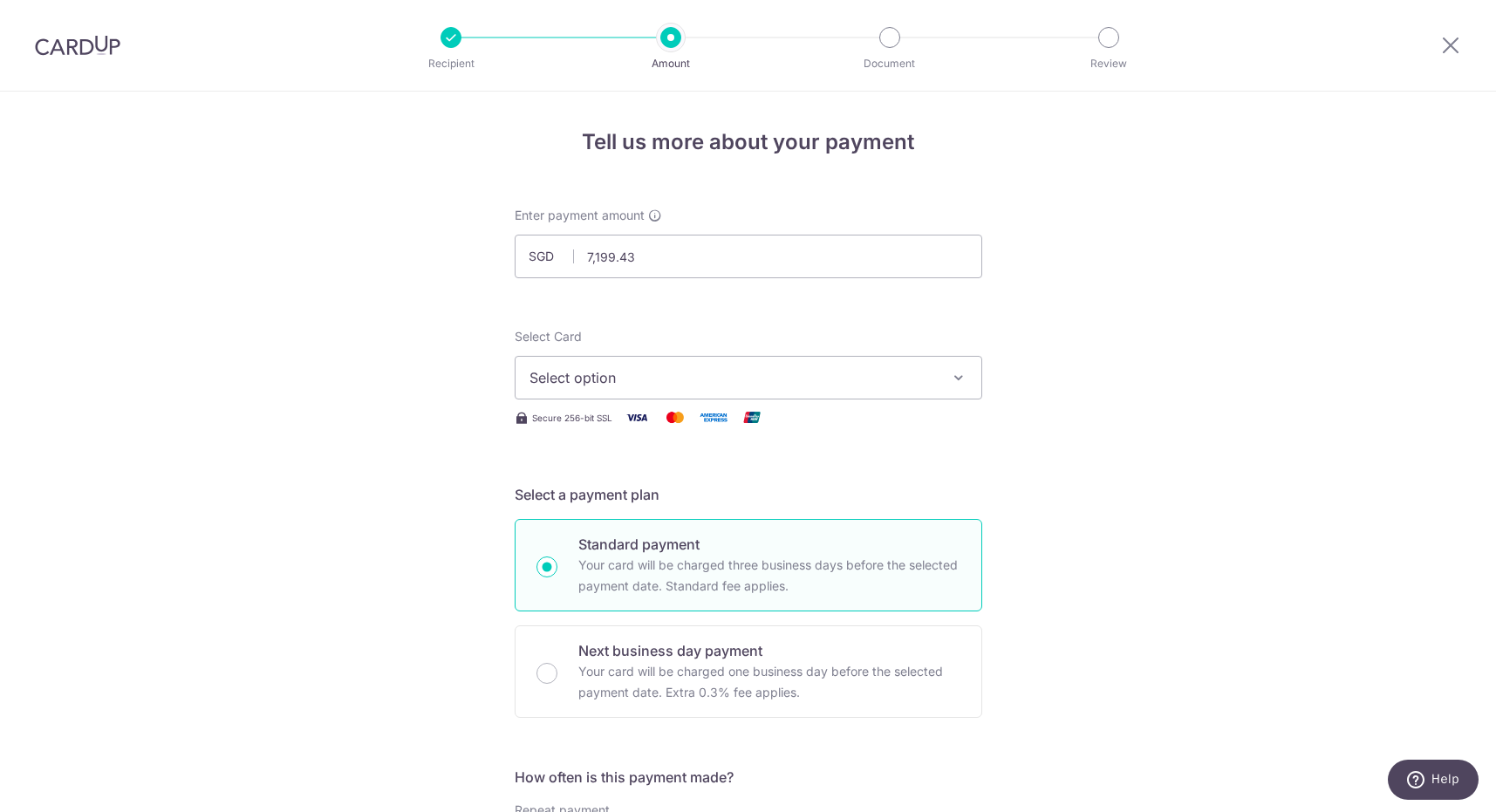 click on "Select option" at bounding box center (733, 378) 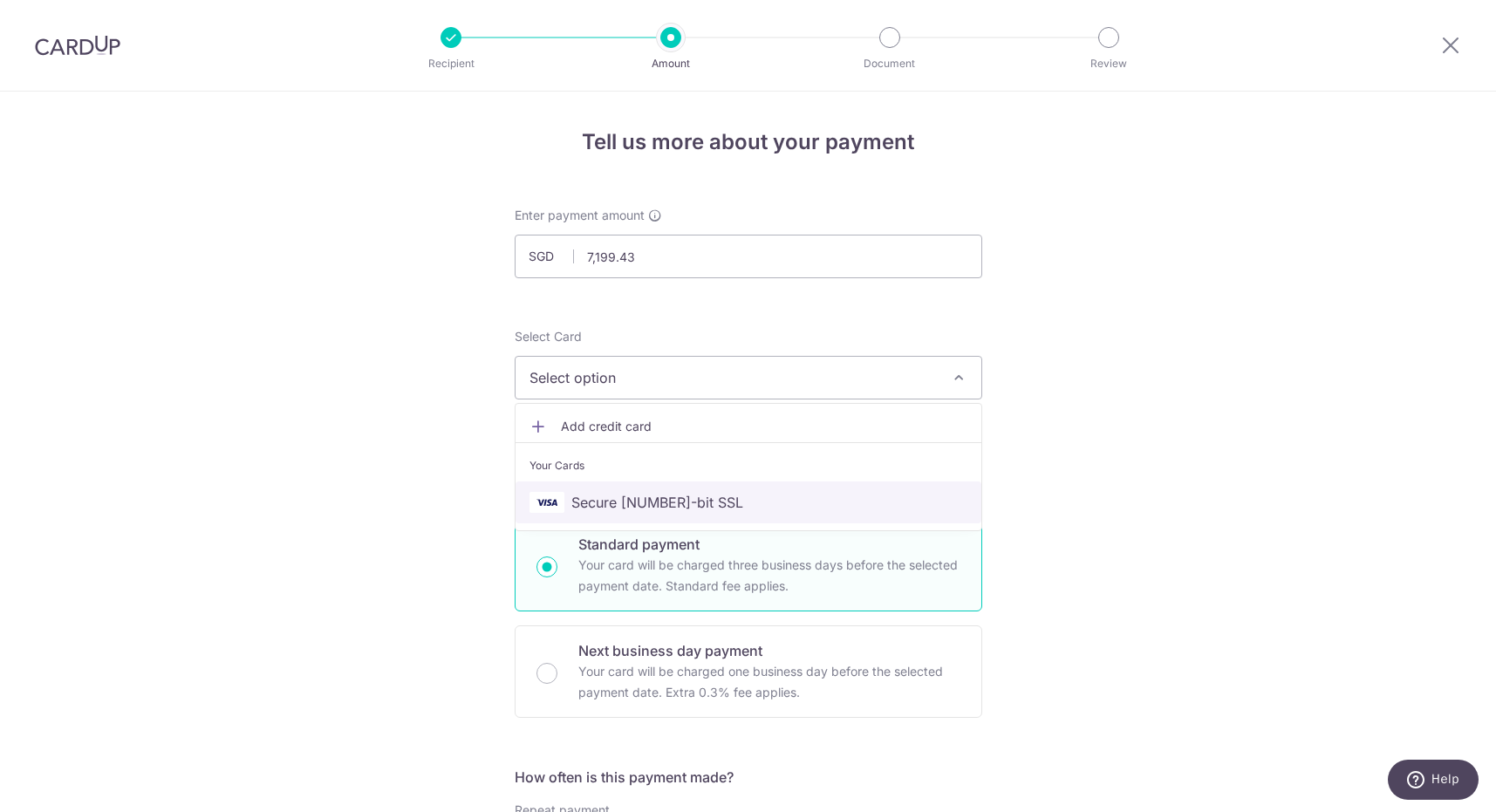 click on "Secure [NUMBER]-bit SSL" at bounding box center [657, 502] 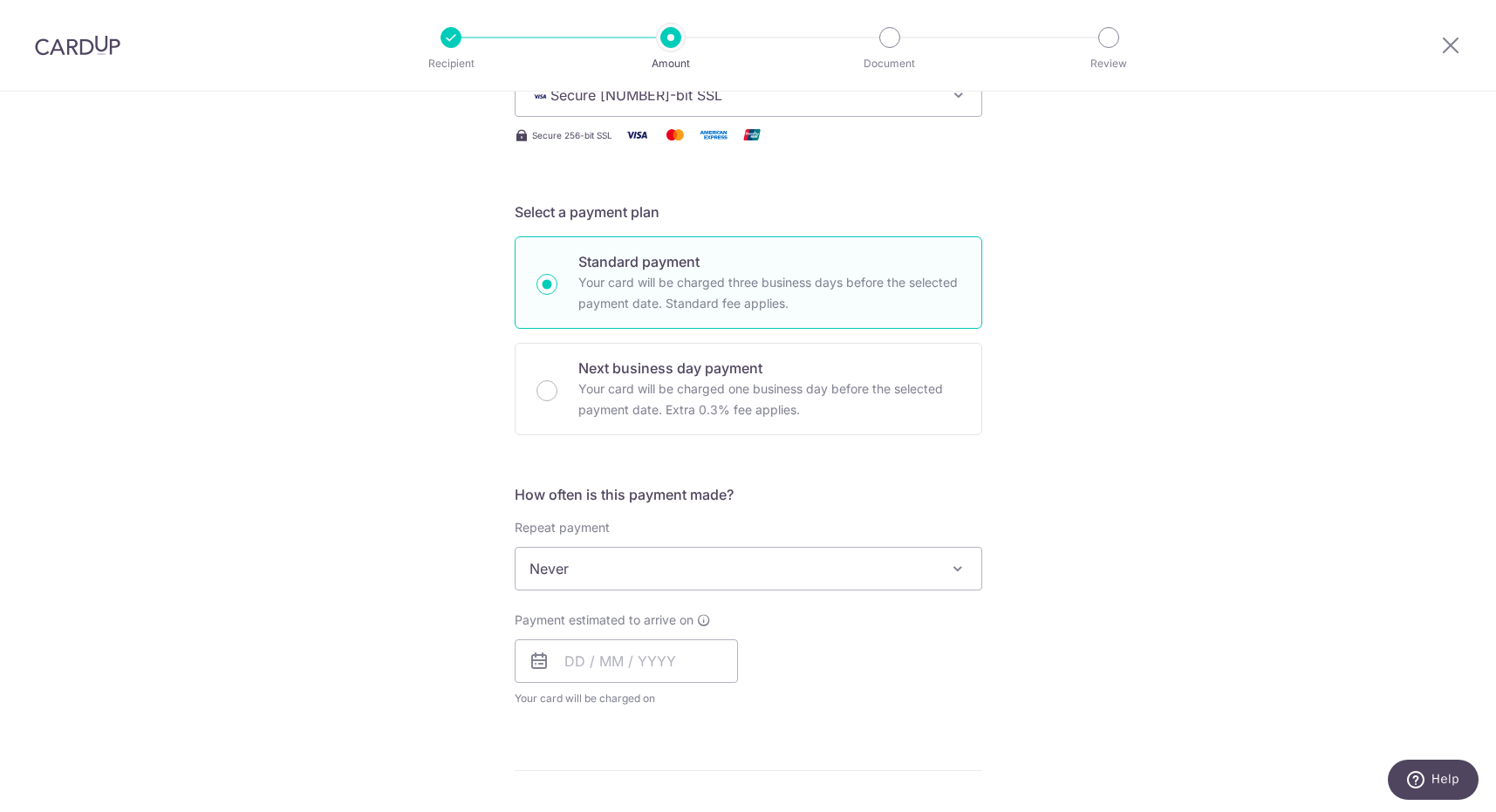 scroll, scrollTop: 284, scrollLeft: 0, axis: vertical 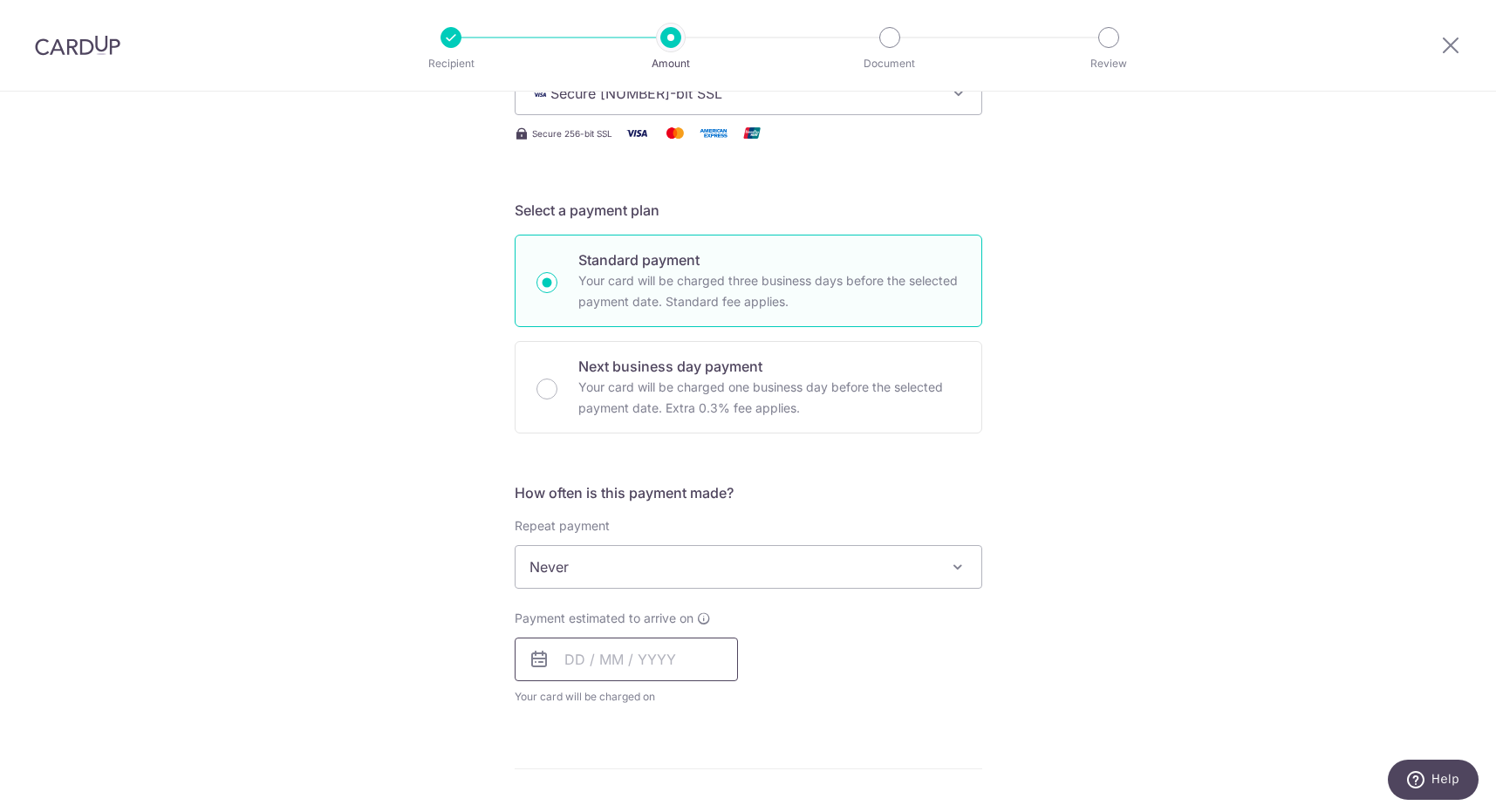 click at bounding box center [626, 659] 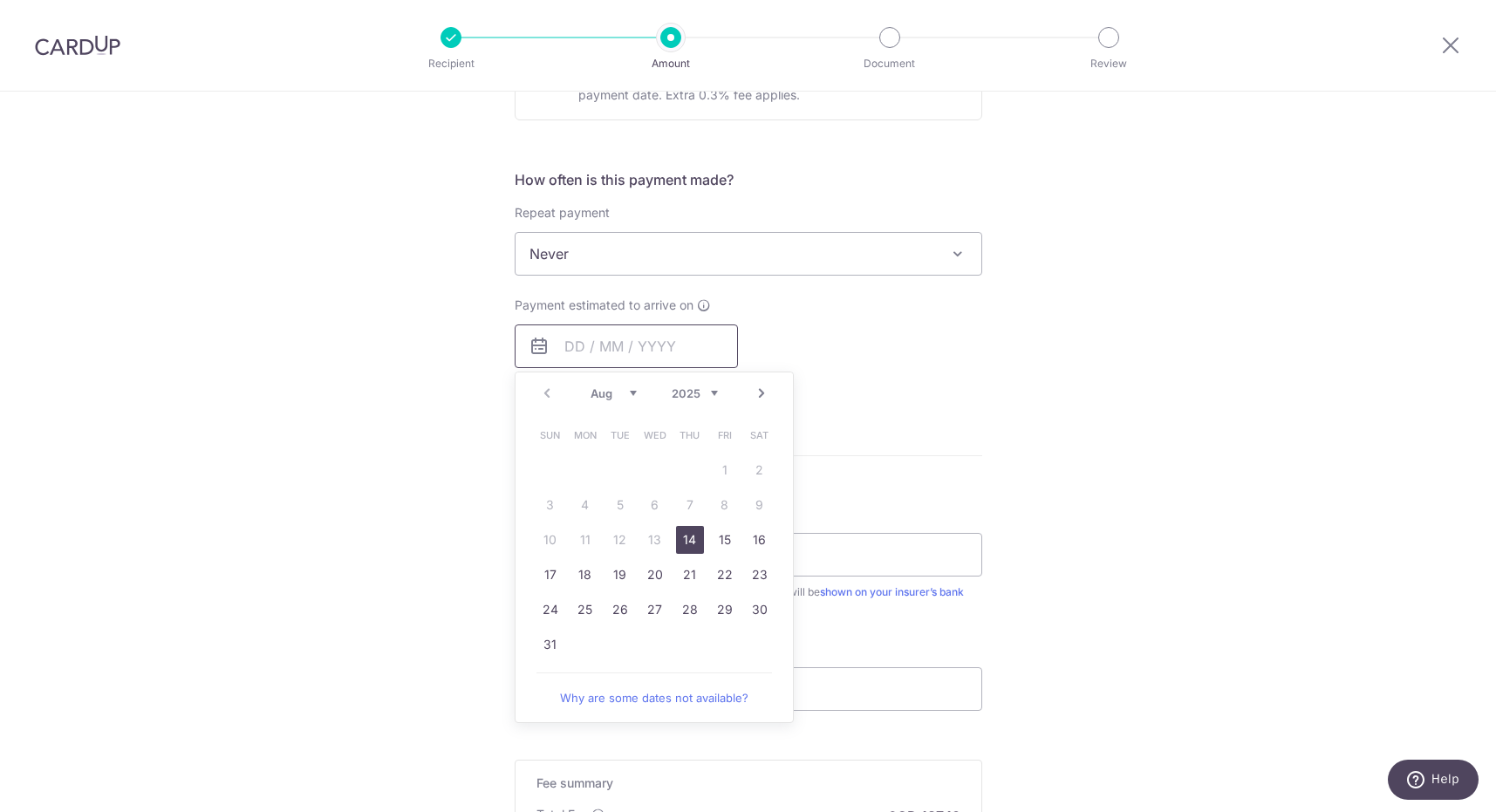 scroll, scrollTop: 598, scrollLeft: 0, axis: vertical 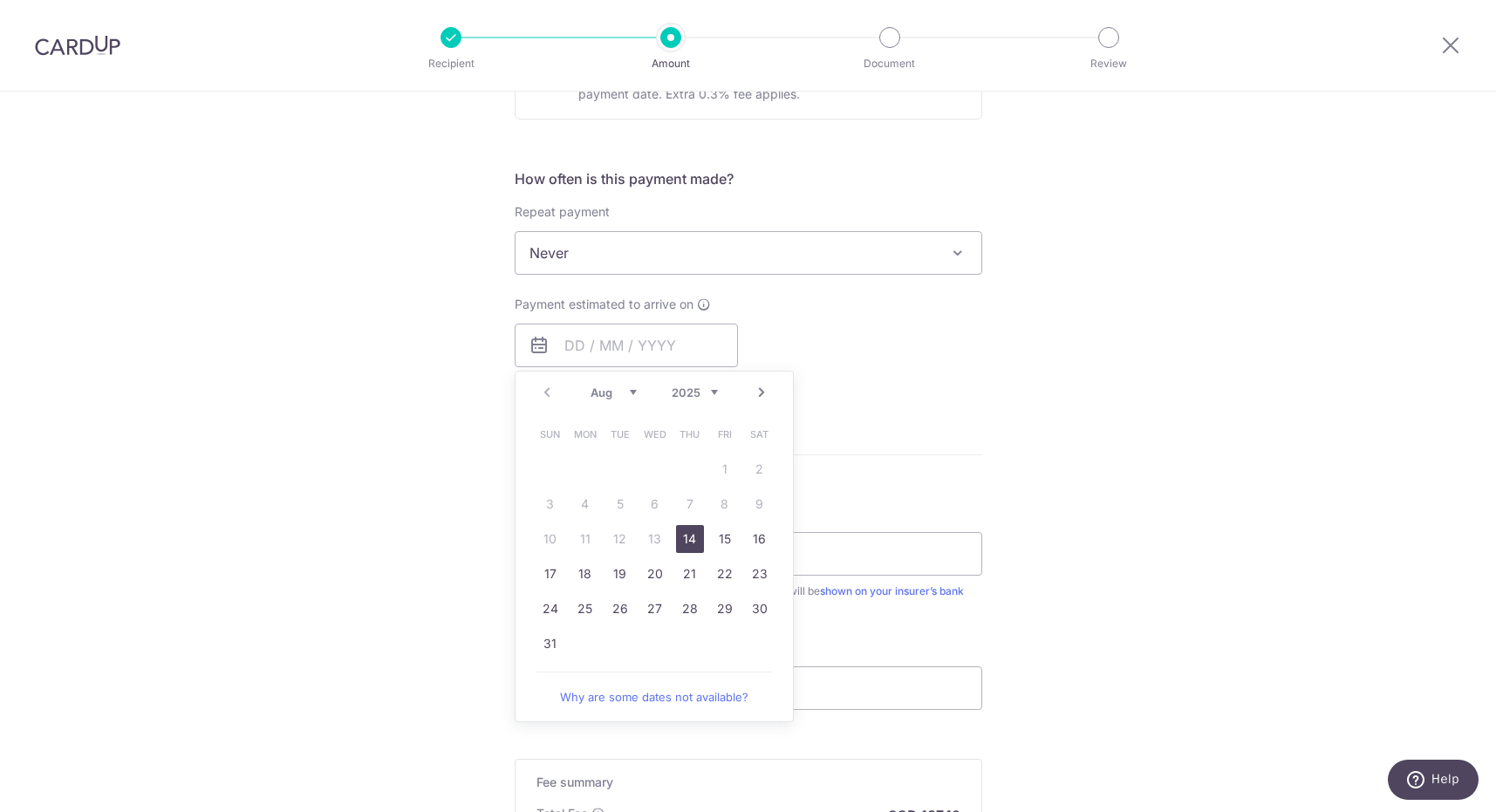click on "14" at bounding box center [690, 539] 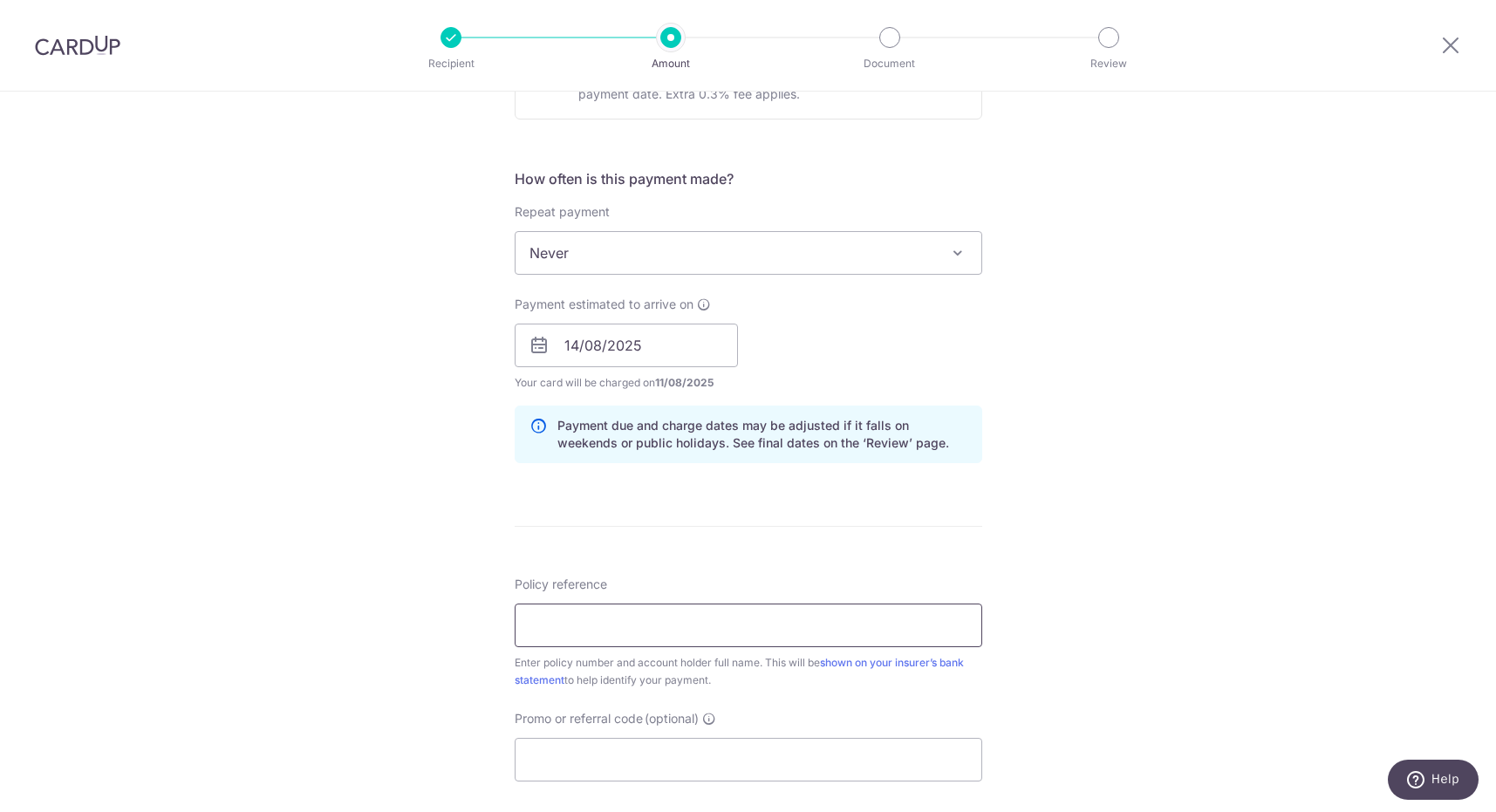 click on "Policy reference" at bounding box center (748, 625) 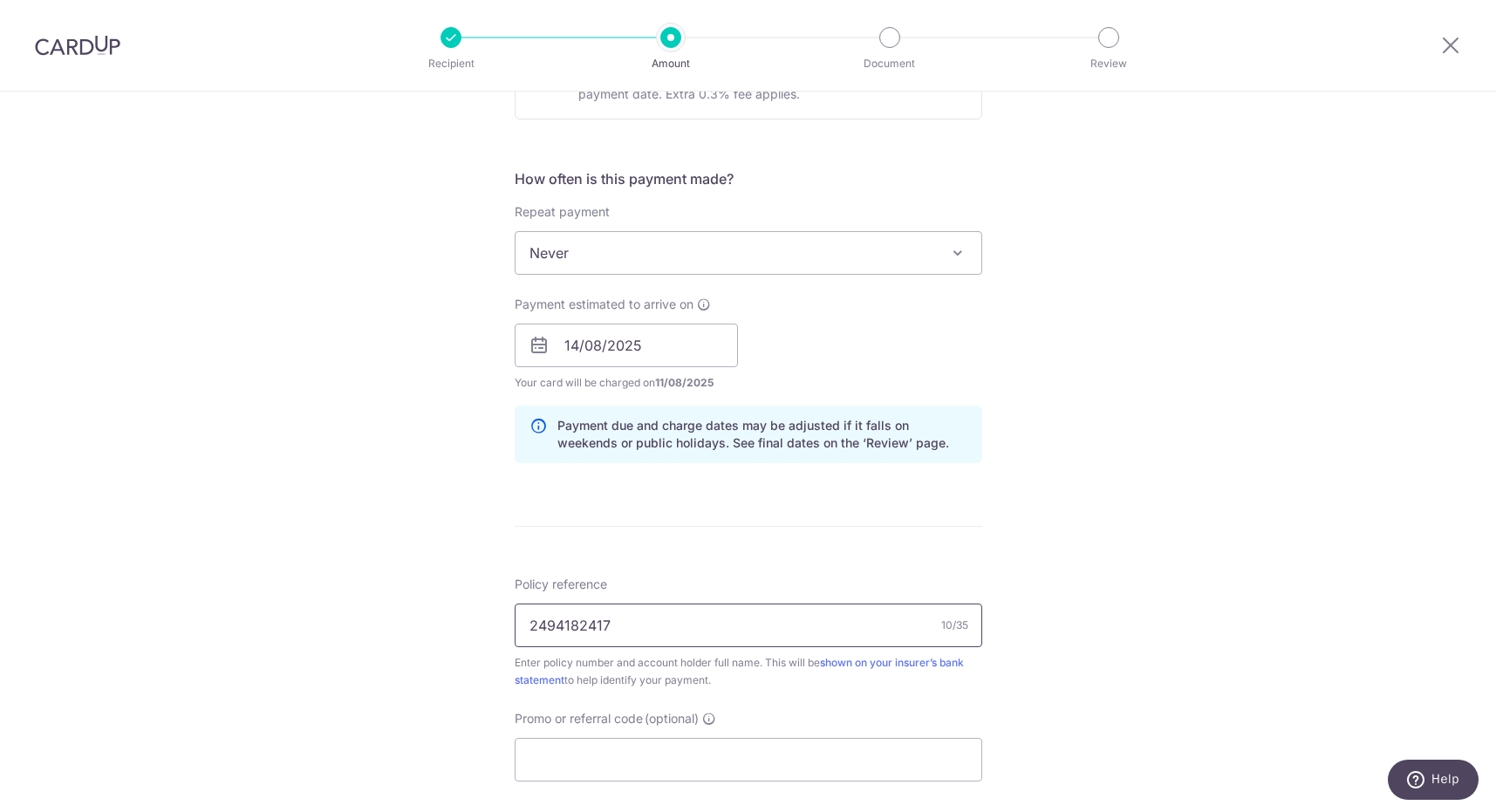 type on "2494182417" 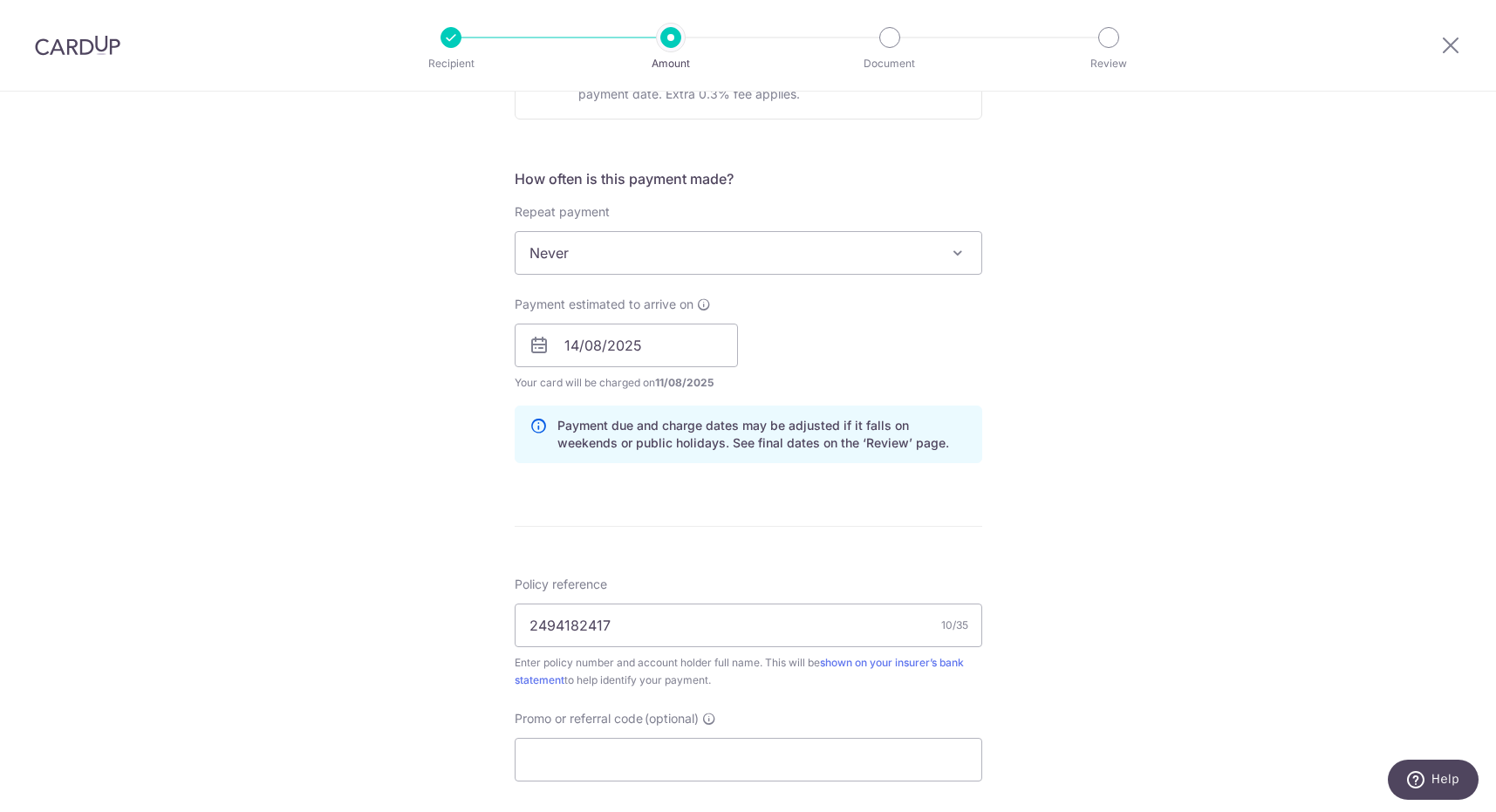 click on "SGD
7,199.43
7199.43
**** 2569
Add credit card
Your Cards
**** 2569
Secure 256-bit SSL
Text
New card details
Card
Secure 256-bit SSL" at bounding box center (748, 317) 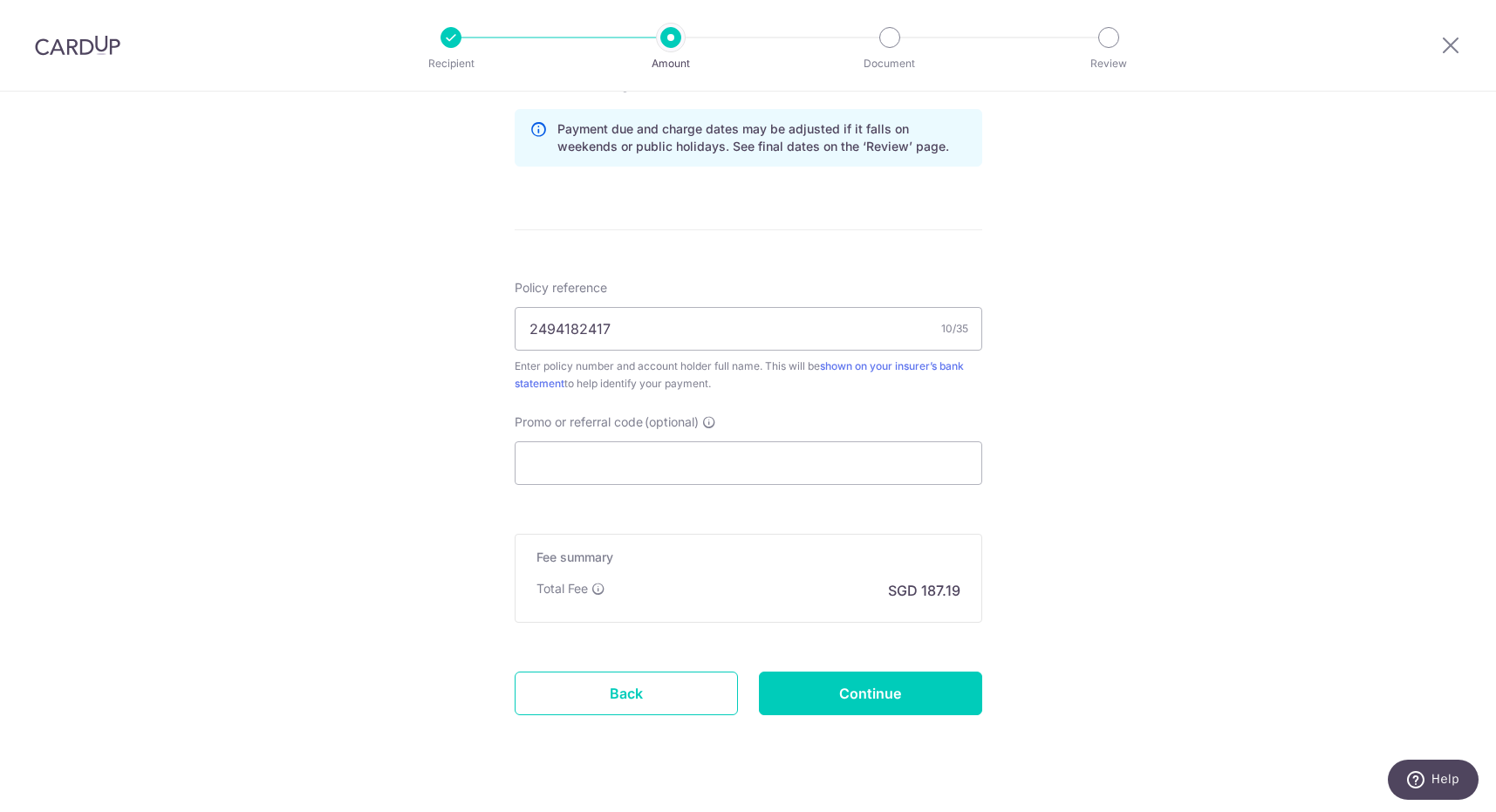 scroll, scrollTop: 929, scrollLeft: 0, axis: vertical 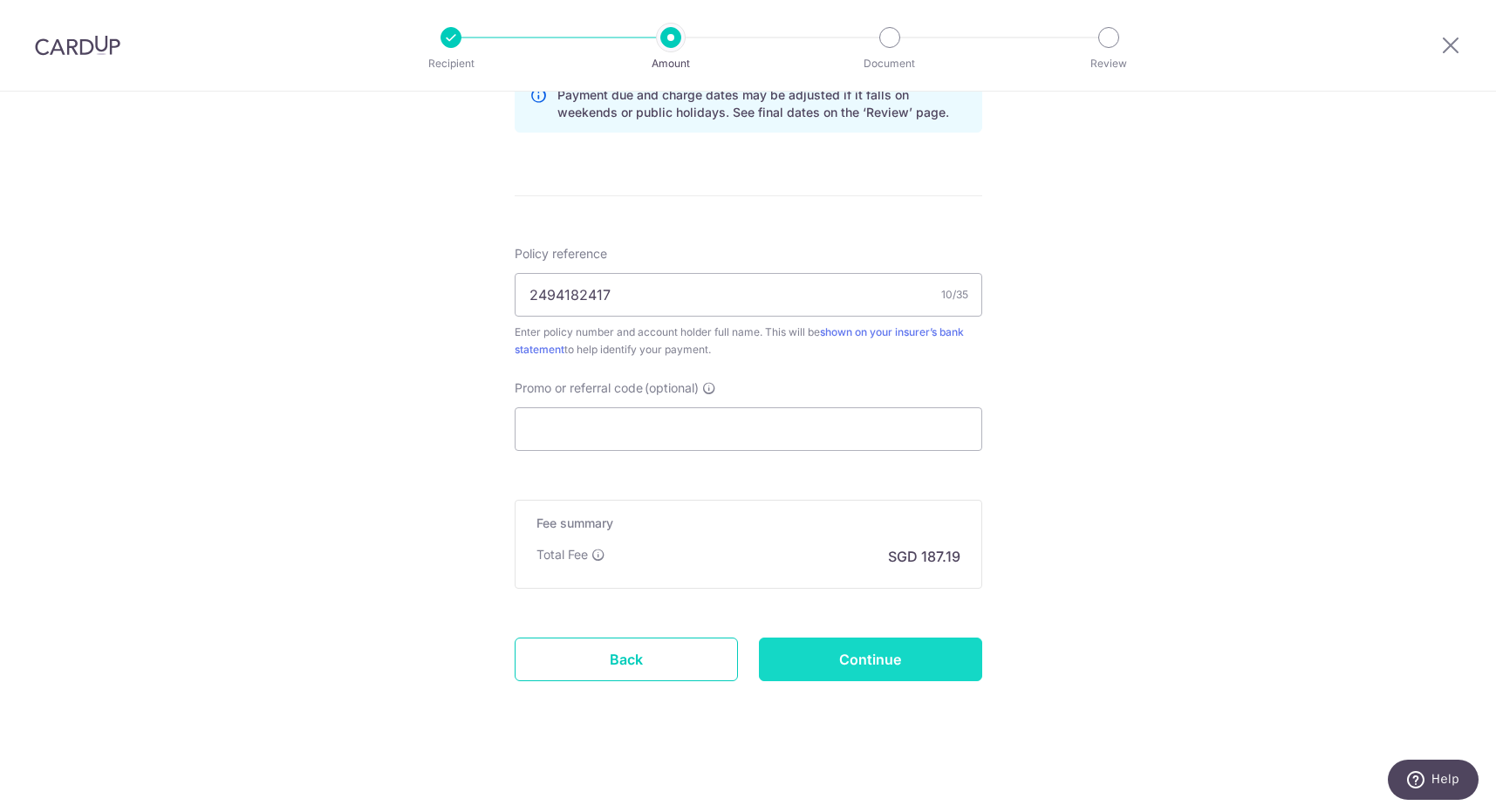 click on "Continue" at bounding box center (871, 659) 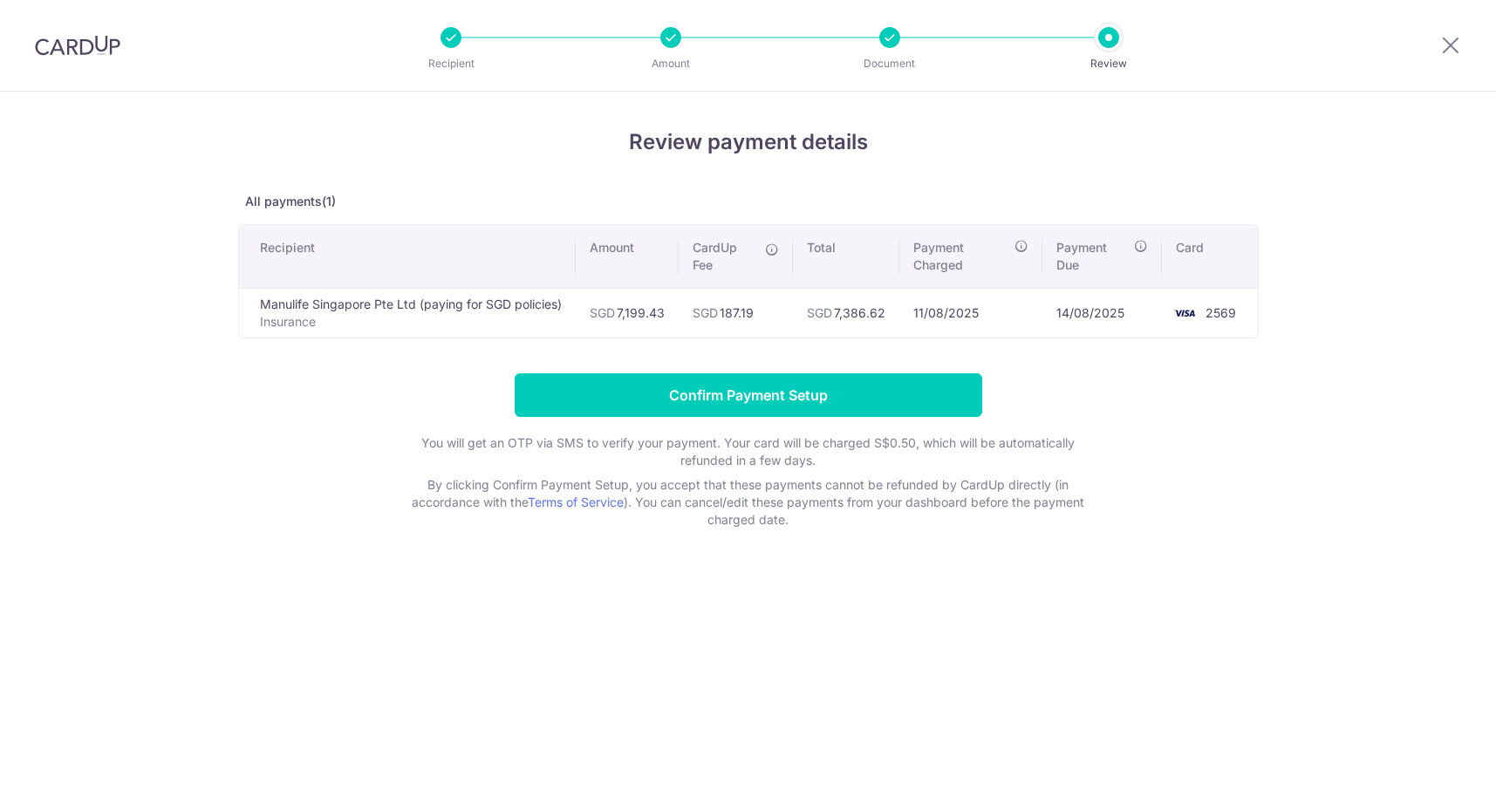 scroll, scrollTop: 0, scrollLeft: 0, axis: both 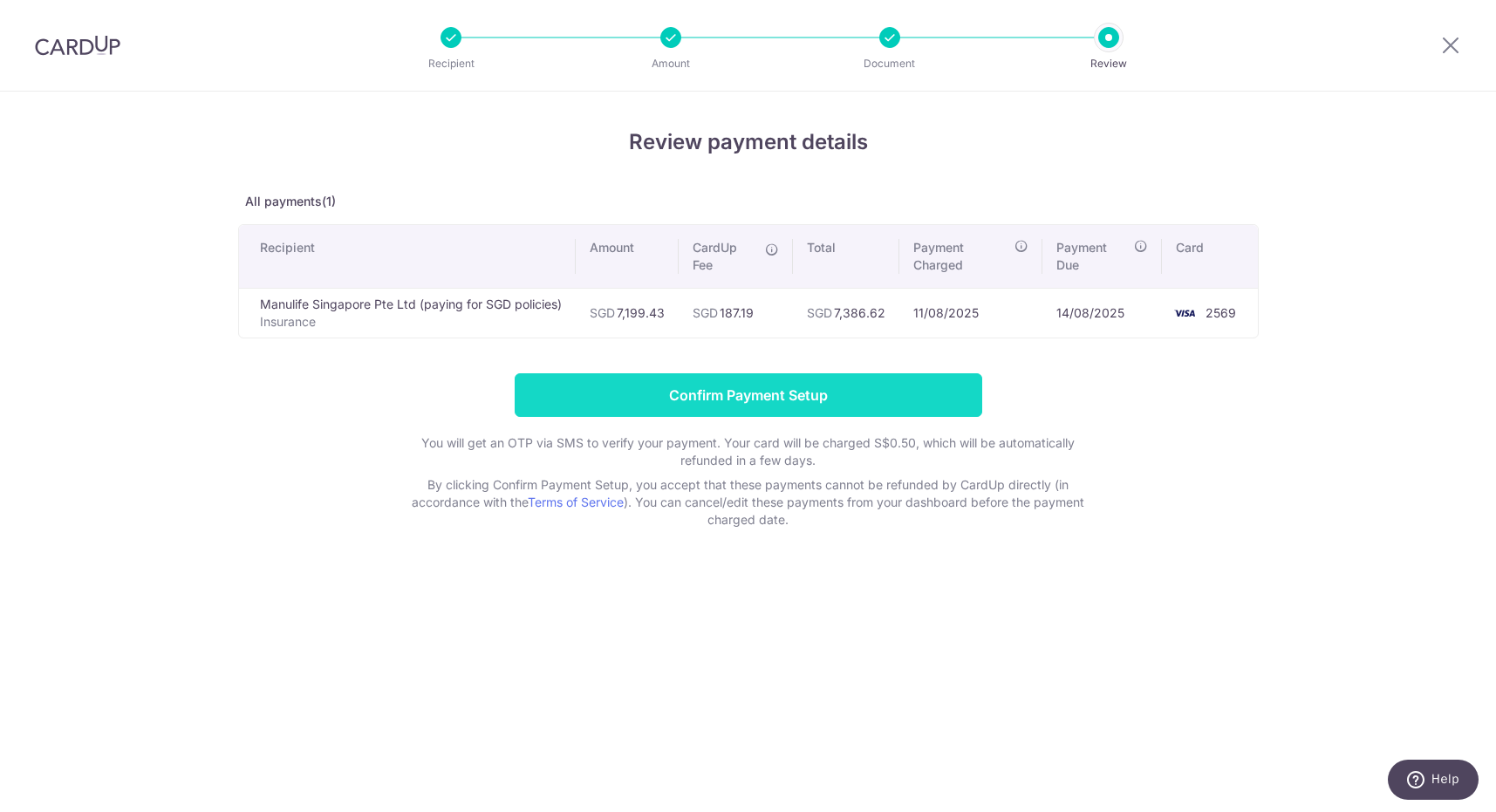 click on "Confirm Payment Setup" at bounding box center (748, 395) 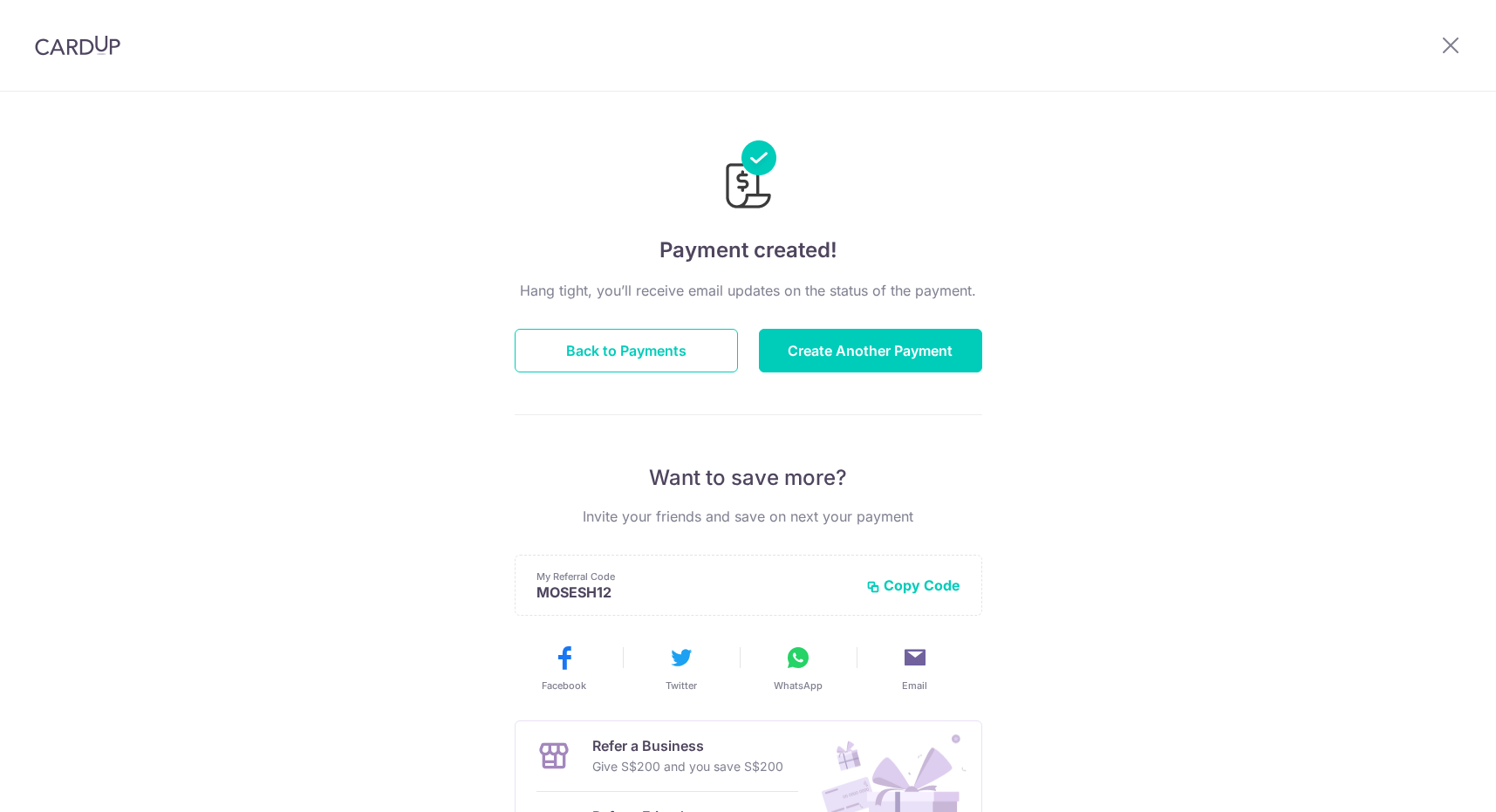 scroll, scrollTop: 0, scrollLeft: 0, axis: both 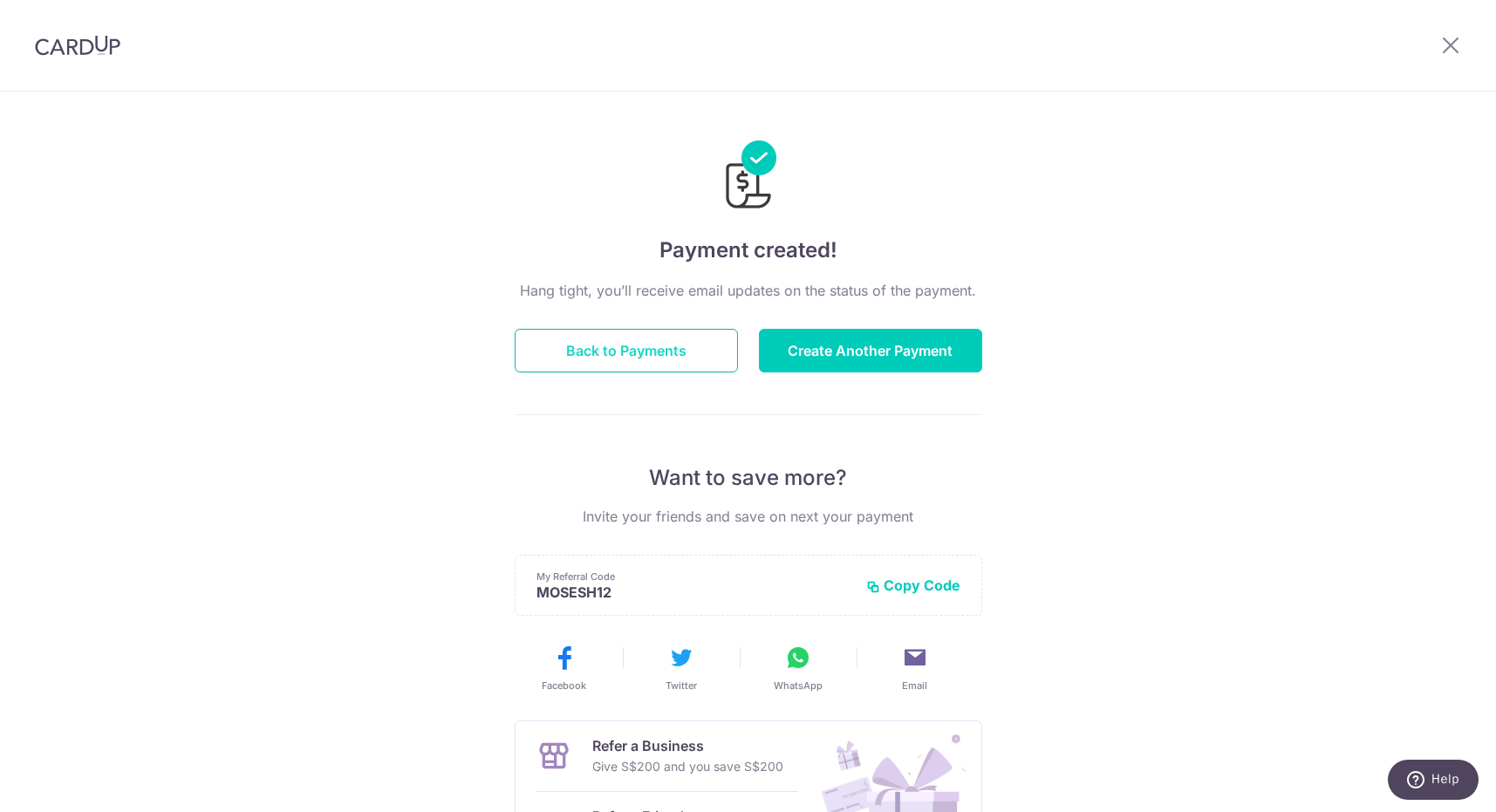 click on "Back to Payments" at bounding box center (626, 351) 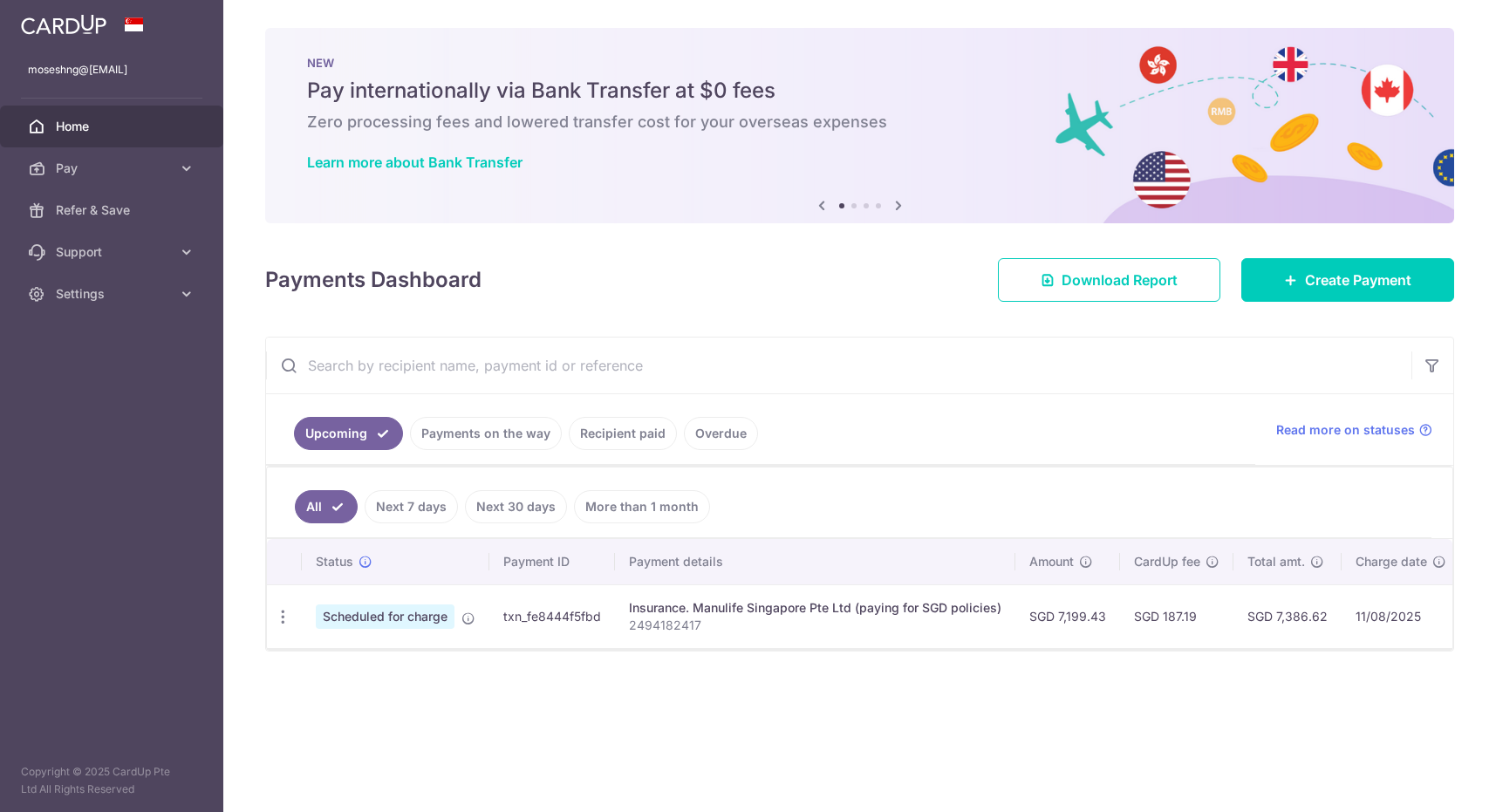 scroll, scrollTop: 0, scrollLeft: 0, axis: both 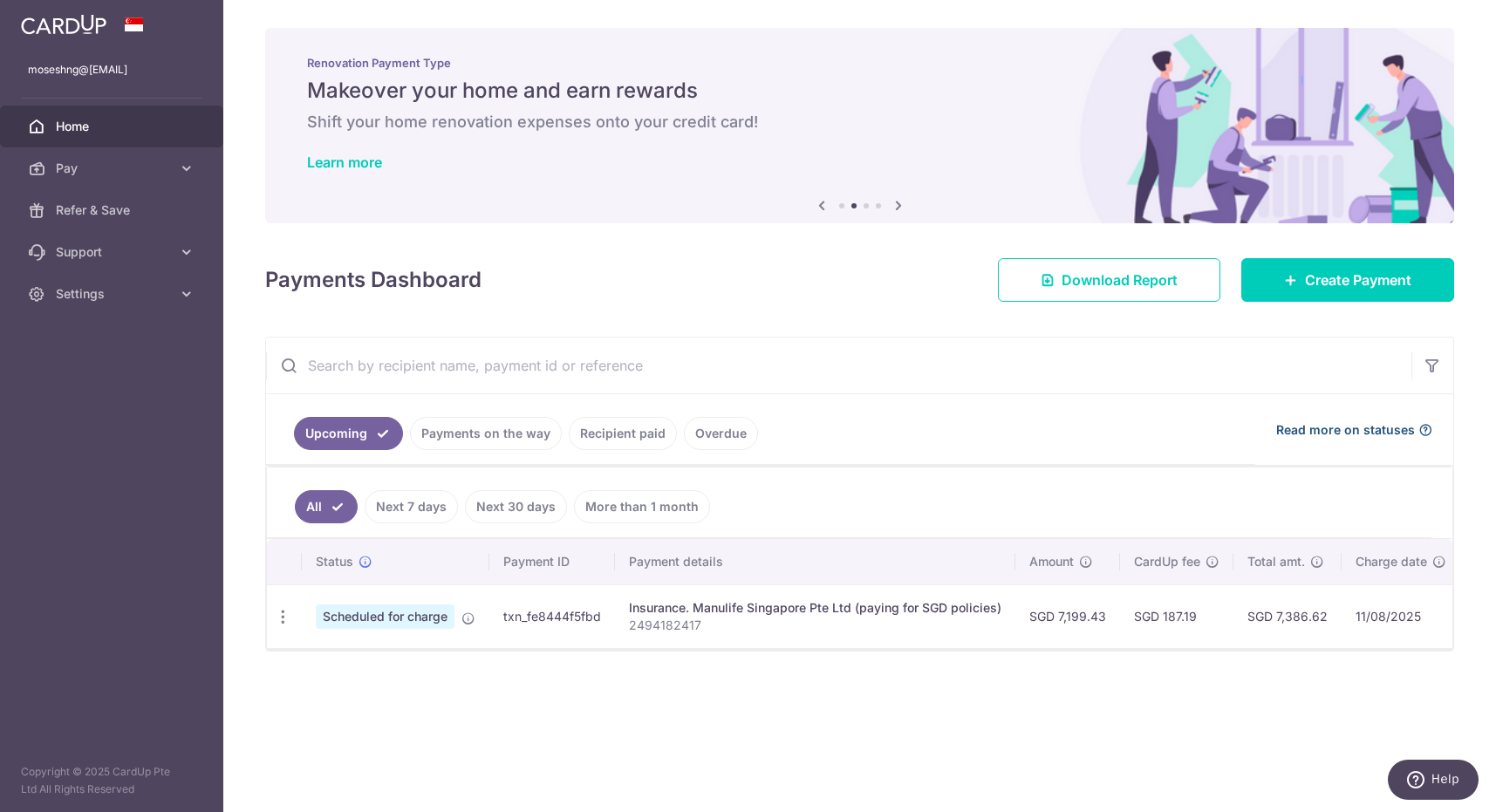 click on "Read more on statuses" at bounding box center (1345, 430) 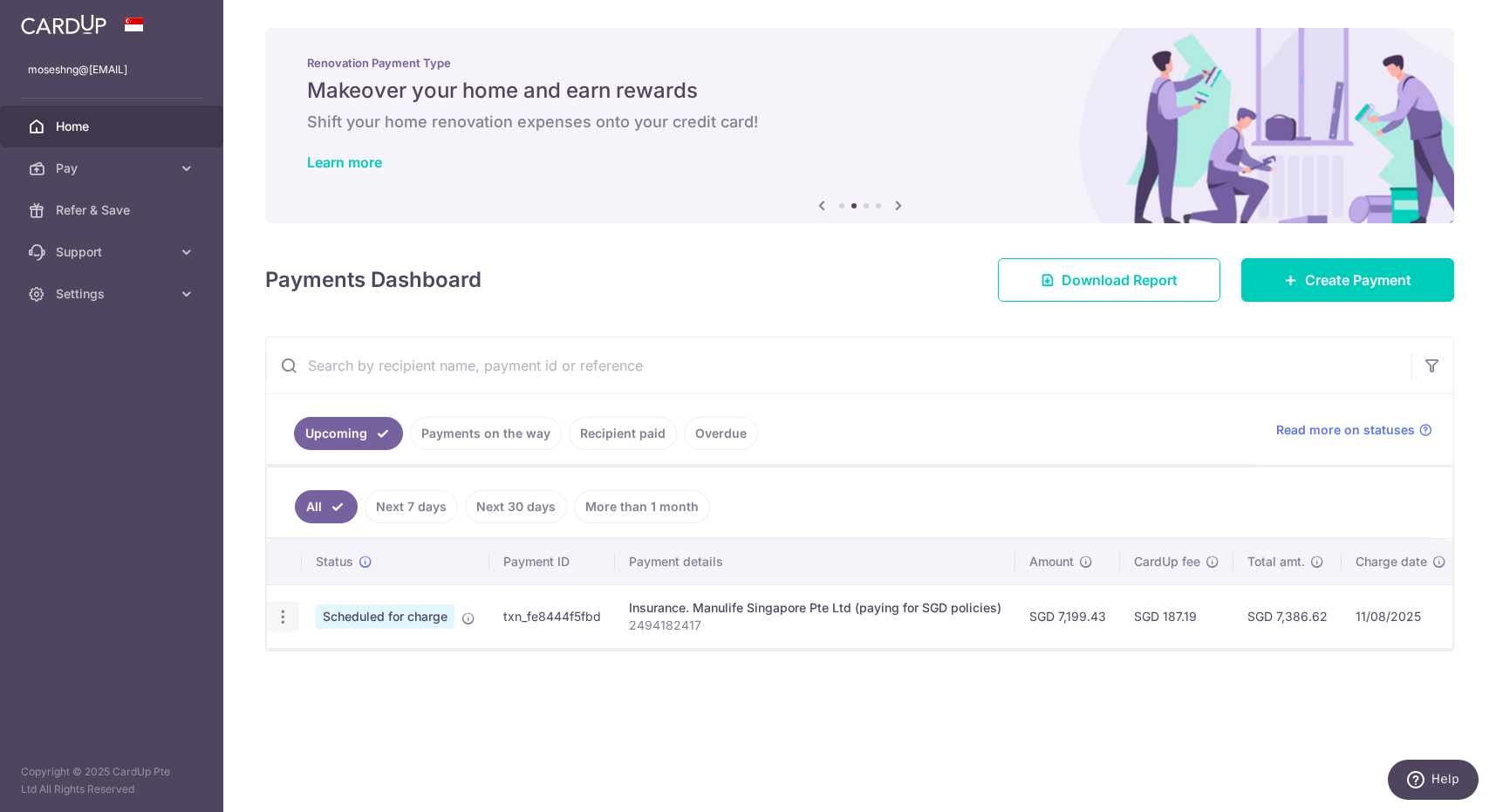 click at bounding box center (283, 617) 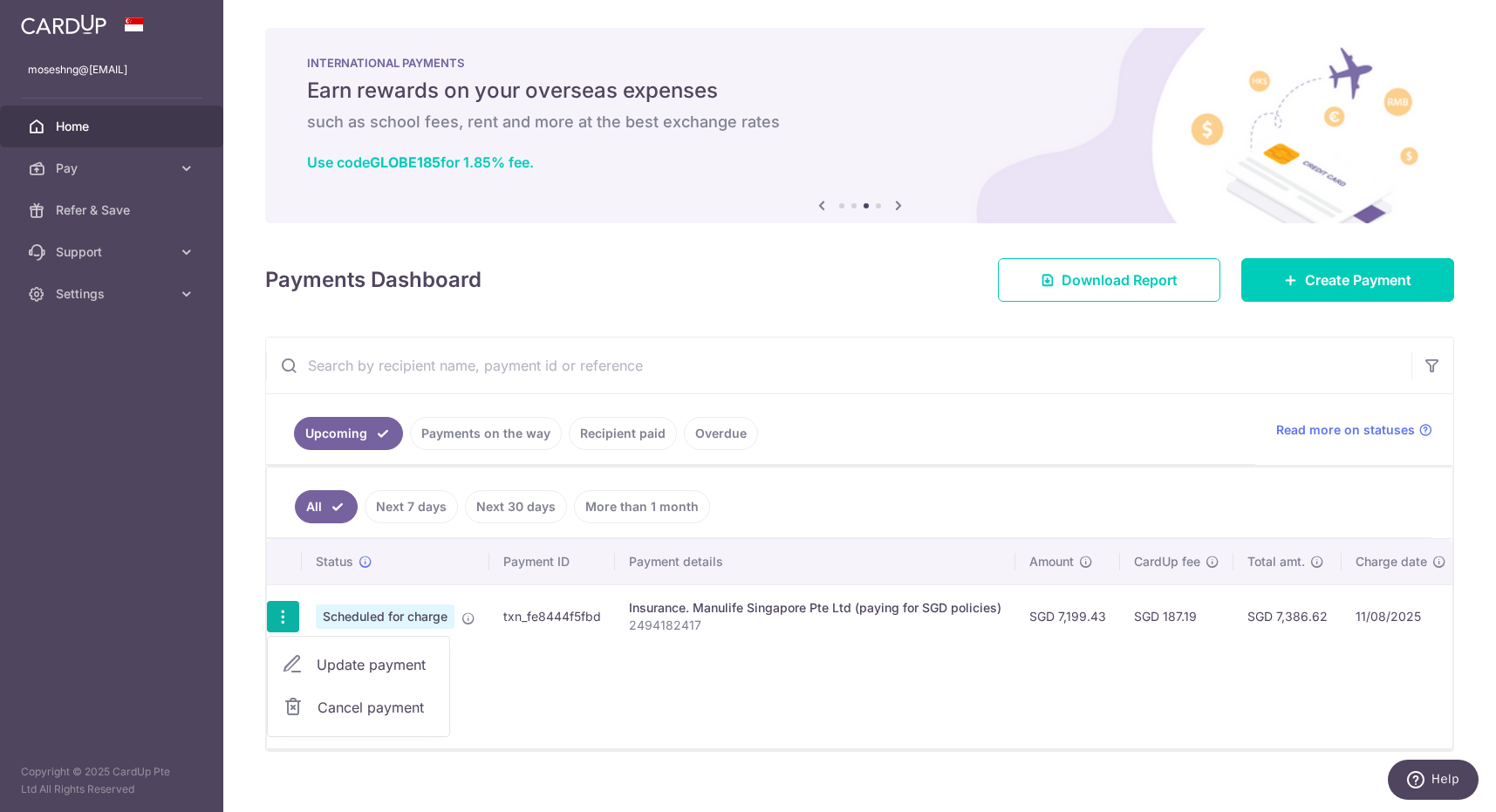 click on "Upcoming
Payments on the way
Recipient paid
Overdue" at bounding box center (761, 429) 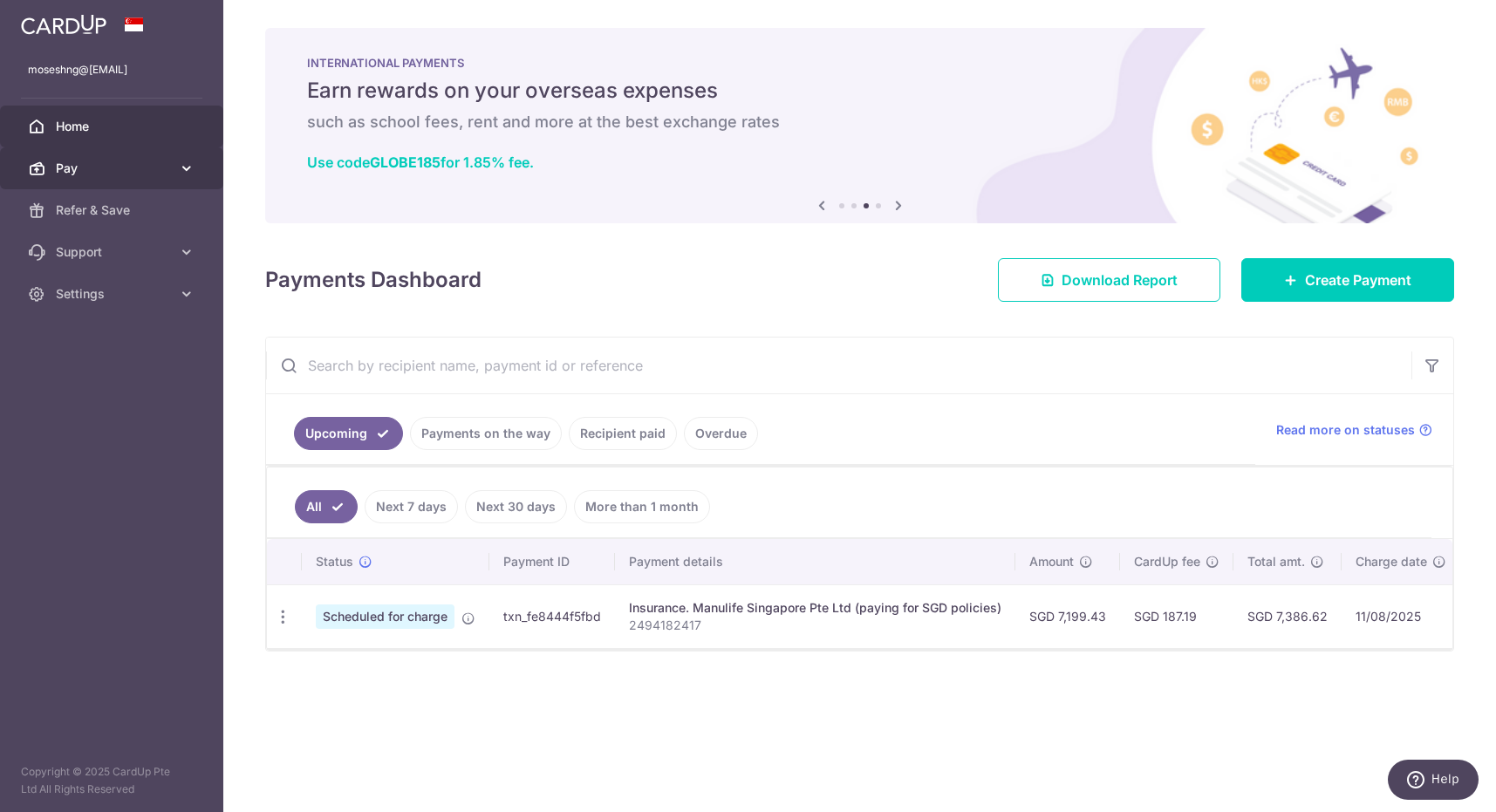 click on "Pay" at bounding box center [113, 168] 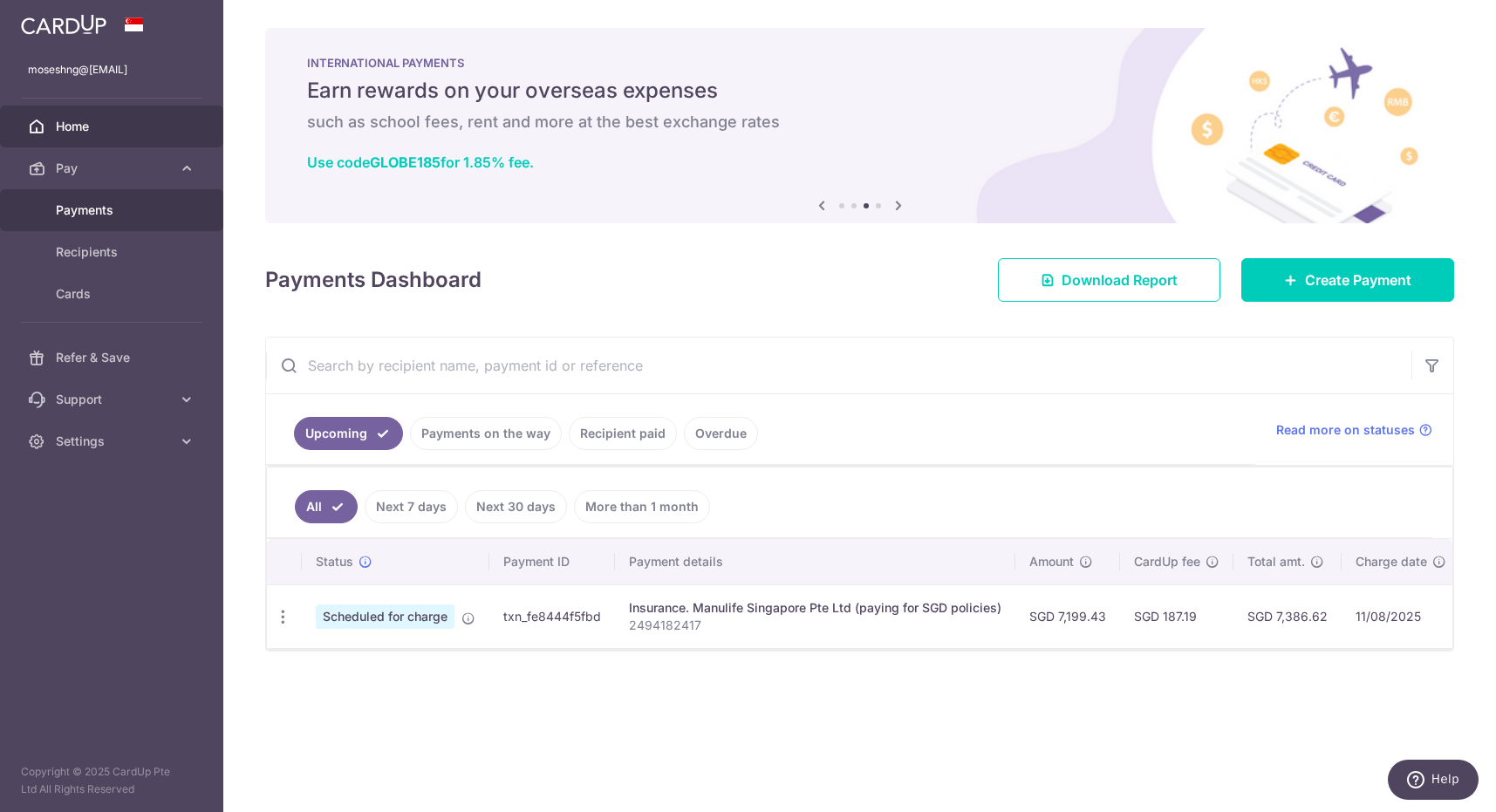 click on "Payments" at bounding box center [113, 210] 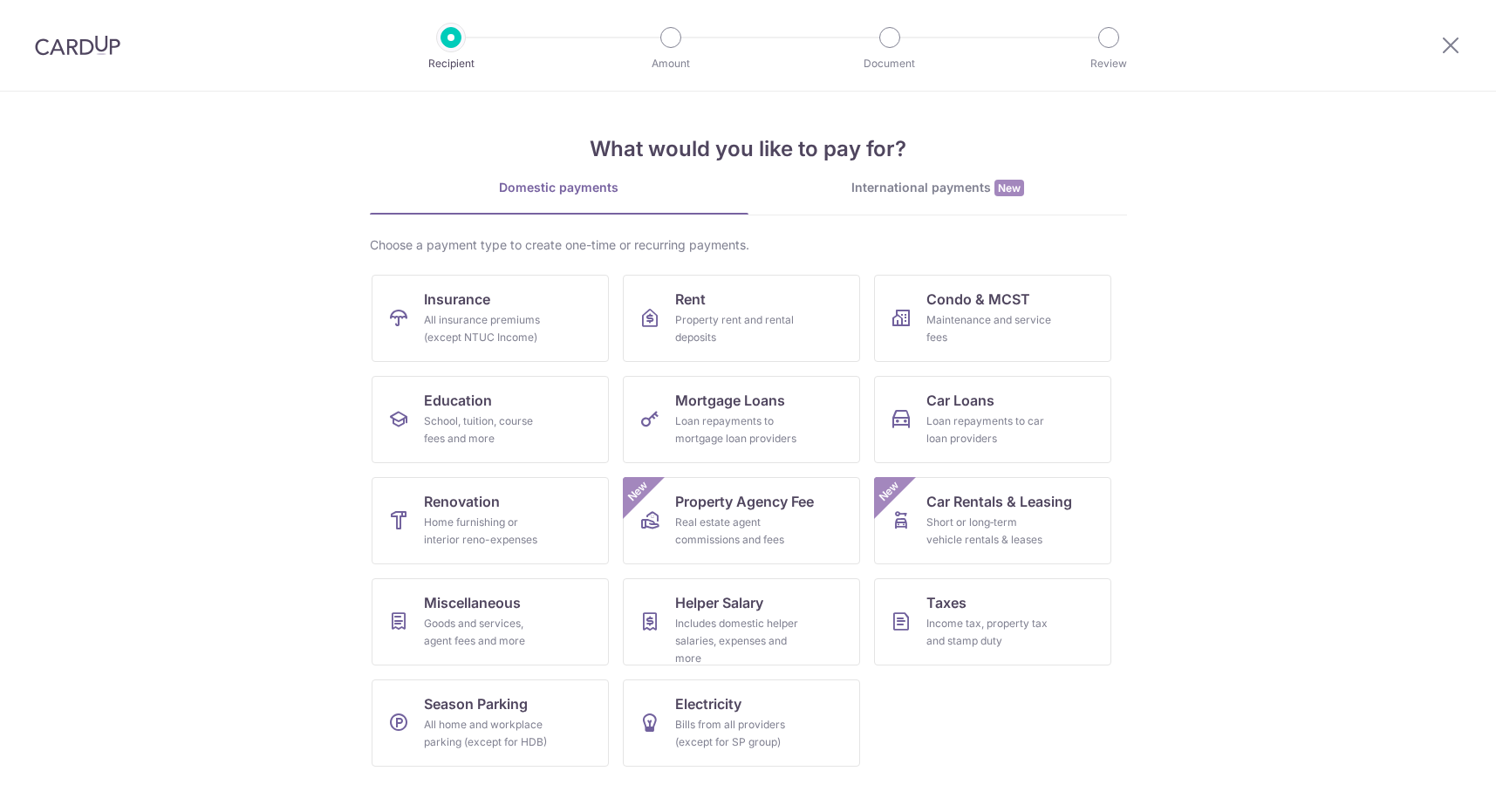 scroll, scrollTop: 0, scrollLeft: 0, axis: both 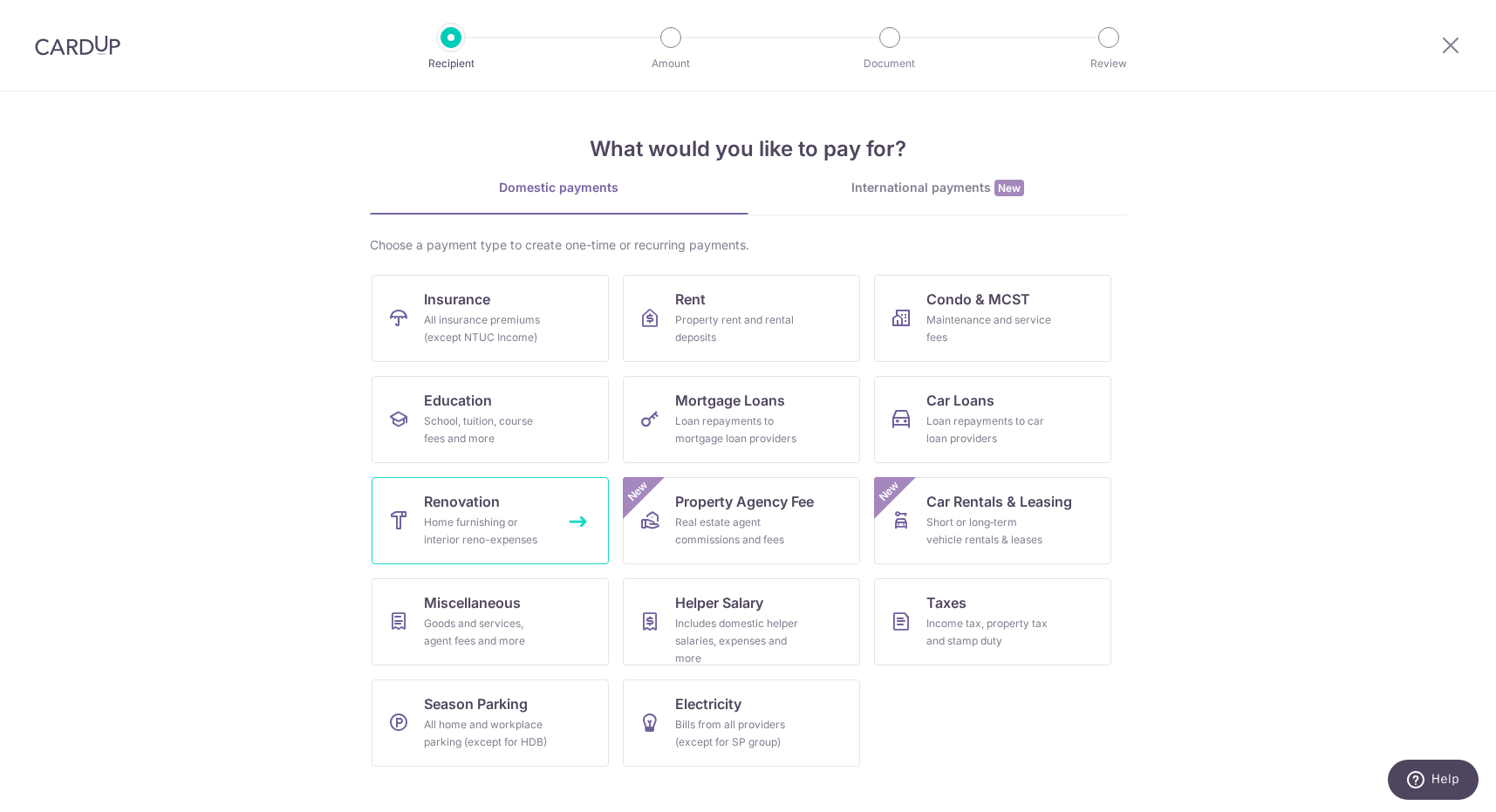 click on "Home furnishing or interior reno-expenses" at bounding box center [487, 531] 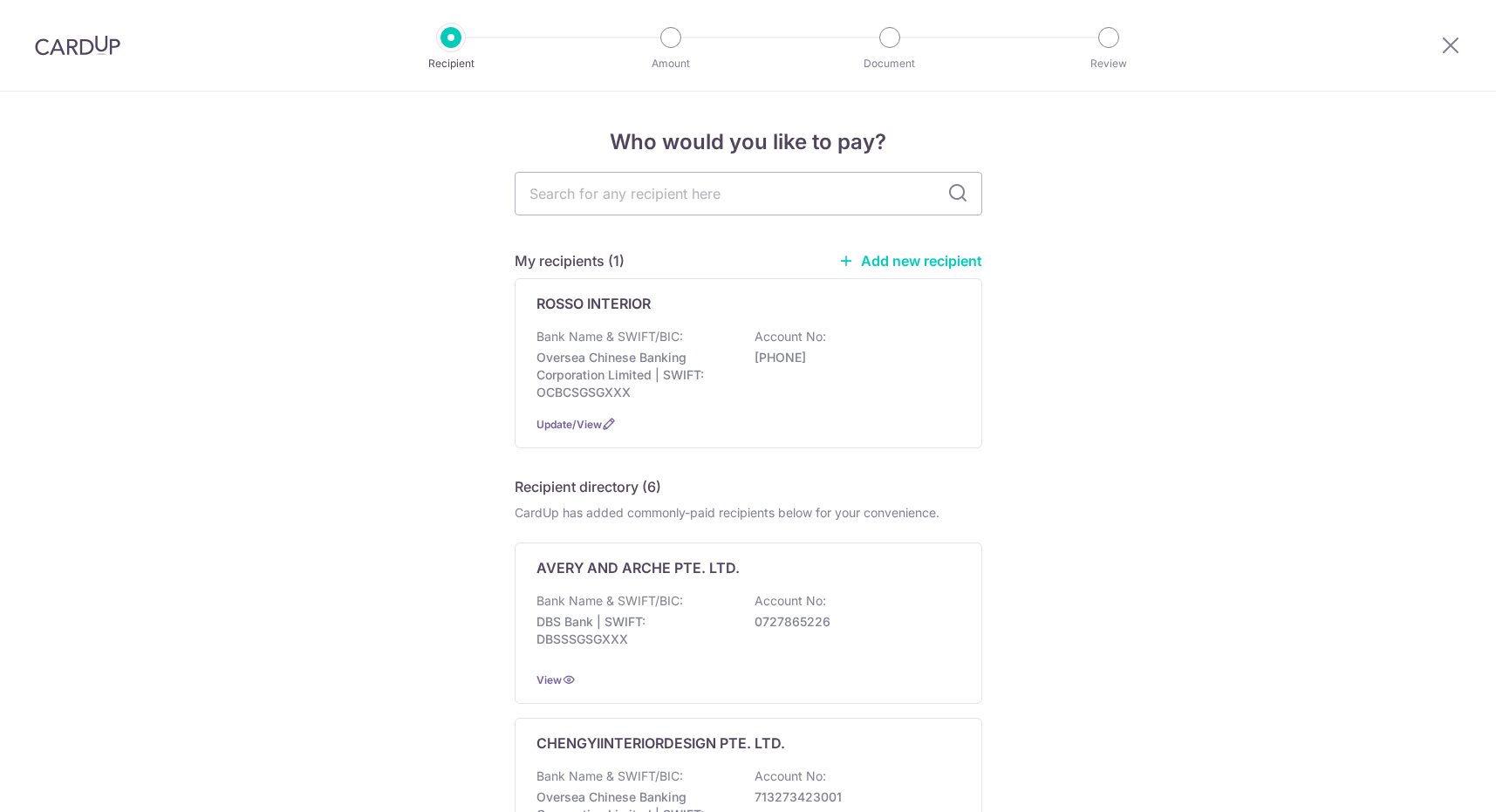 scroll, scrollTop: 0, scrollLeft: 0, axis: both 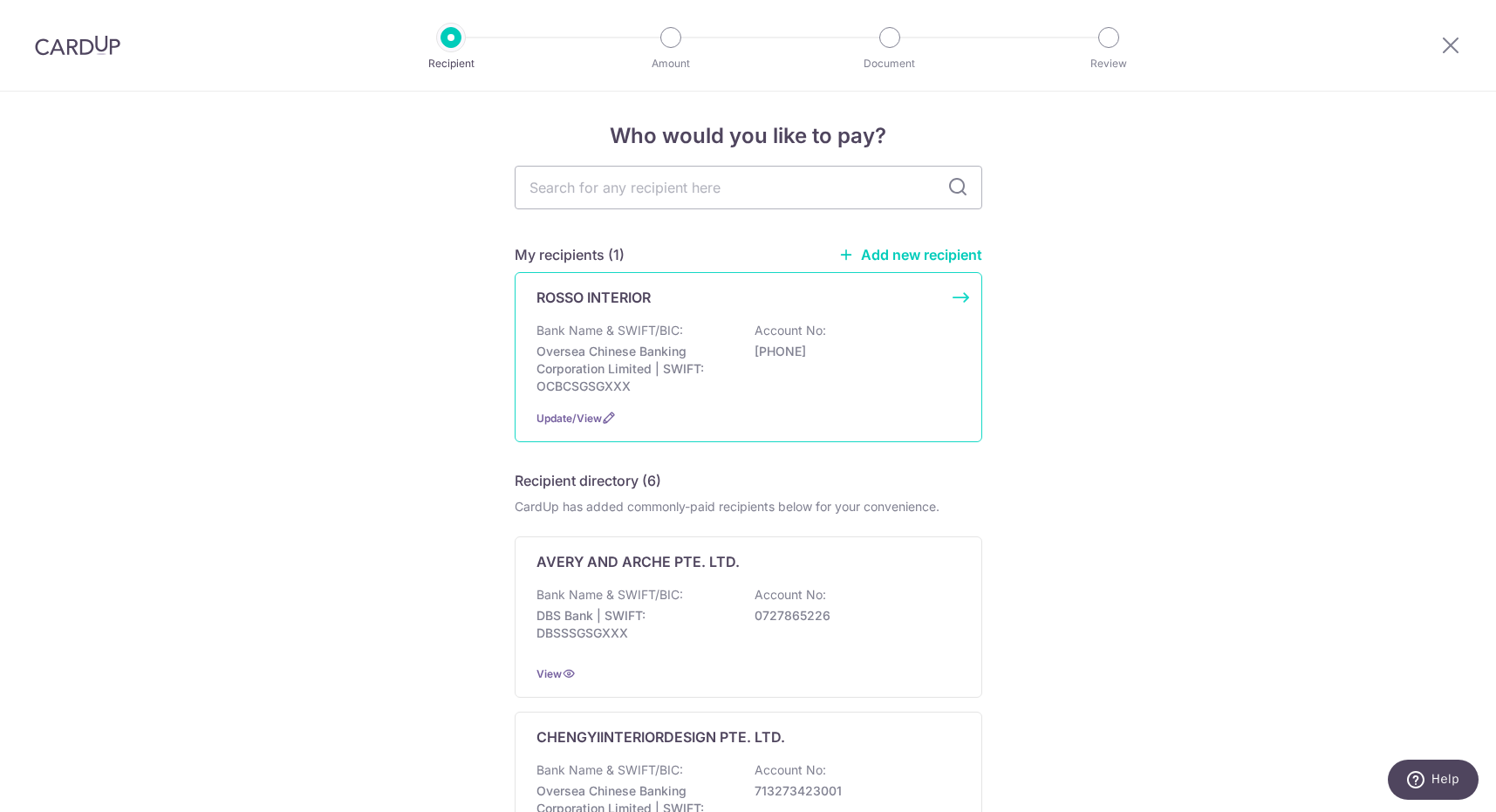 click on "Oversea Chinese Banking Corporation Limited | SWIFT: OCBCSGSGXXX" at bounding box center [634, 369] 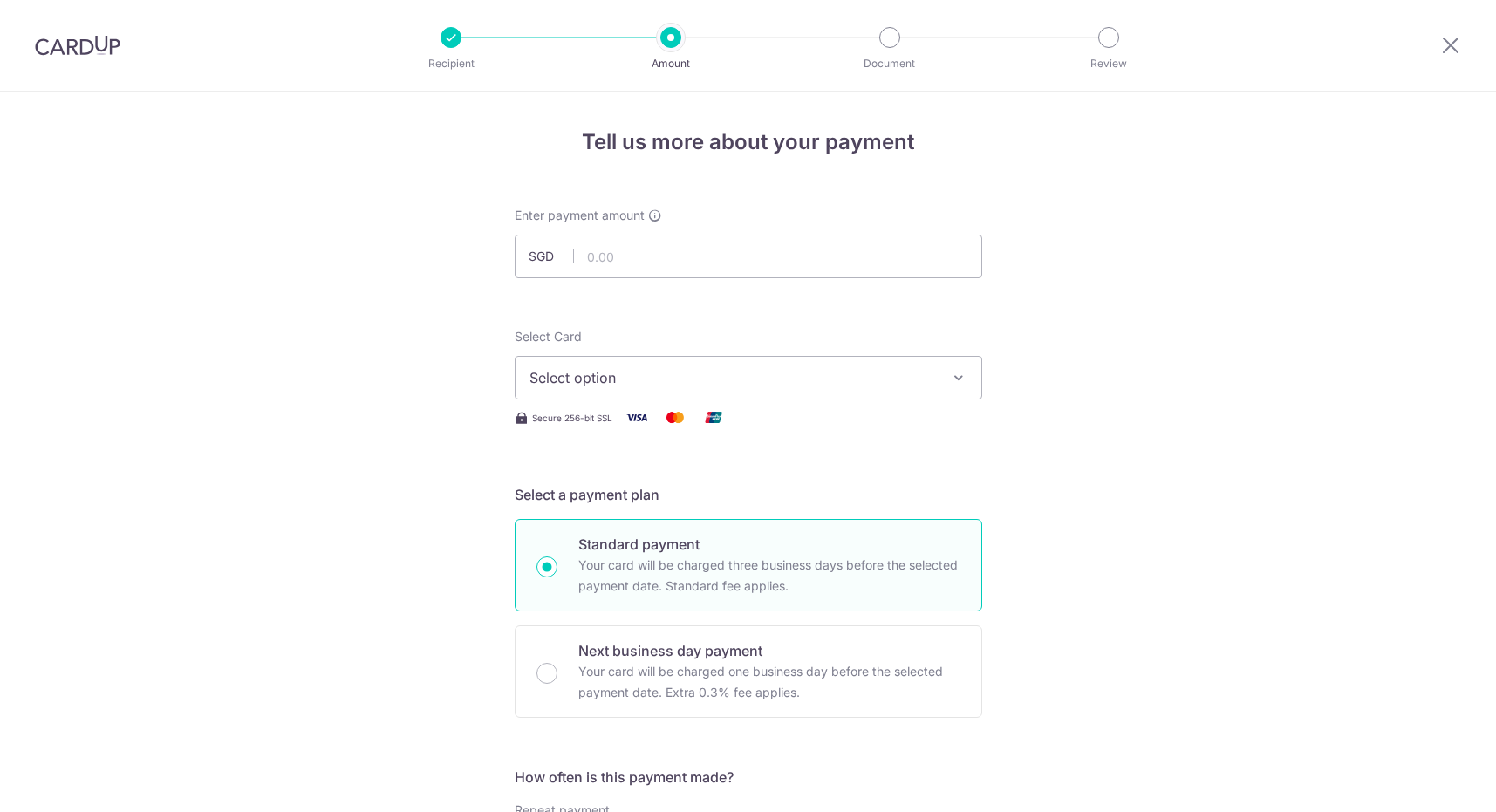 scroll, scrollTop: 0, scrollLeft: 0, axis: both 